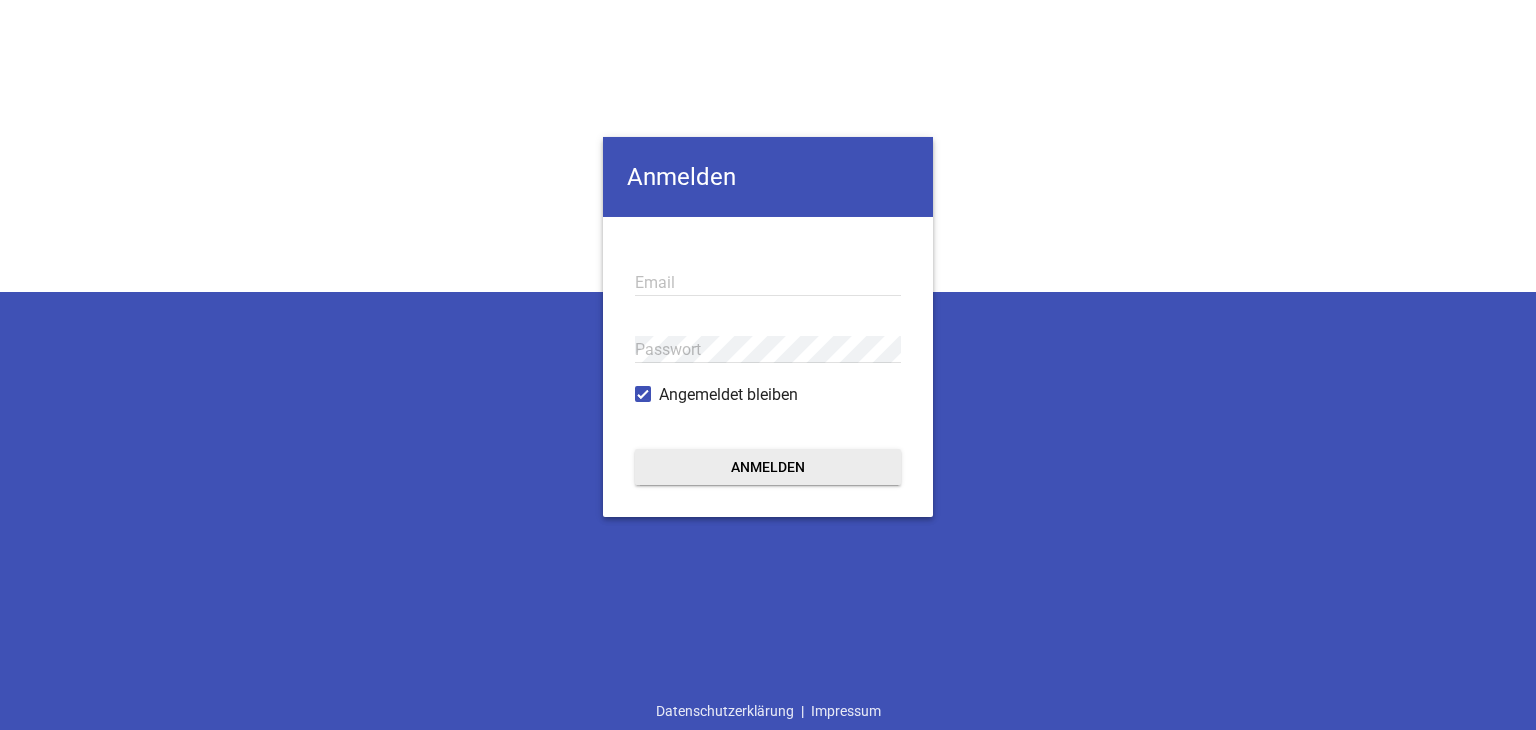 scroll, scrollTop: 0, scrollLeft: 0, axis: both 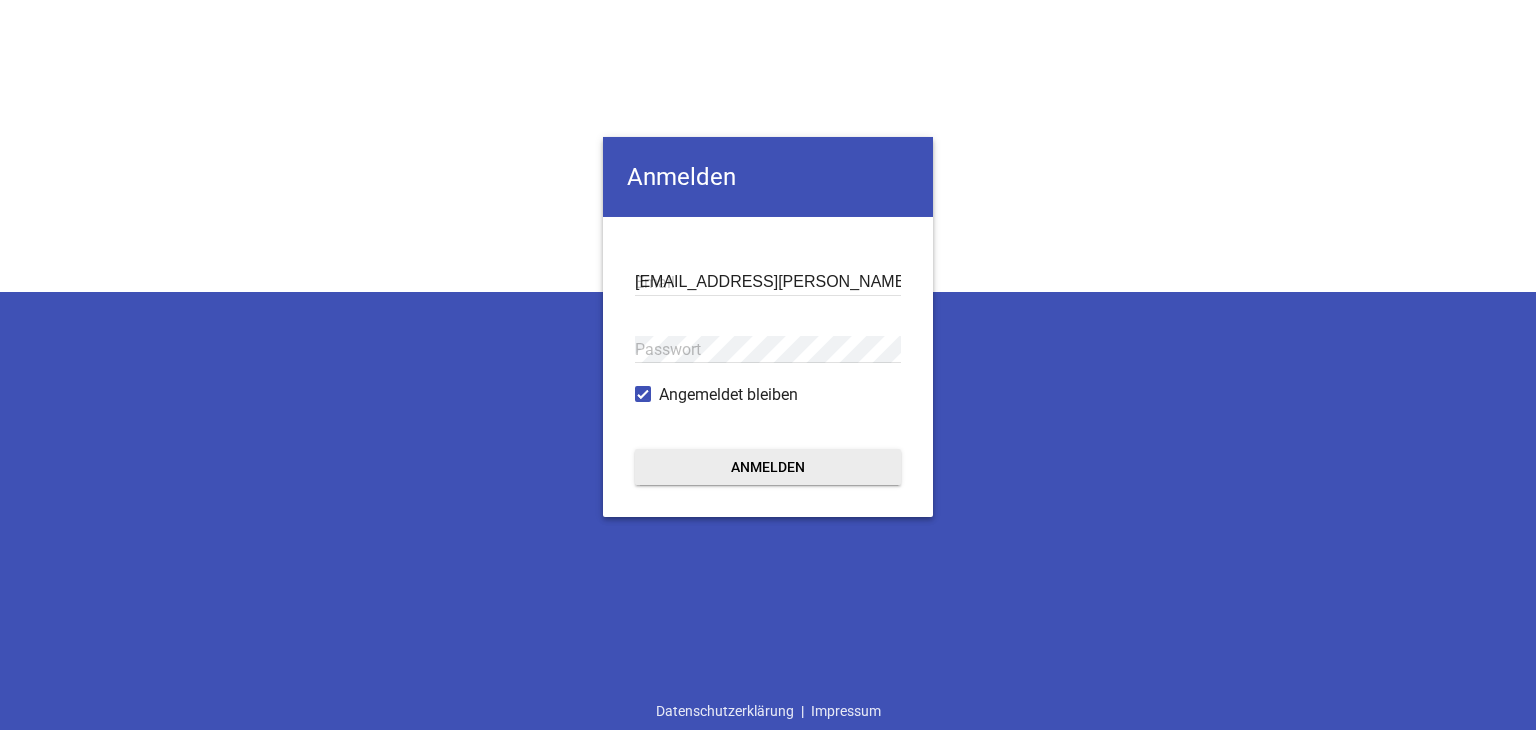 click on "Anmelden" at bounding box center (768, 467) 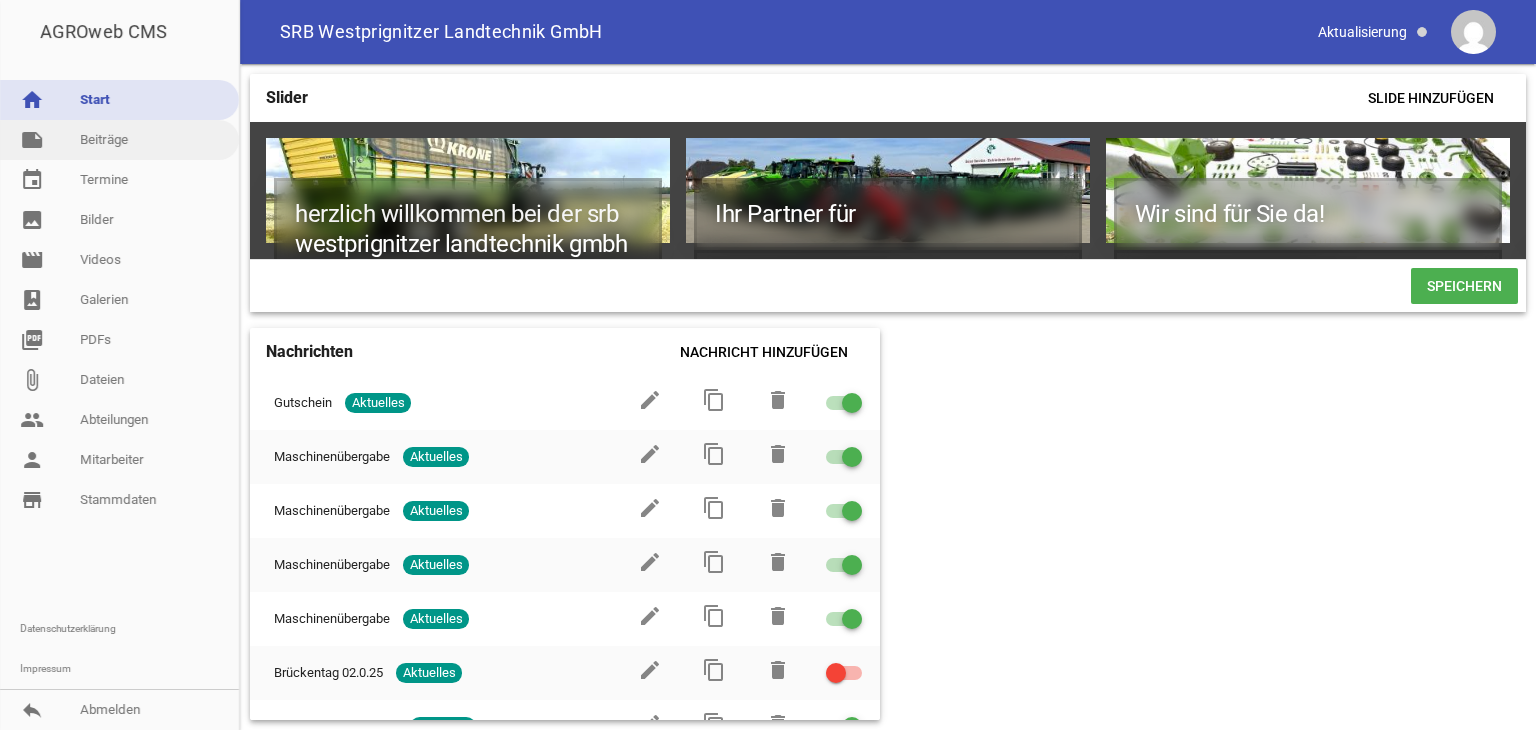 click on "note Beiträge" at bounding box center [119, 140] 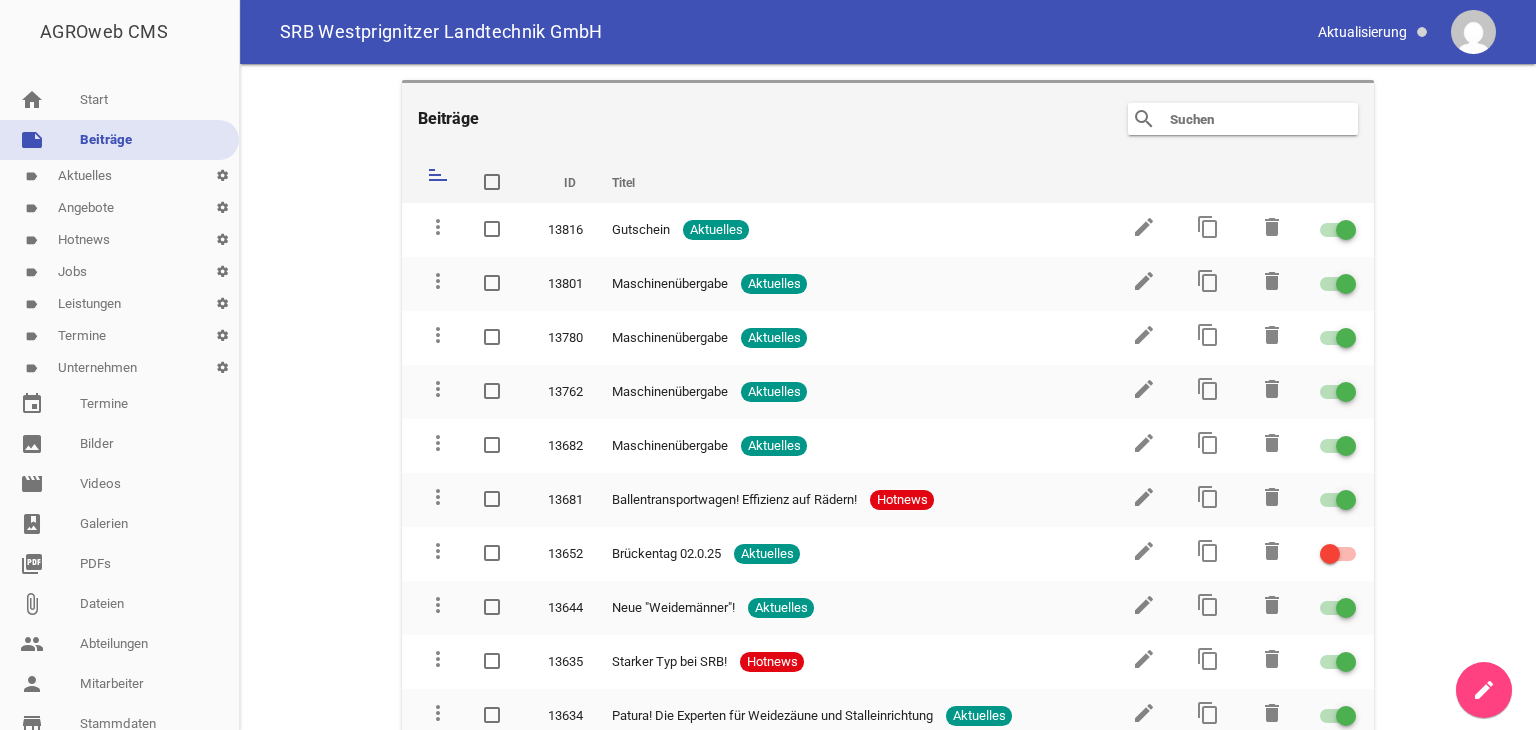 click on "label Jobs settings" at bounding box center [119, 272] 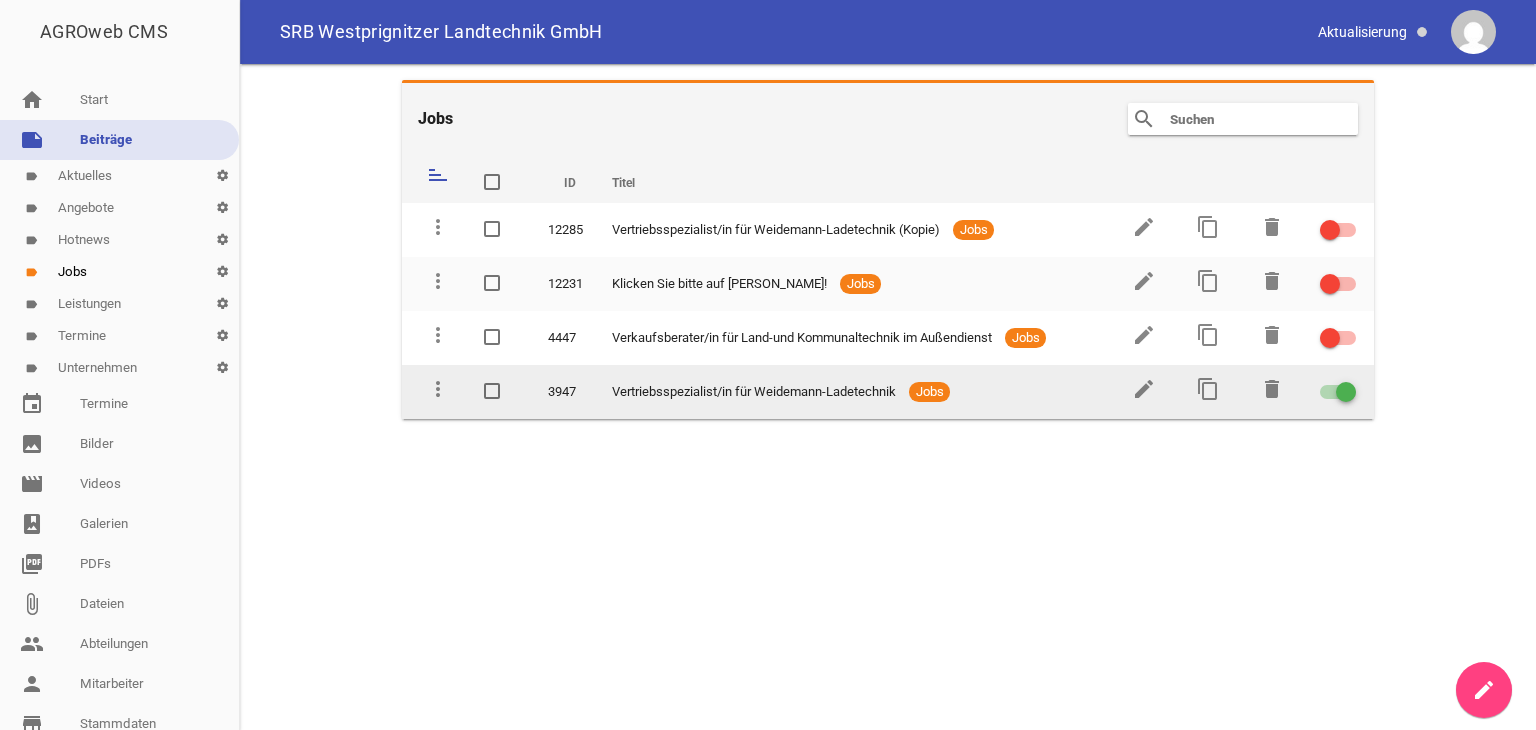 click at bounding box center [1338, 392] 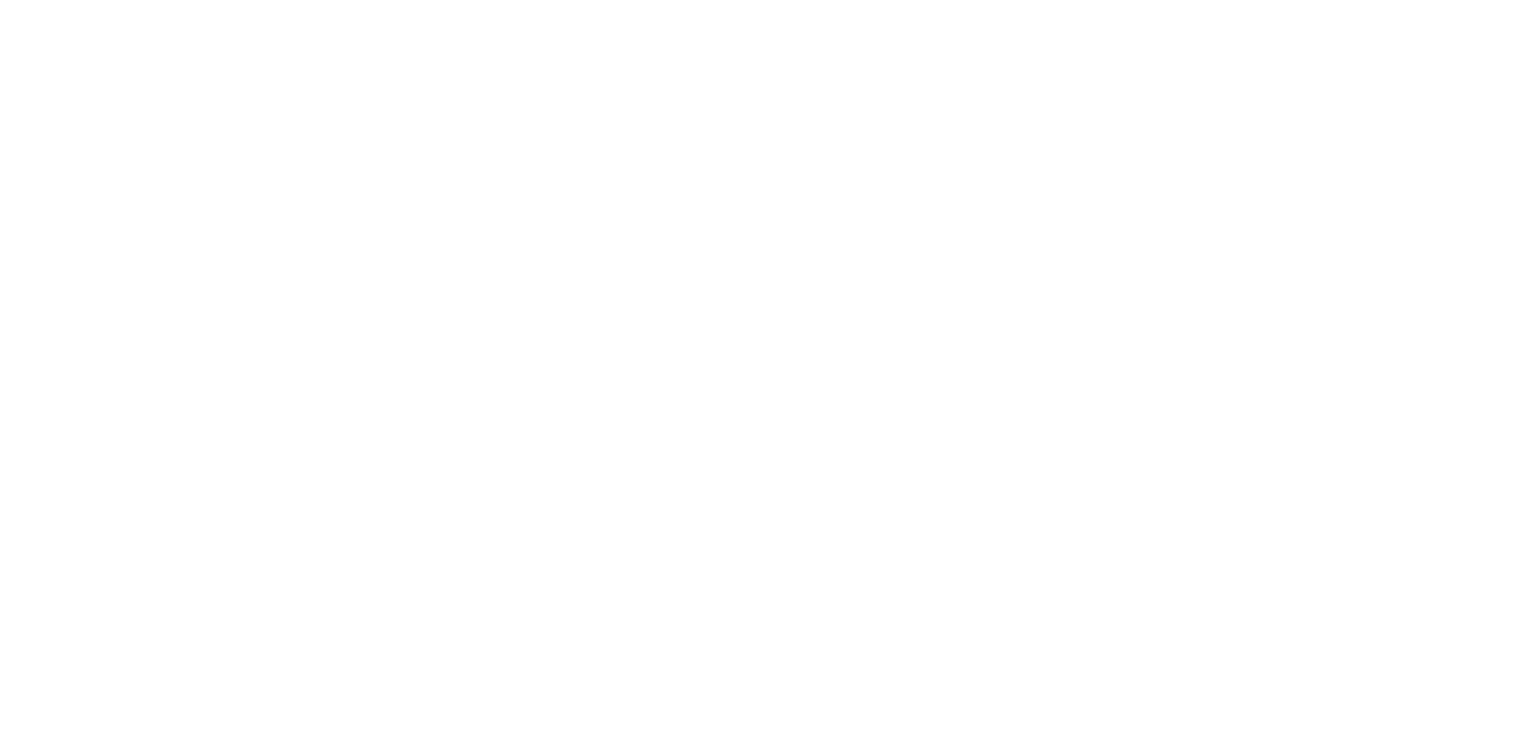 scroll, scrollTop: 0, scrollLeft: 0, axis: both 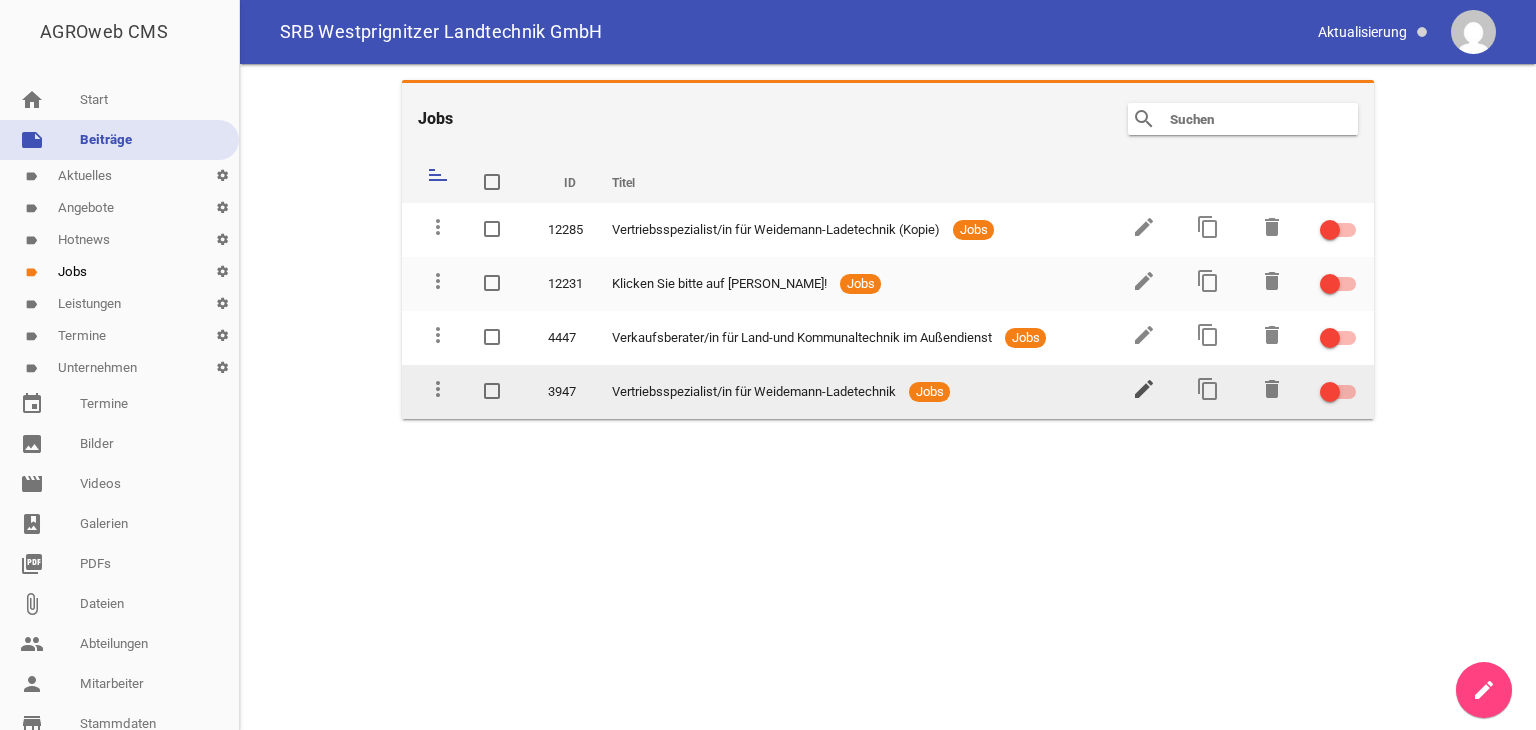 click on "edit" at bounding box center [1144, 389] 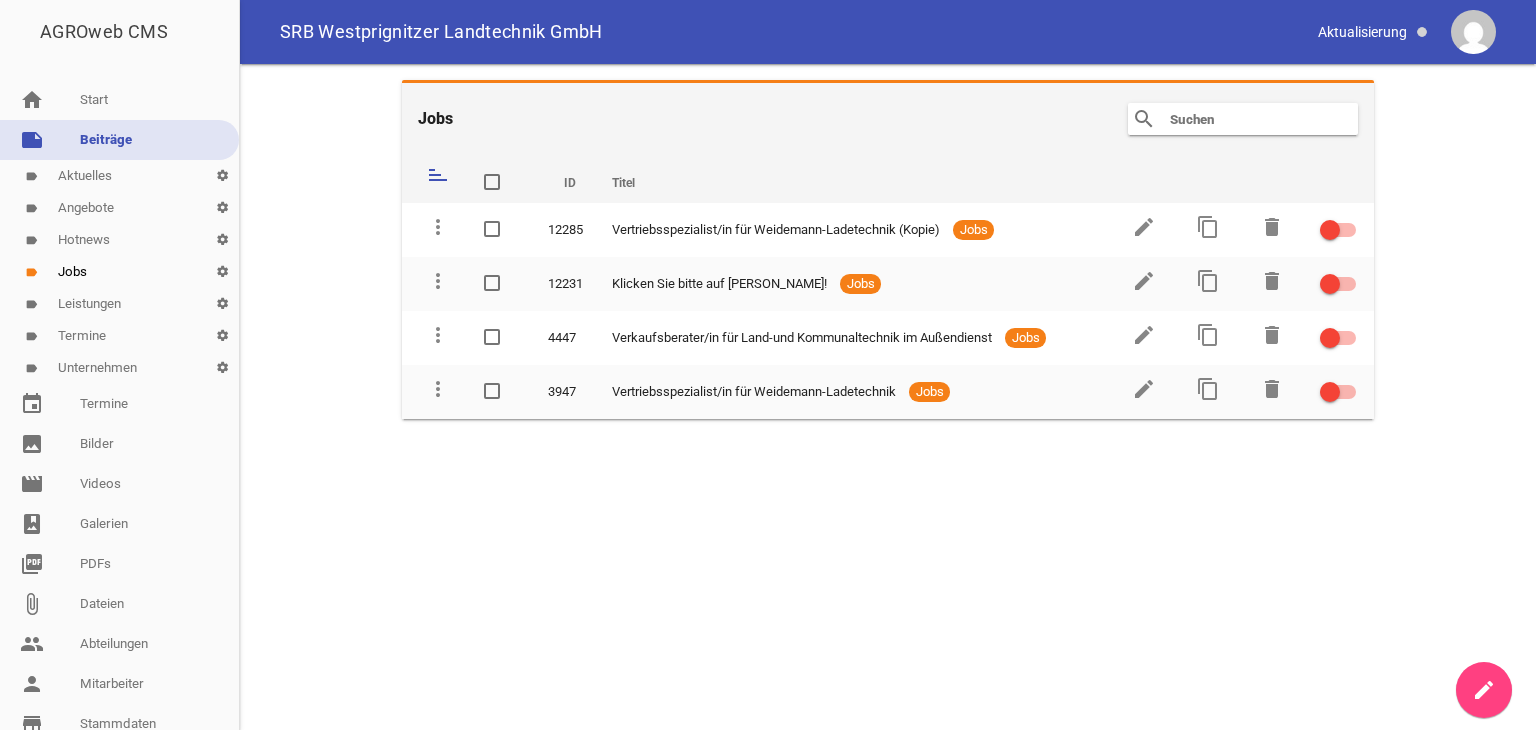 click on "label Unternehmen settings" at bounding box center [119, 368] 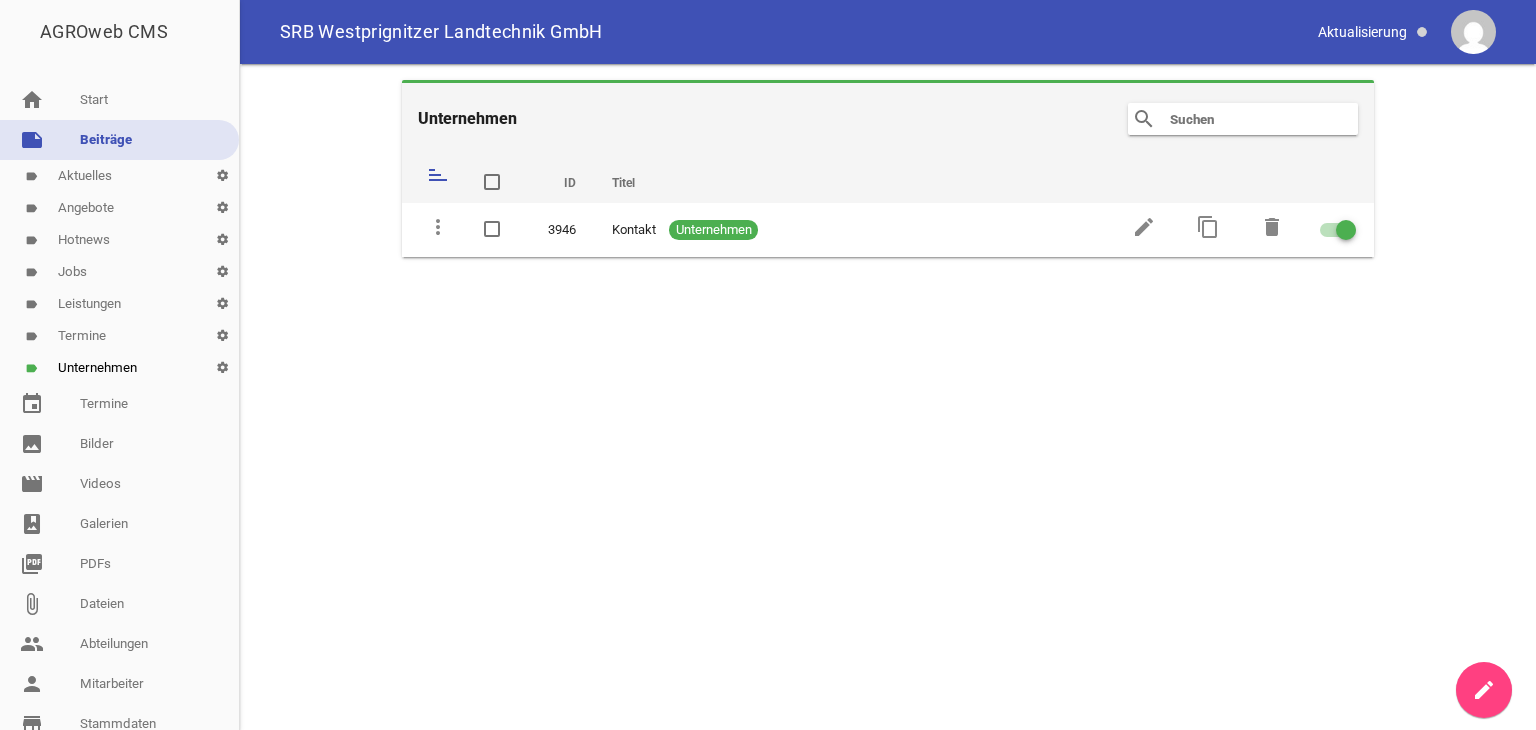 click on "label Termine settings" at bounding box center [119, 336] 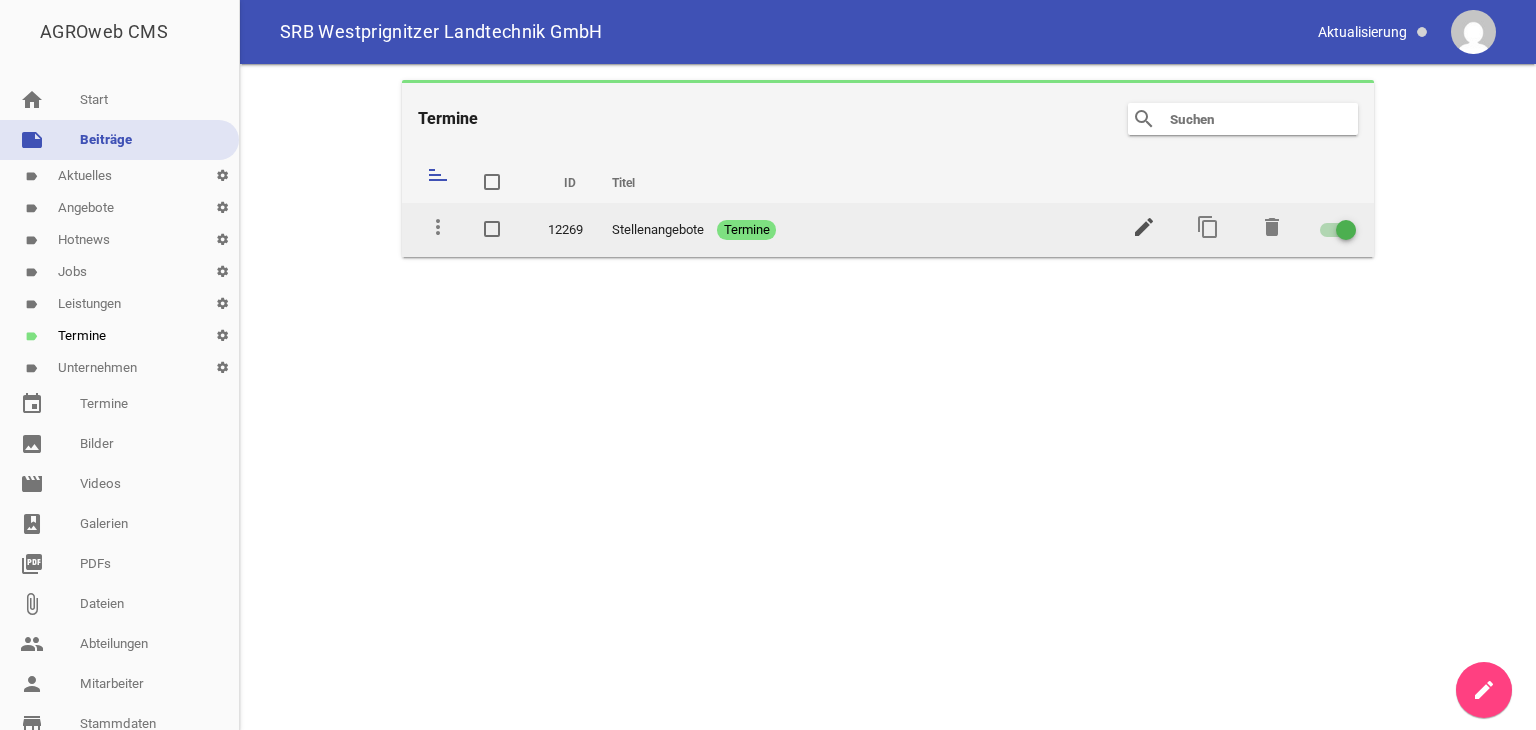 click on "edit" at bounding box center (1144, 227) 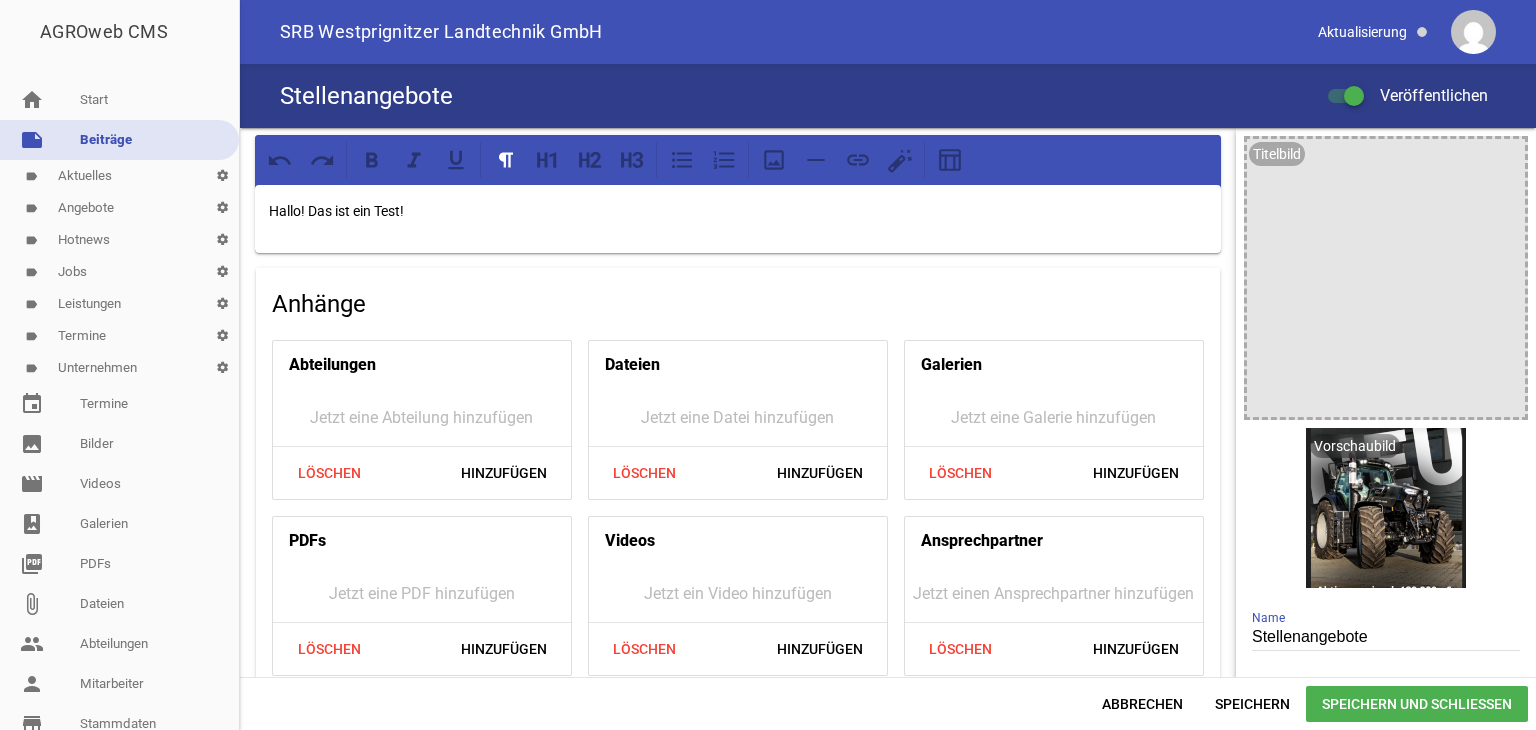 click on "Hallo! Das ist ein Test!" at bounding box center [738, 211] 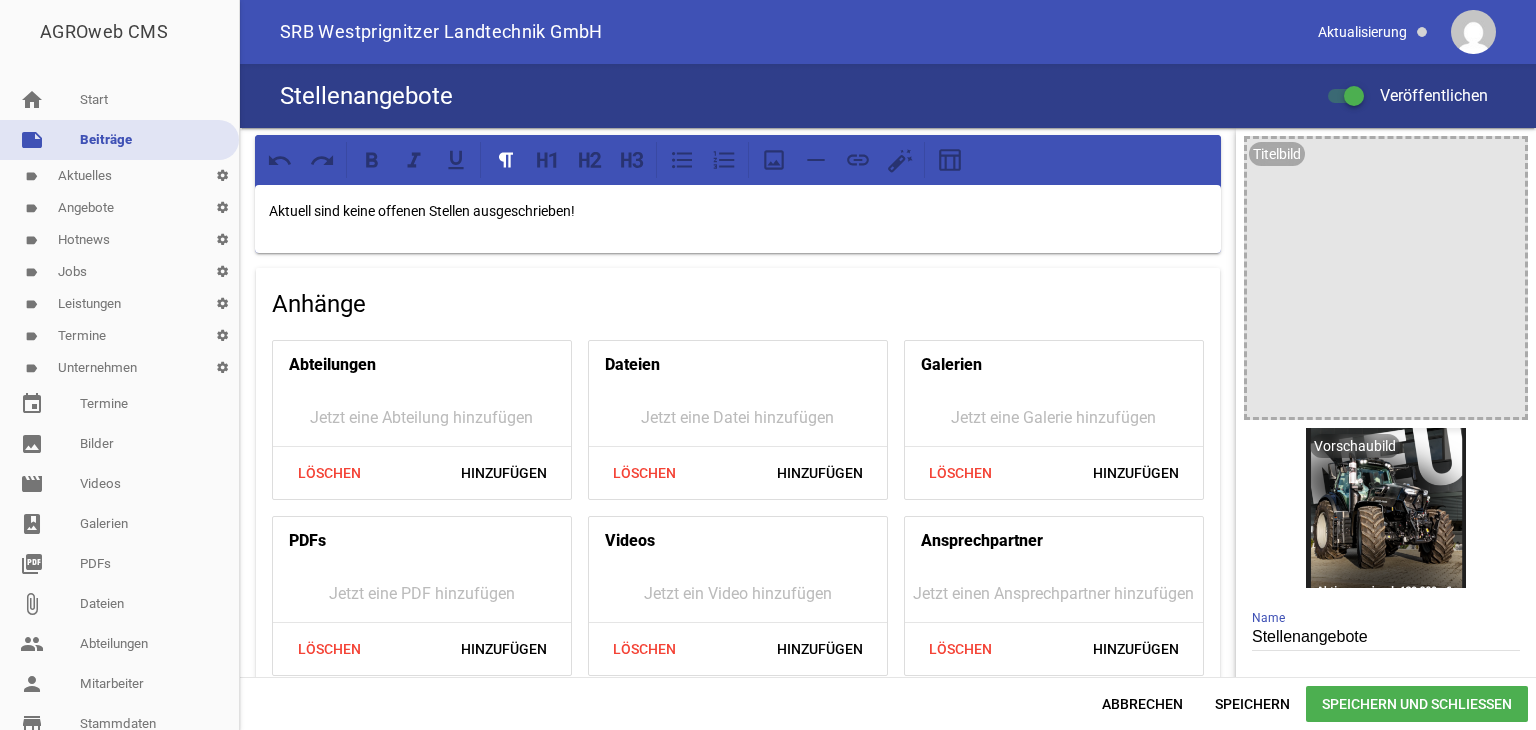 click at bounding box center (1346, 96) 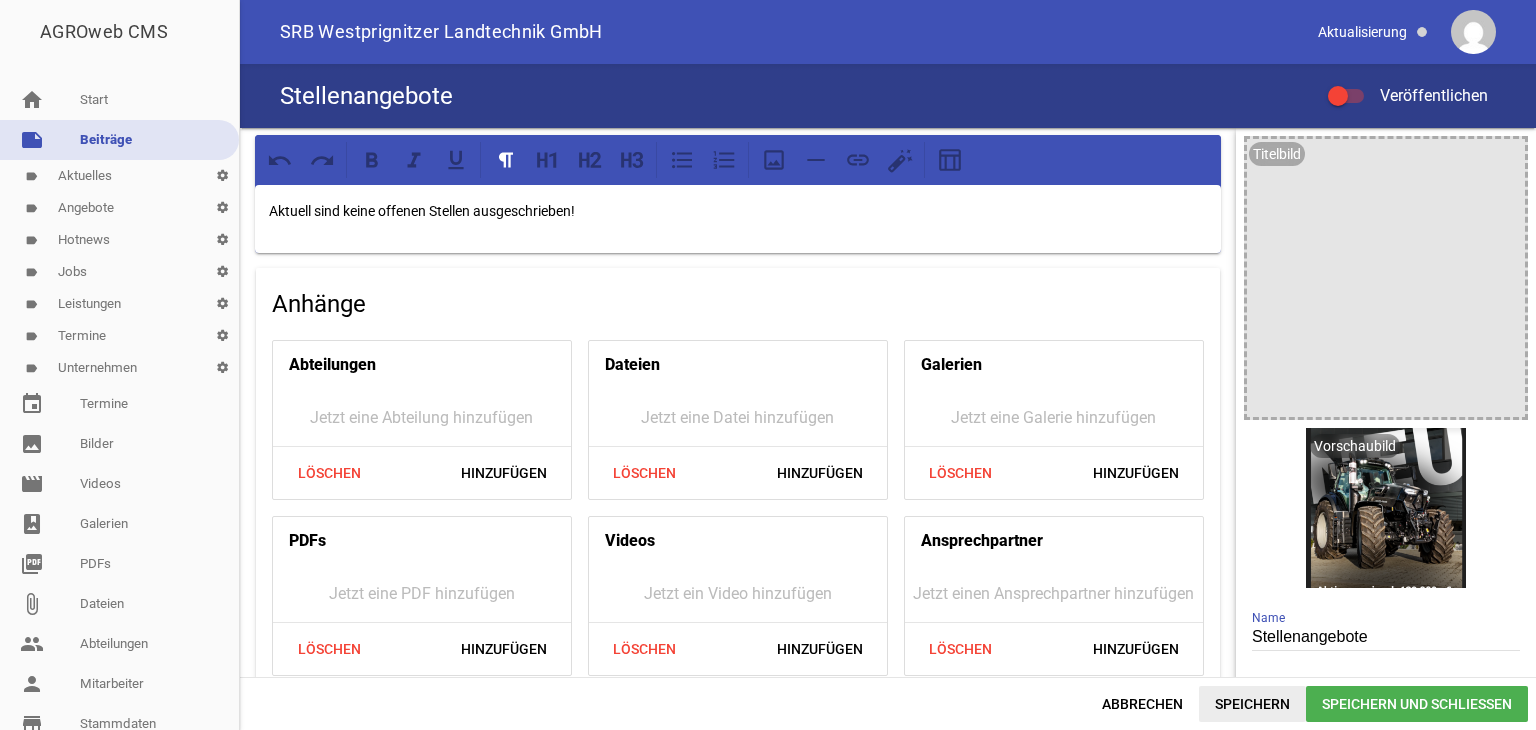 click on "Speichern" at bounding box center [1252, 704] 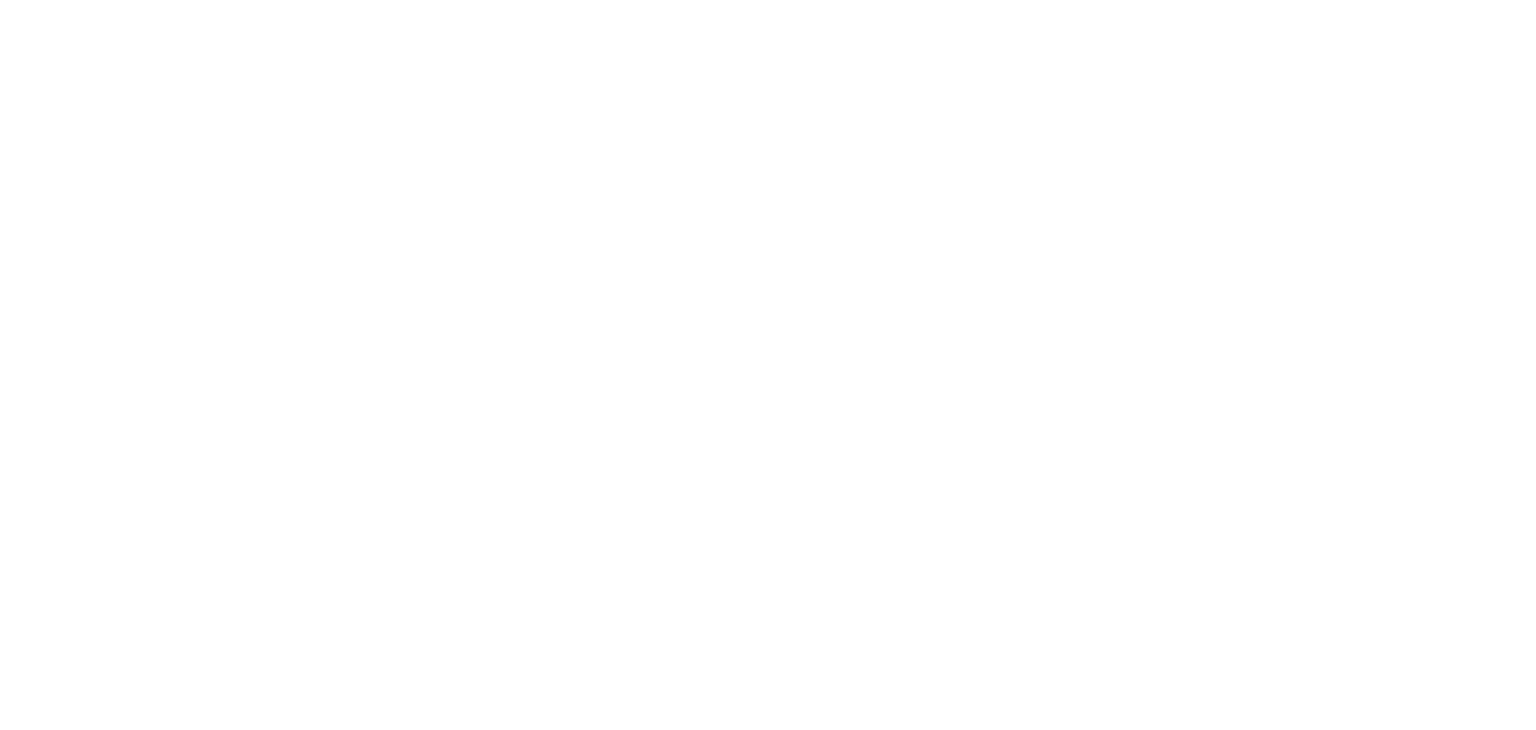 scroll, scrollTop: 0, scrollLeft: 0, axis: both 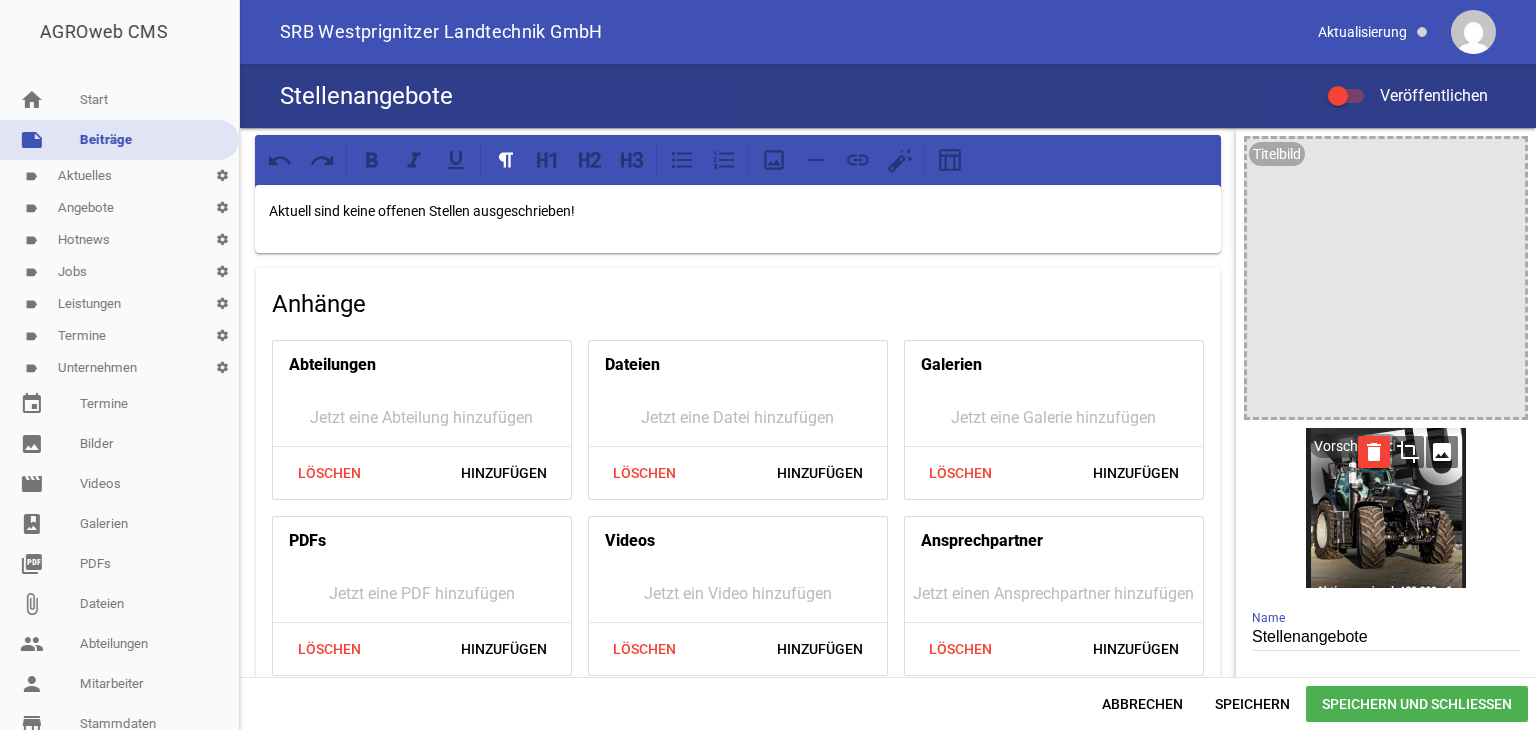click on "delete" at bounding box center (1374, 452) 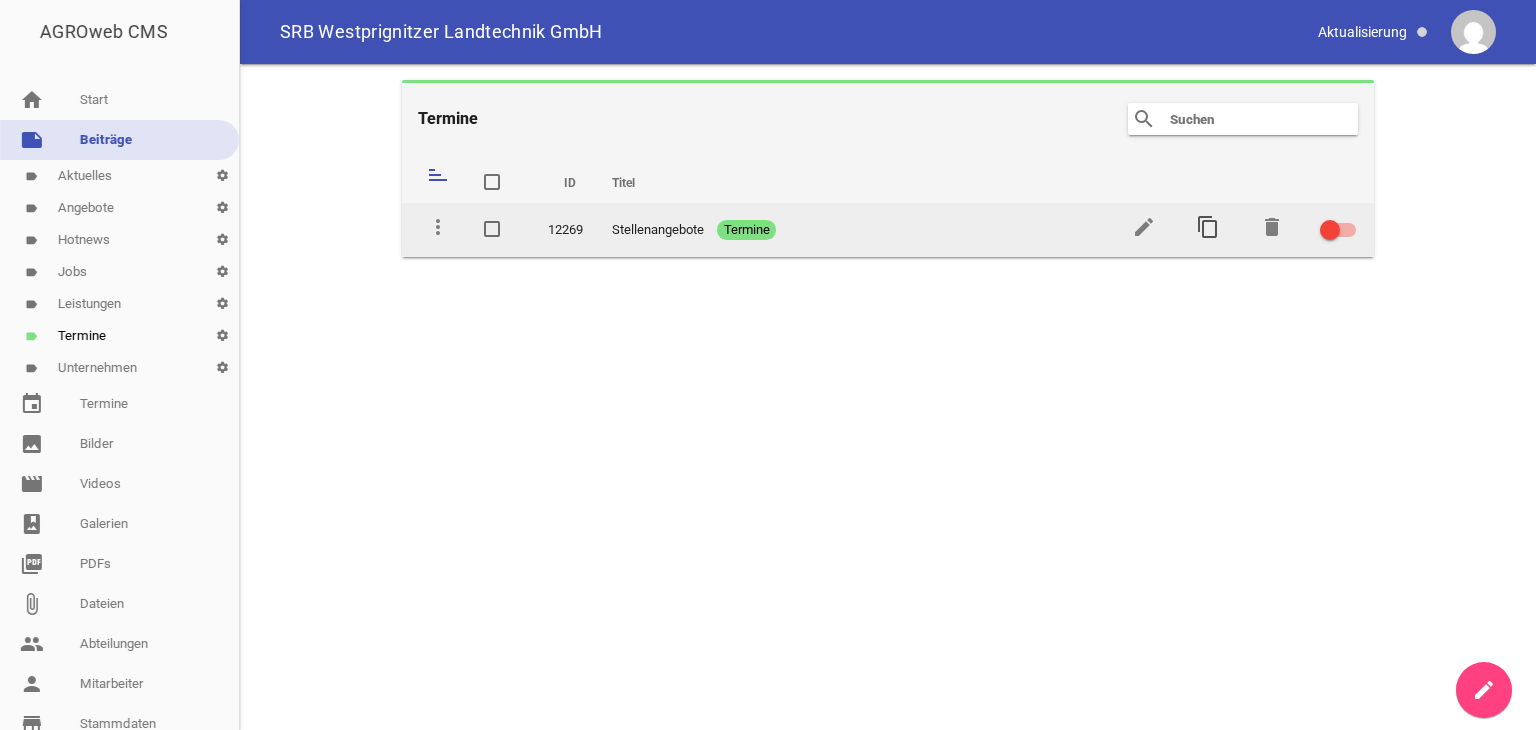 click on "content_copy" at bounding box center (1208, 227) 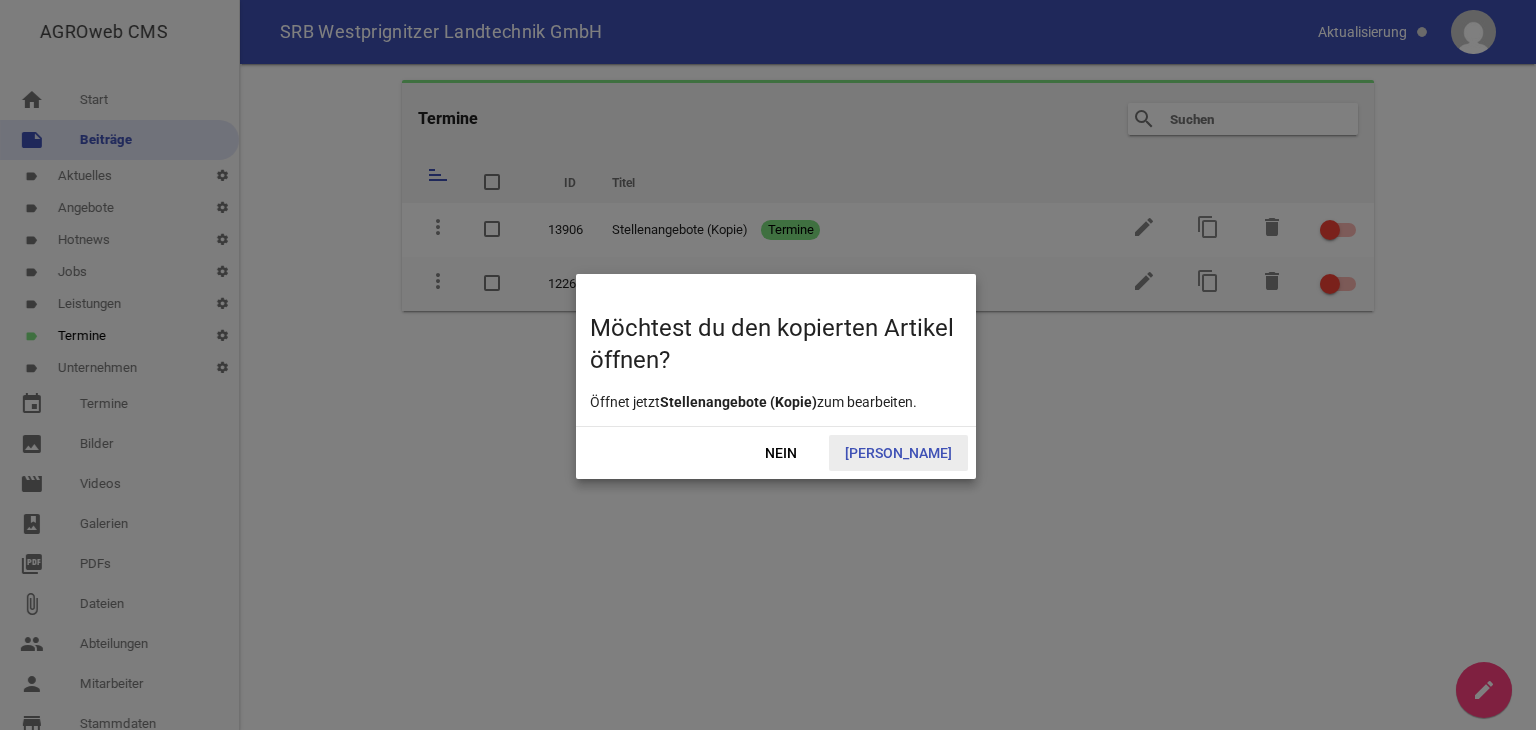 click on "[PERSON_NAME]" at bounding box center [898, 453] 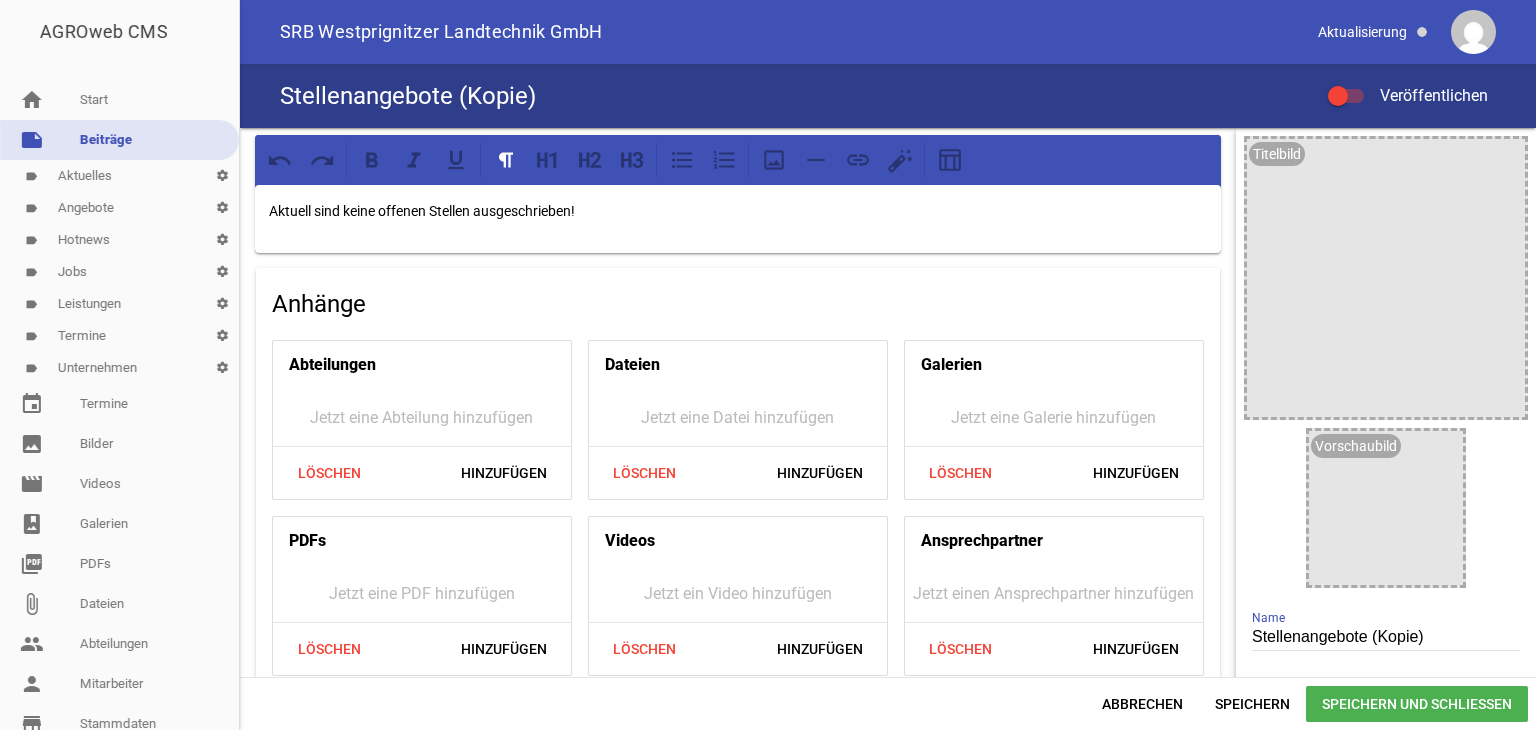 click on "Stellenangebote (Kopie)" at bounding box center (1386, 637) 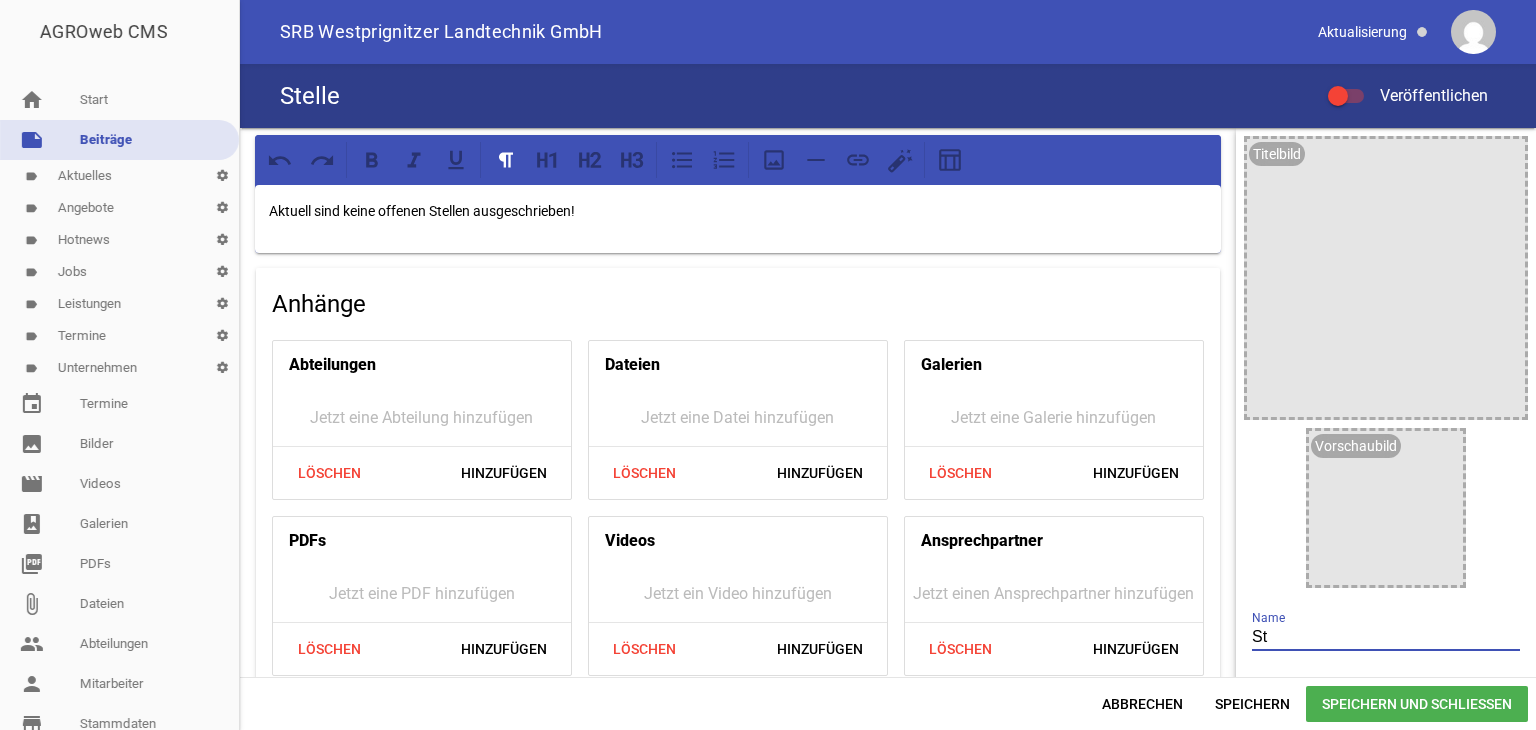 type on "S" 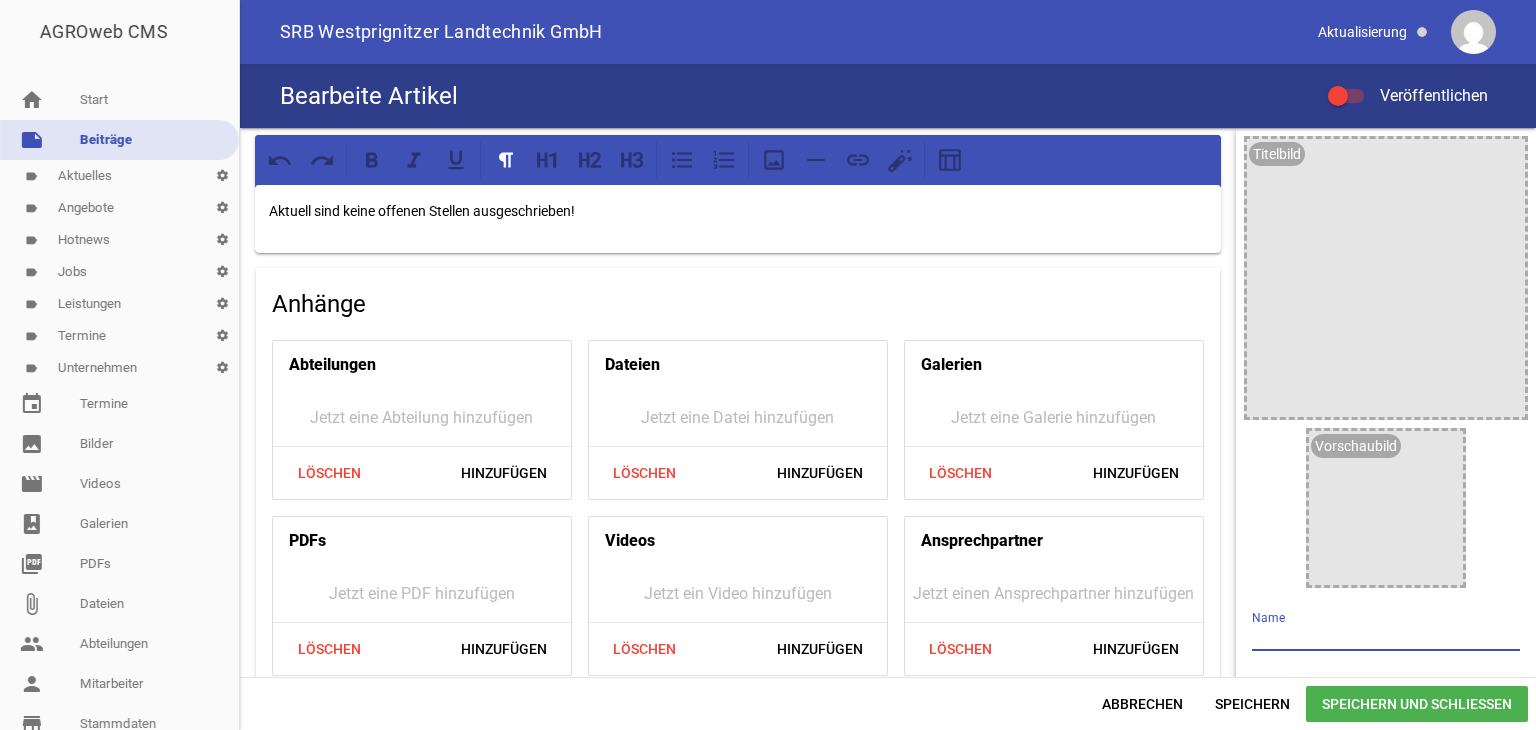 type 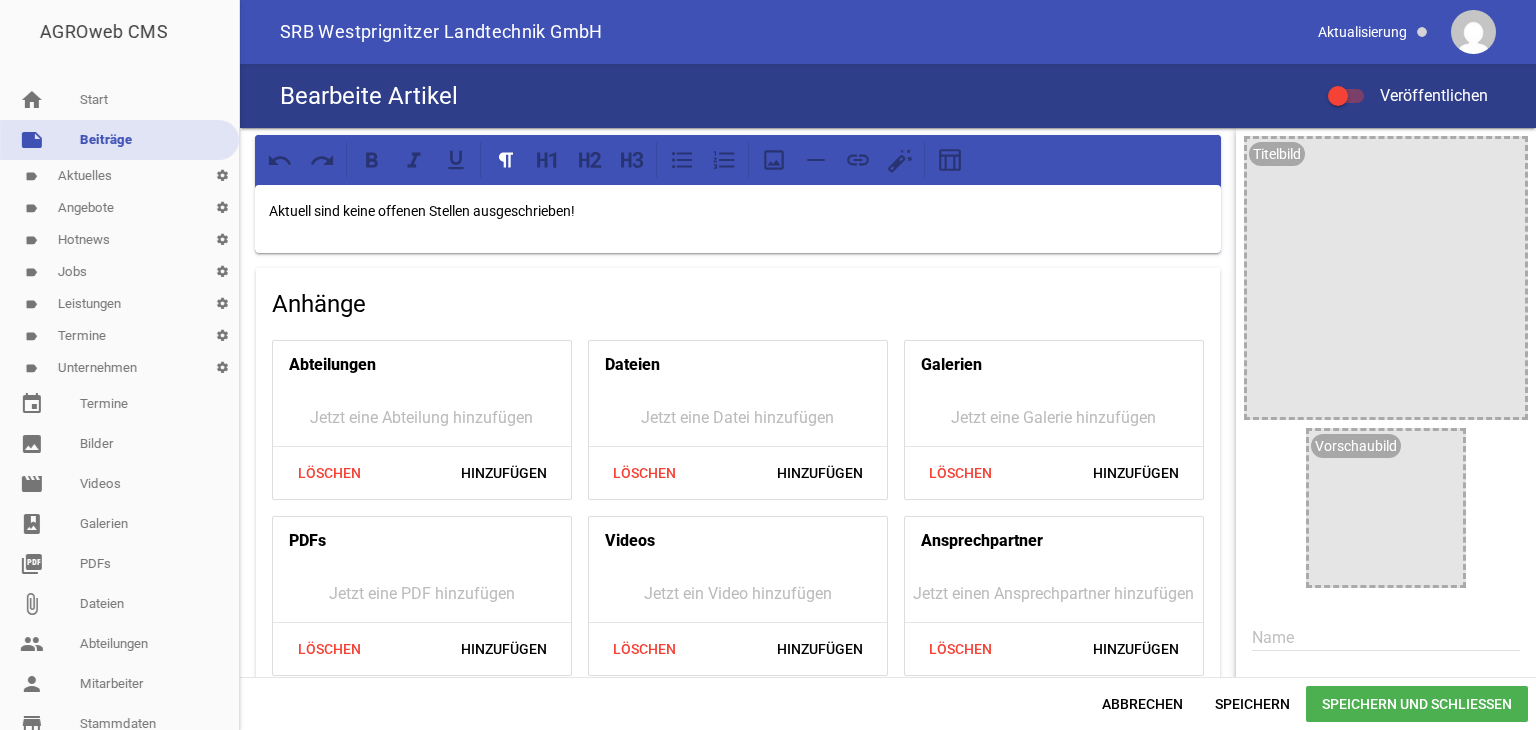 click at bounding box center (1346, 96) 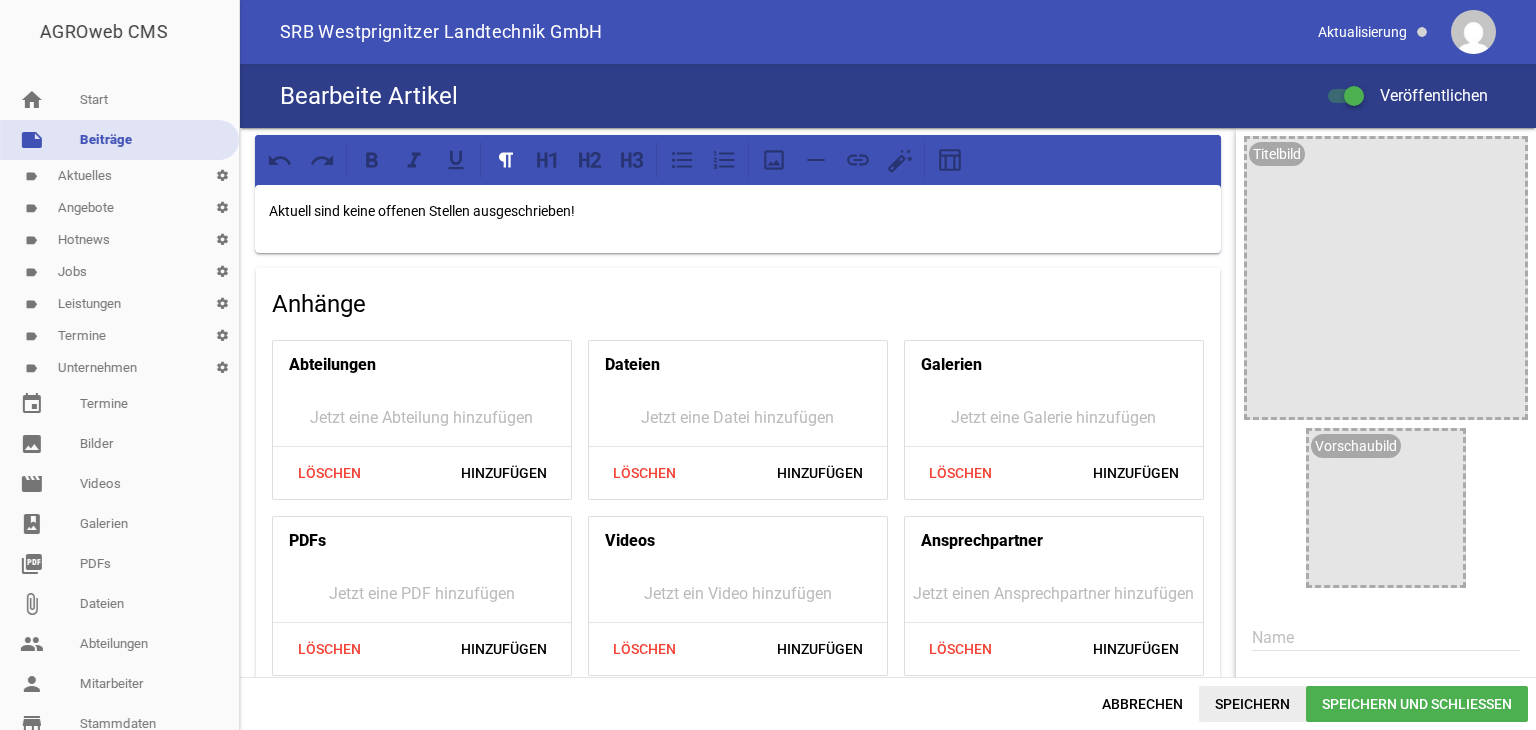 click on "Speichern" at bounding box center (1252, 704) 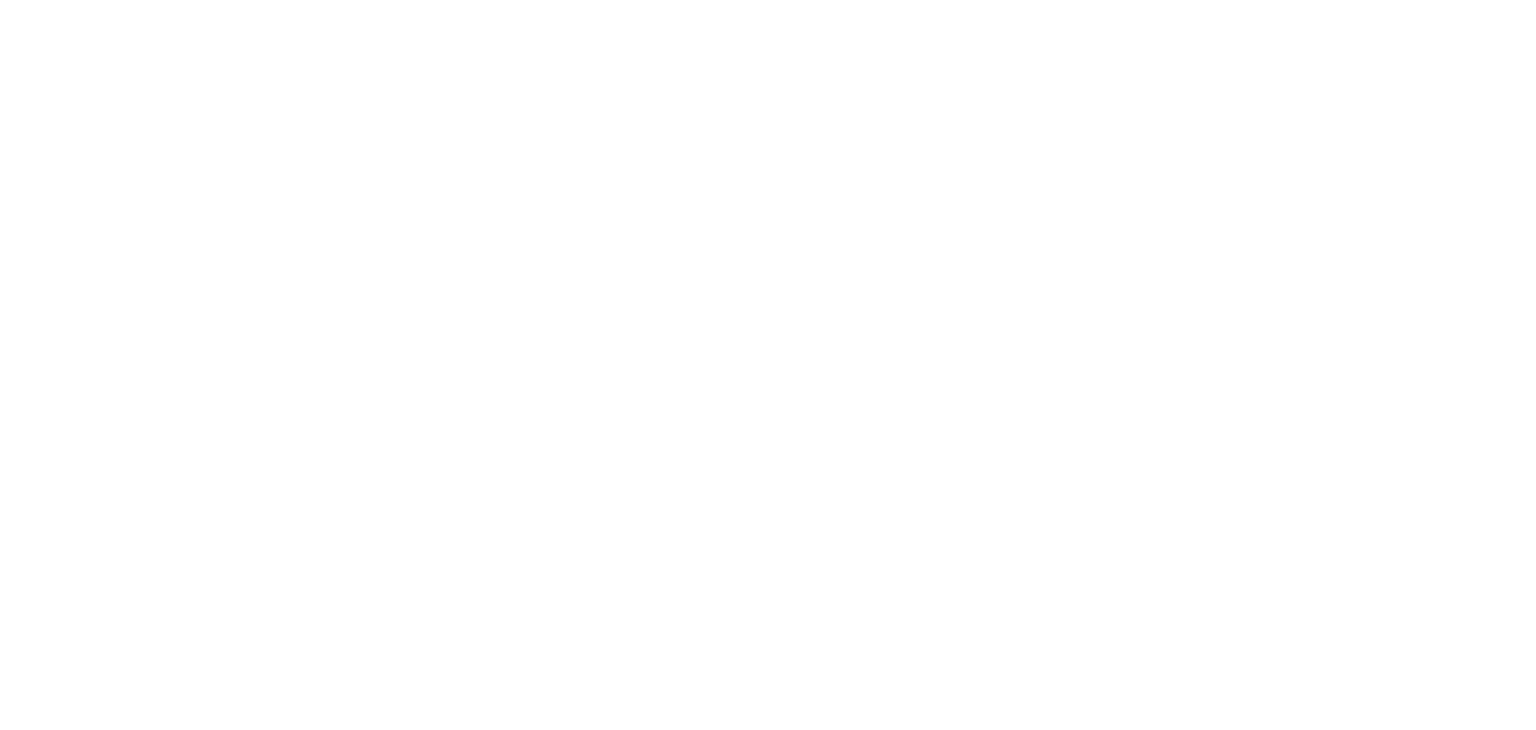 scroll, scrollTop: 0, scrollLeft: 0, axis: both 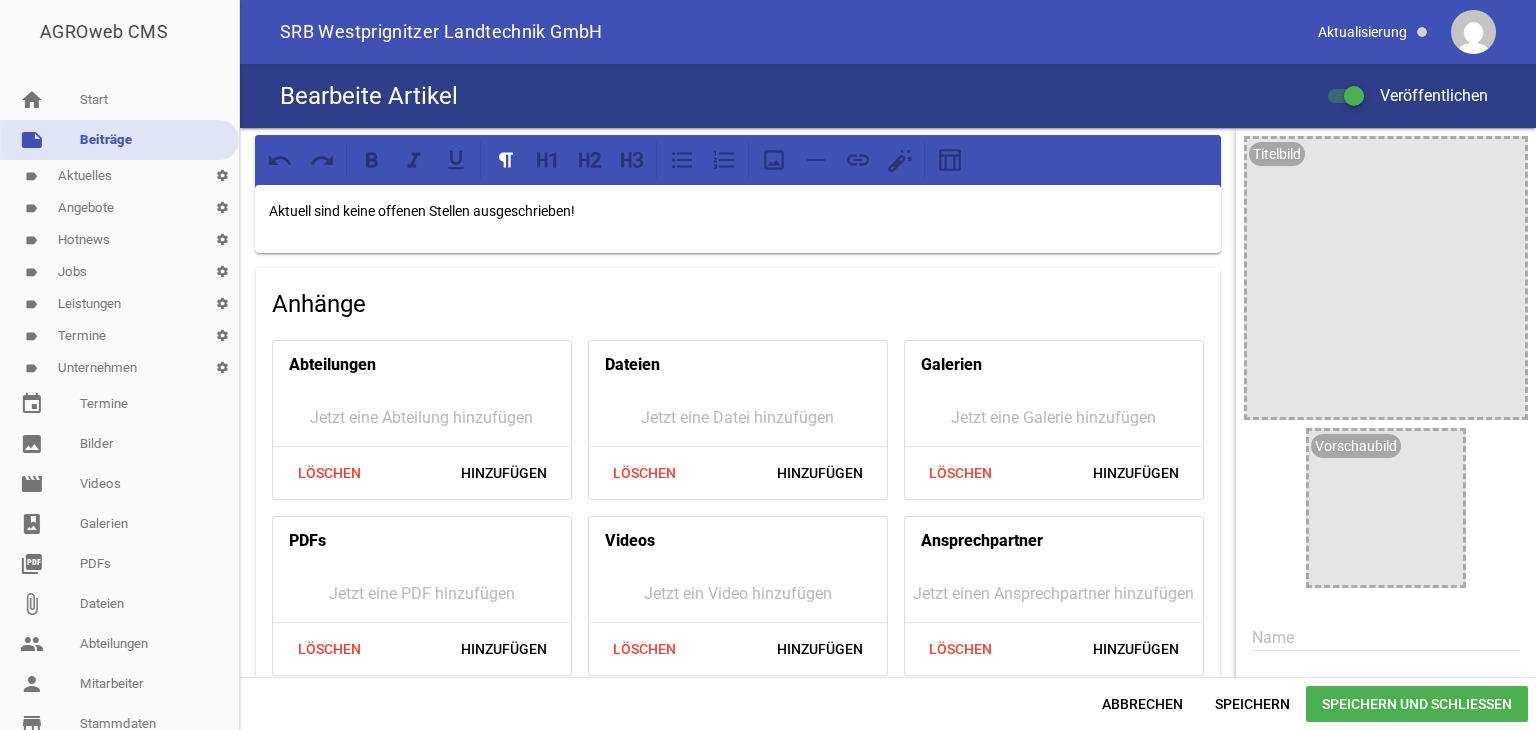 click on "label Termine settings" at bounding box center (119, 336) 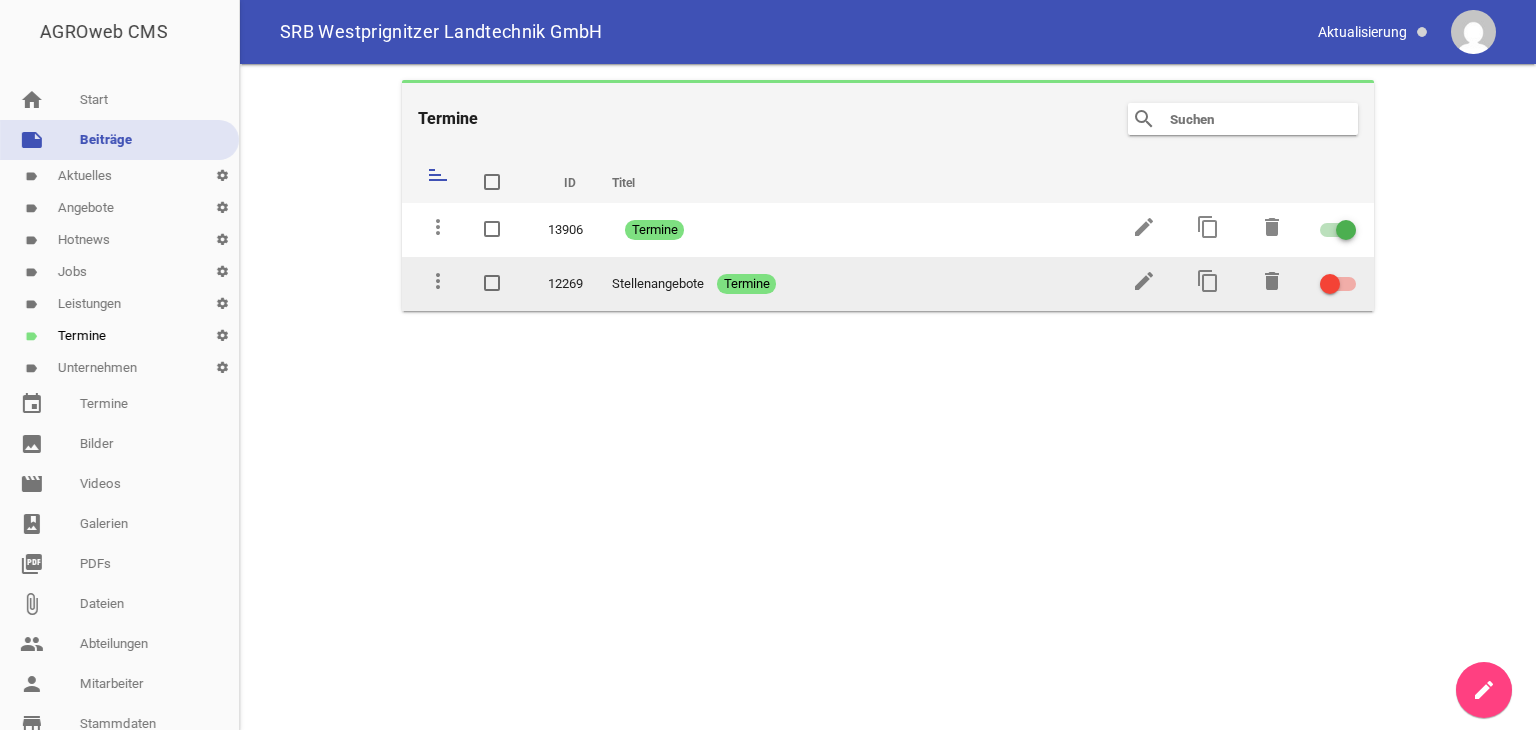 click at bounding box center (1330, 284) 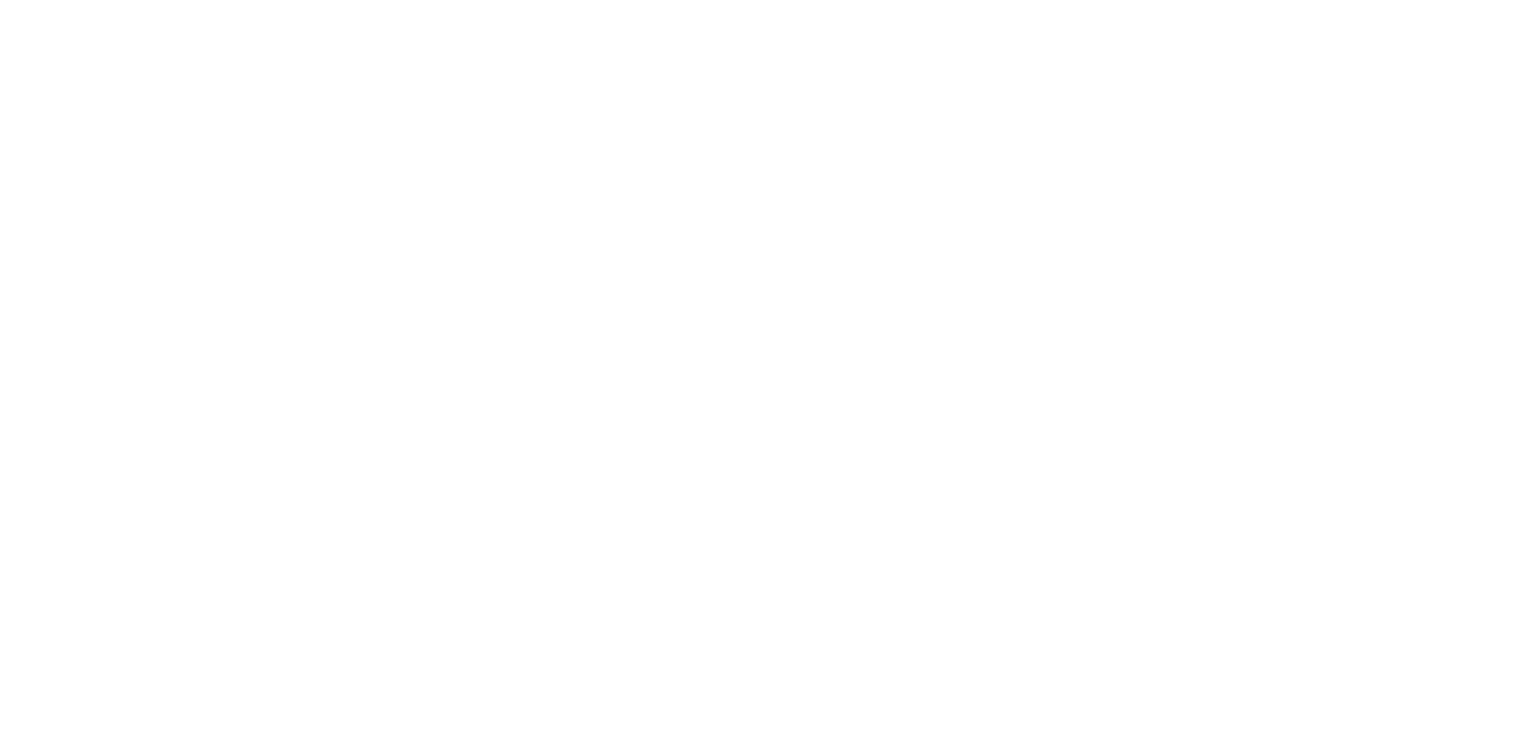 scroll, scrollTop: 0, scrollLeft: 0, axis: both 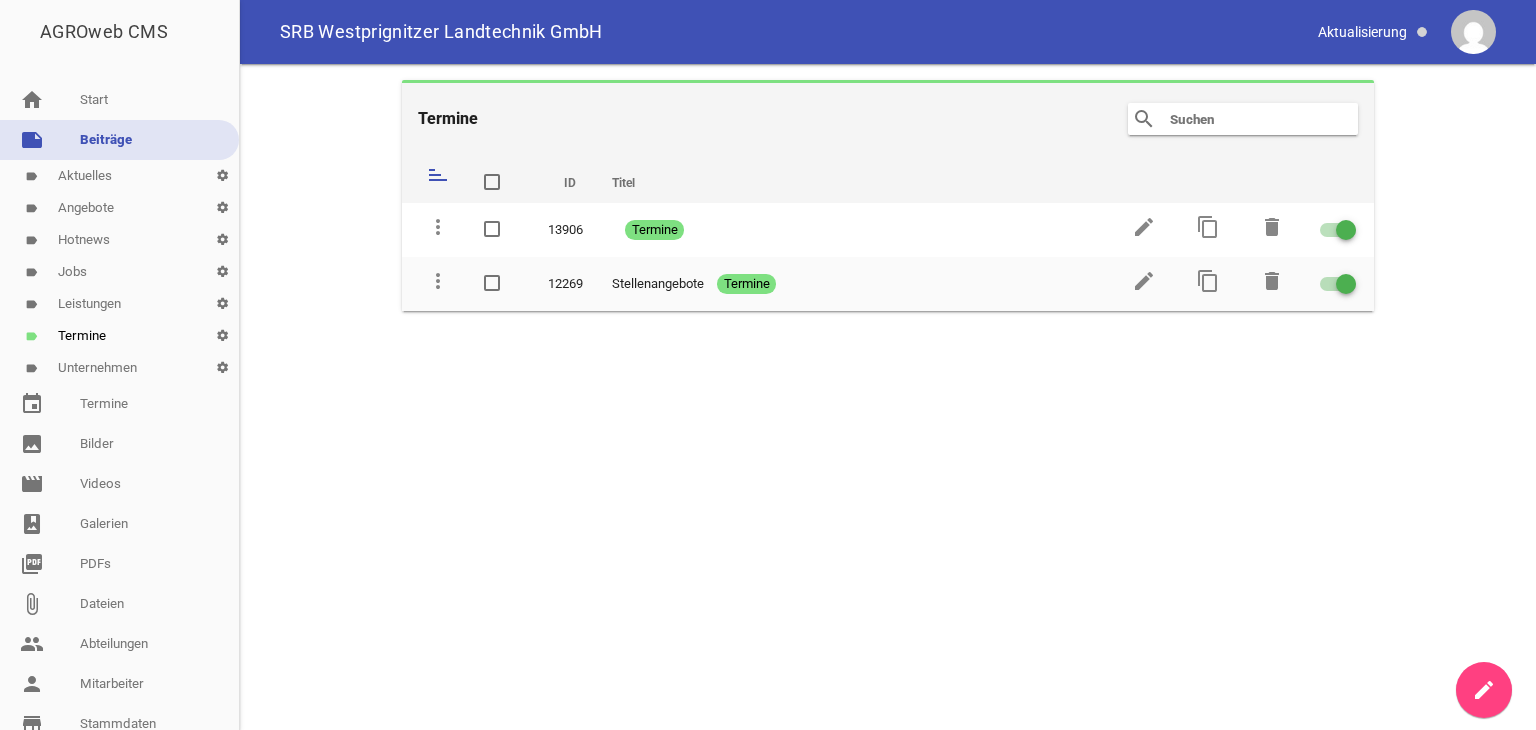 click on "label Unternehmen settings" at bounding box center (119, 368) 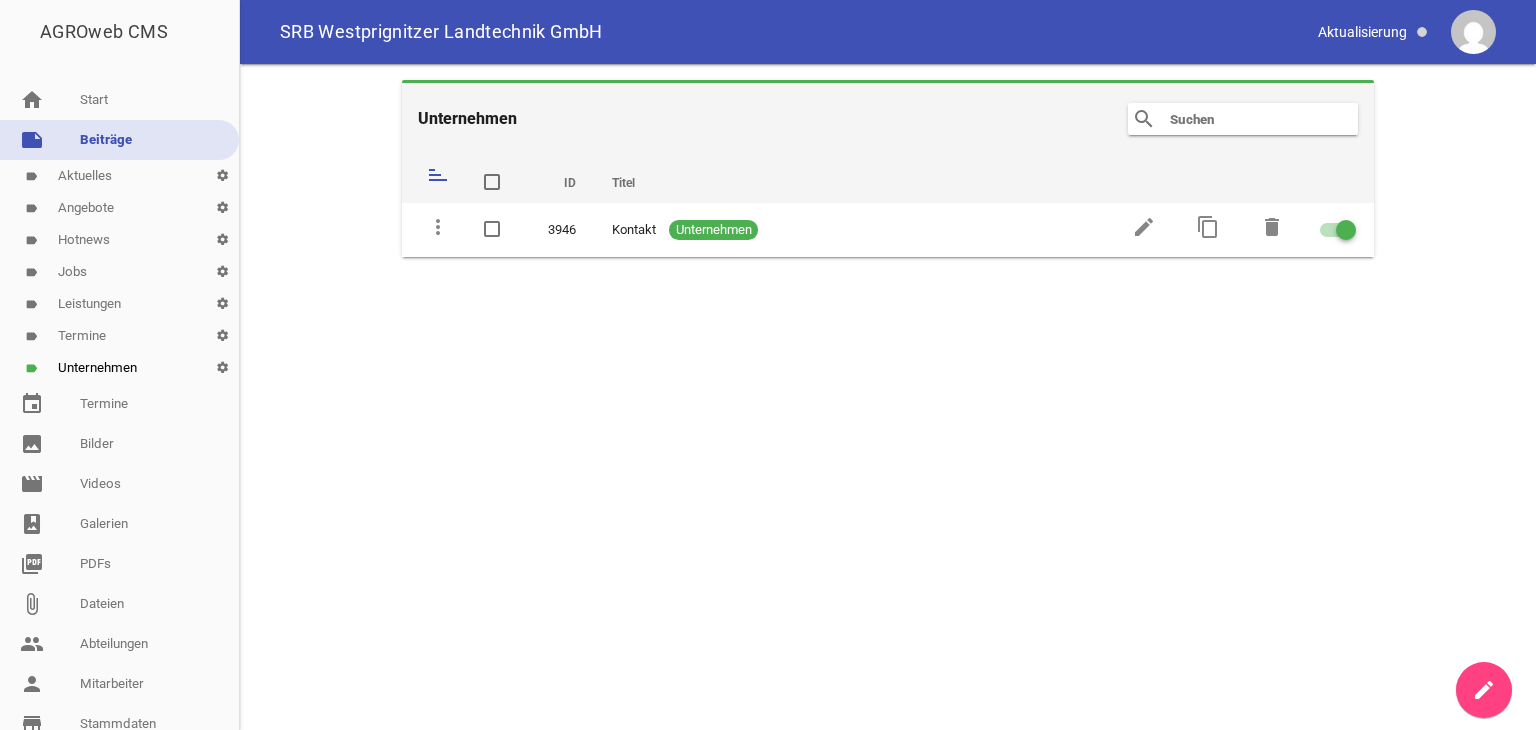click on "label Leistungen settings" at bounding box center [119, 304] 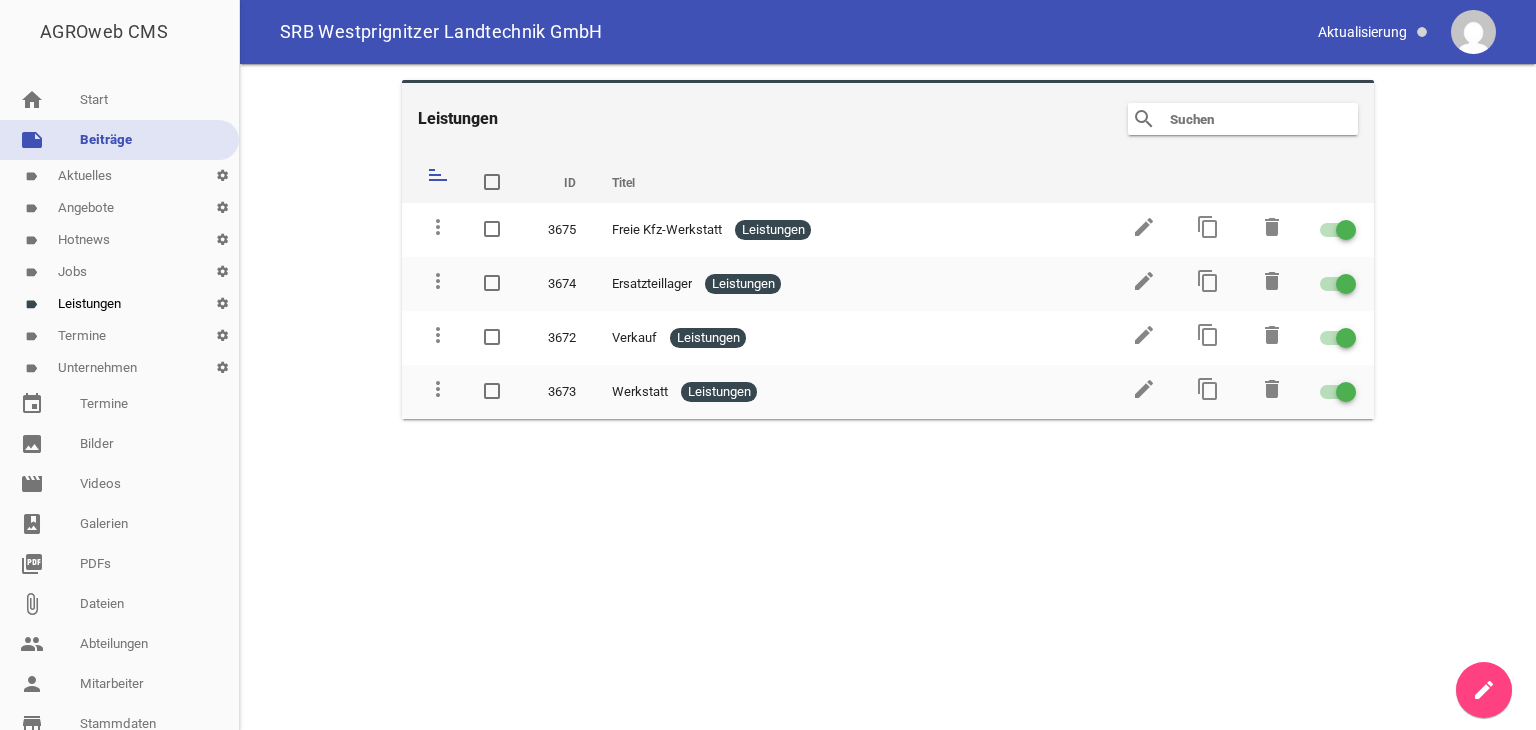 click on "label Jobs settings" at bounding box center [119, 272] 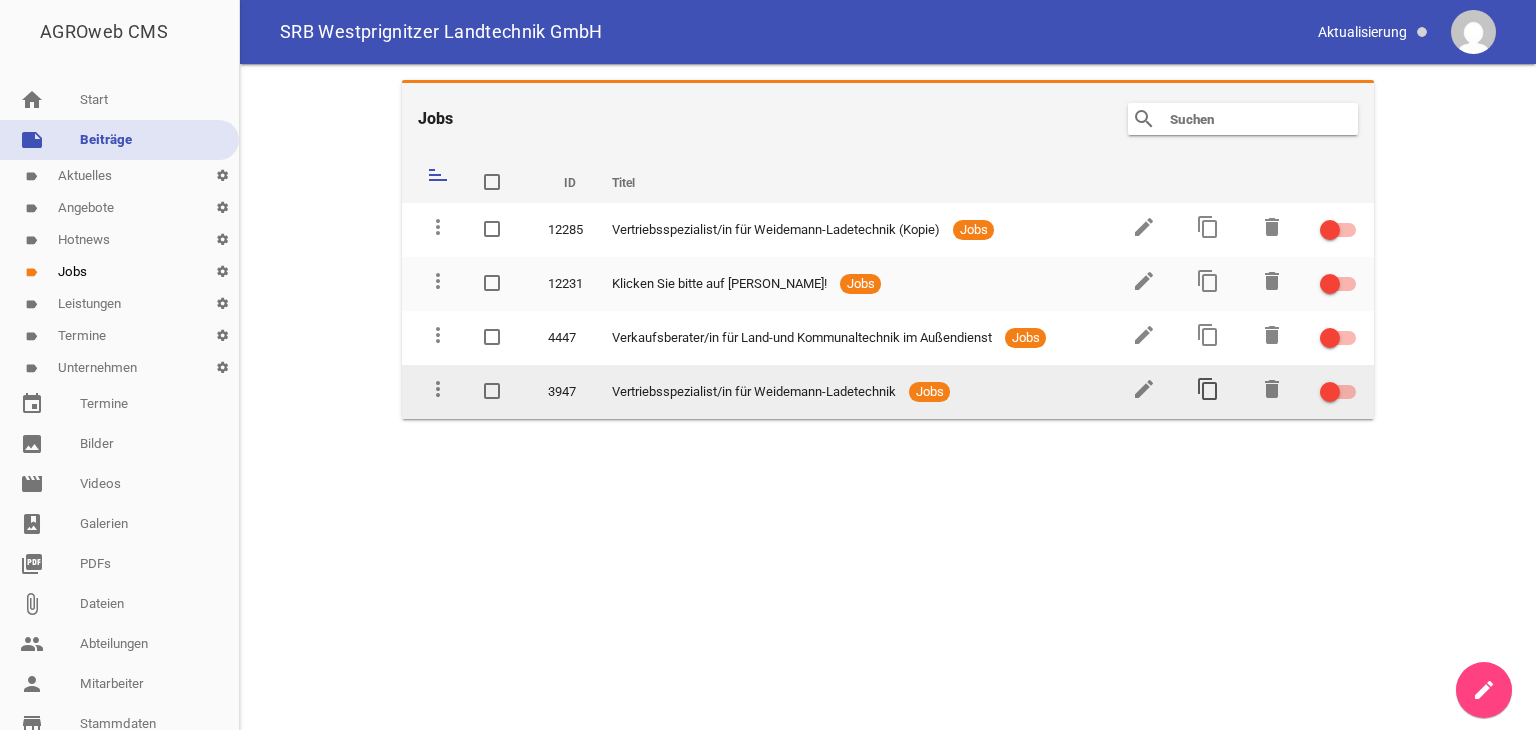 click on "content_copy" at bounding box center [1208, 389] 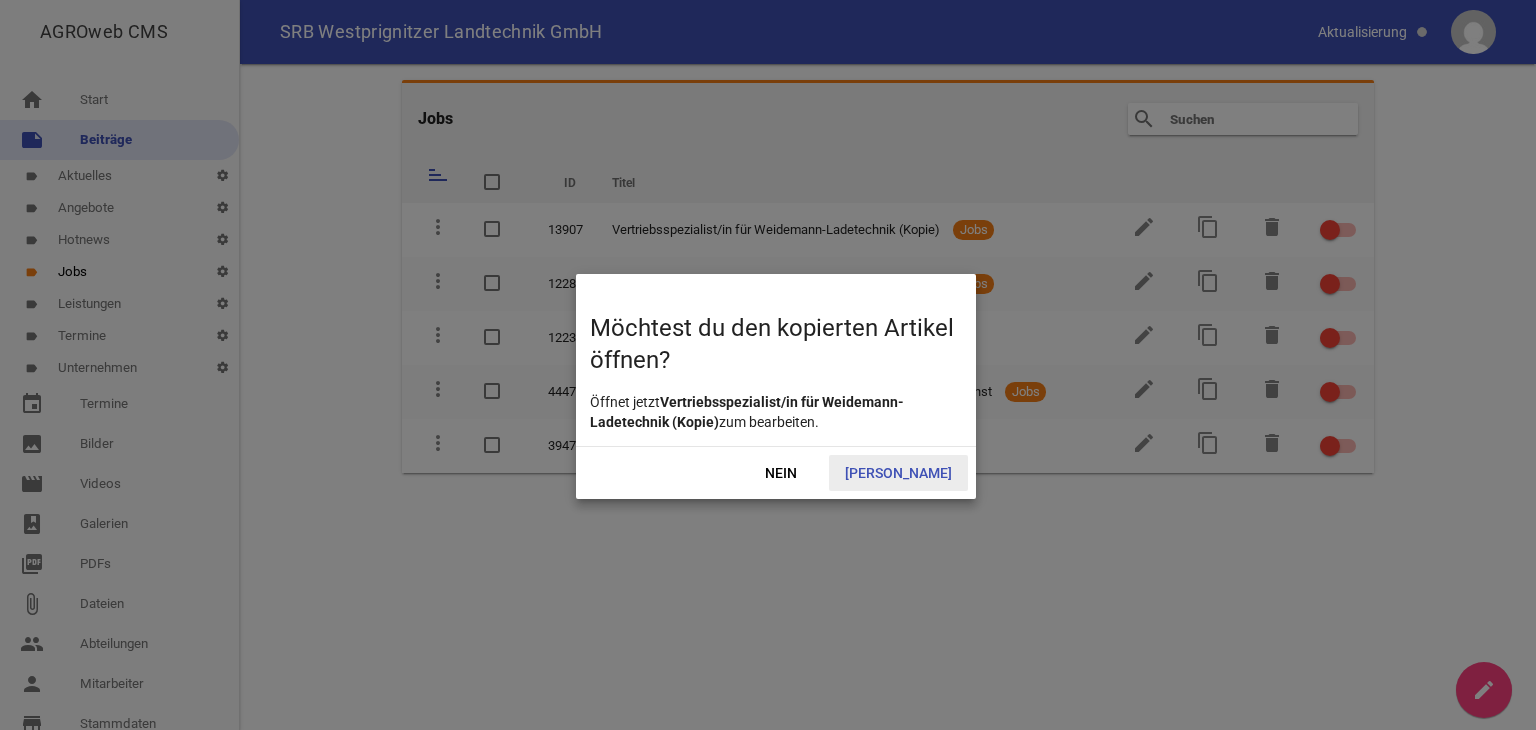 click on "[PERSON_NAME]" at bounding box center (898, 473) 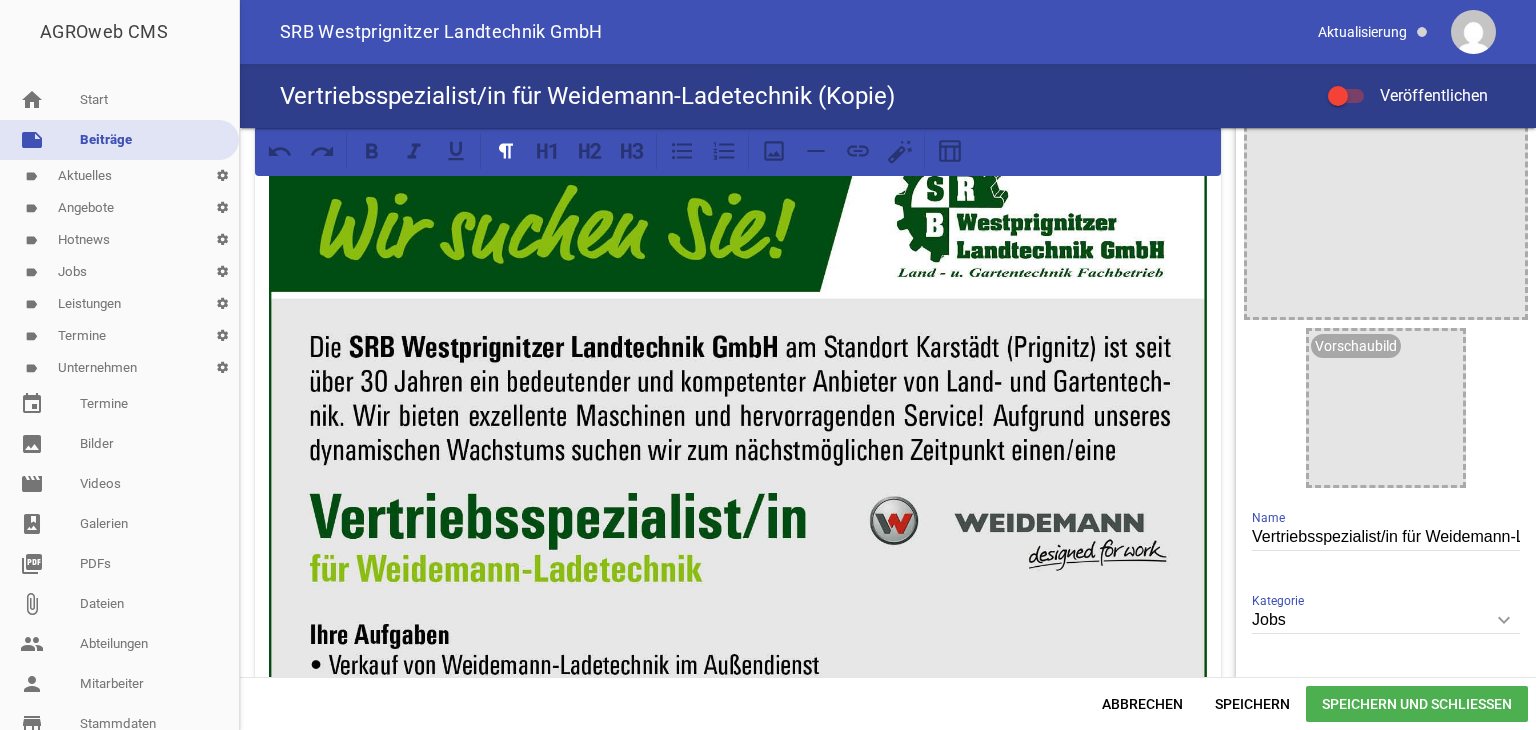 scroll, scrollTop: 0, scrollLeft: 0, axis: both 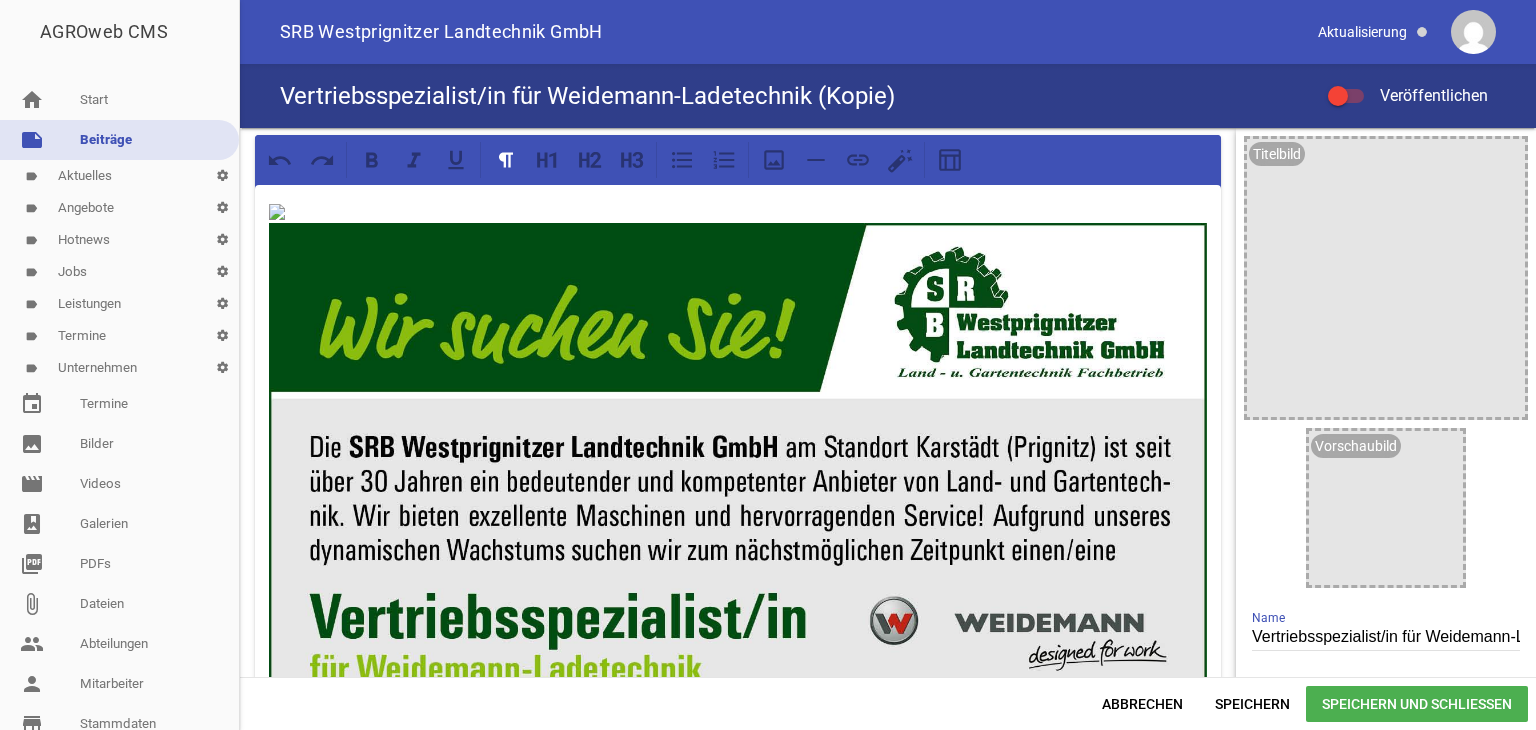 drag, startPoint x: 272, startPoint y: 211, endPoint x: 672, endPoint y: 440, distance: 460.91324 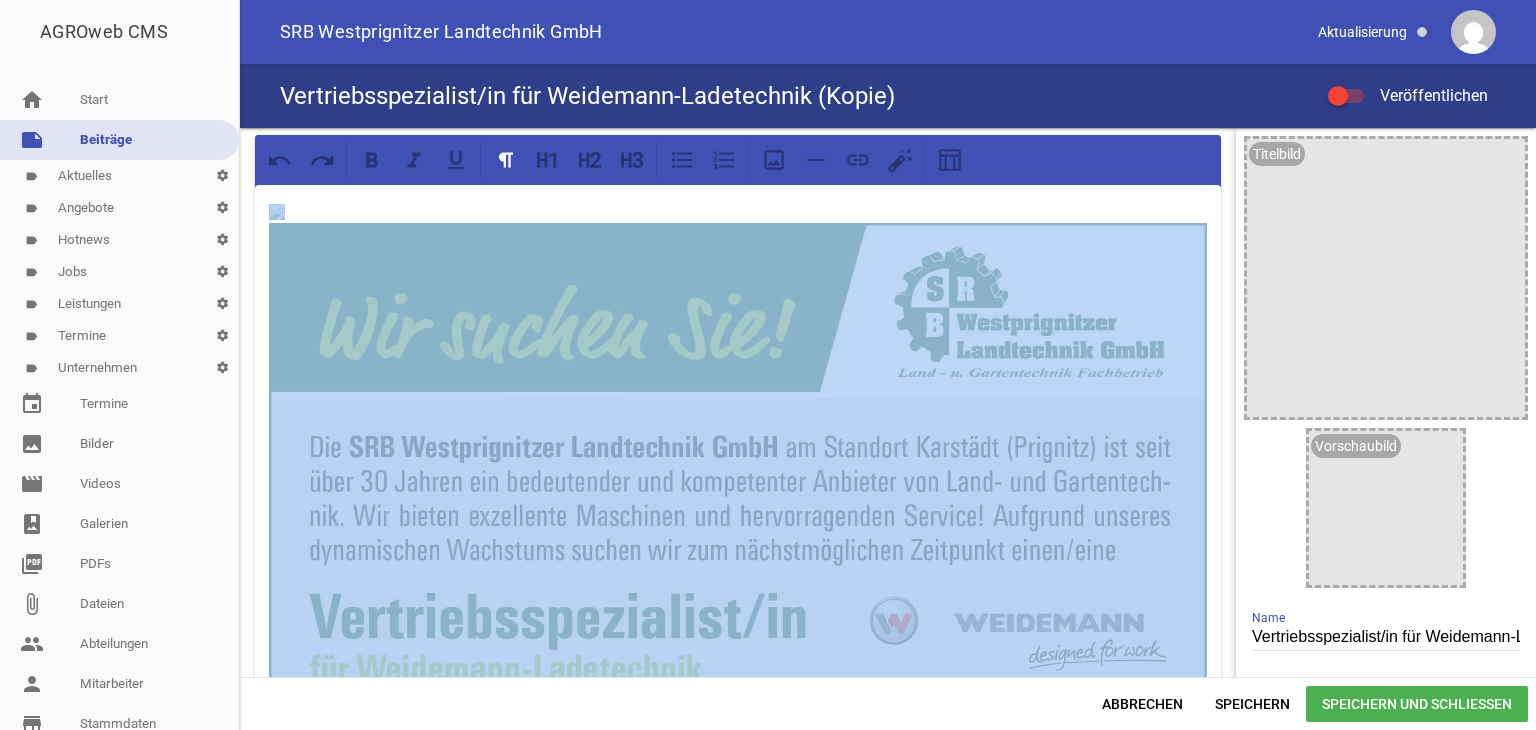 drag, startPoint x: 405, startPoint y: 307, endPoint x: 960, endPoint y: 185, distance: 568.25085 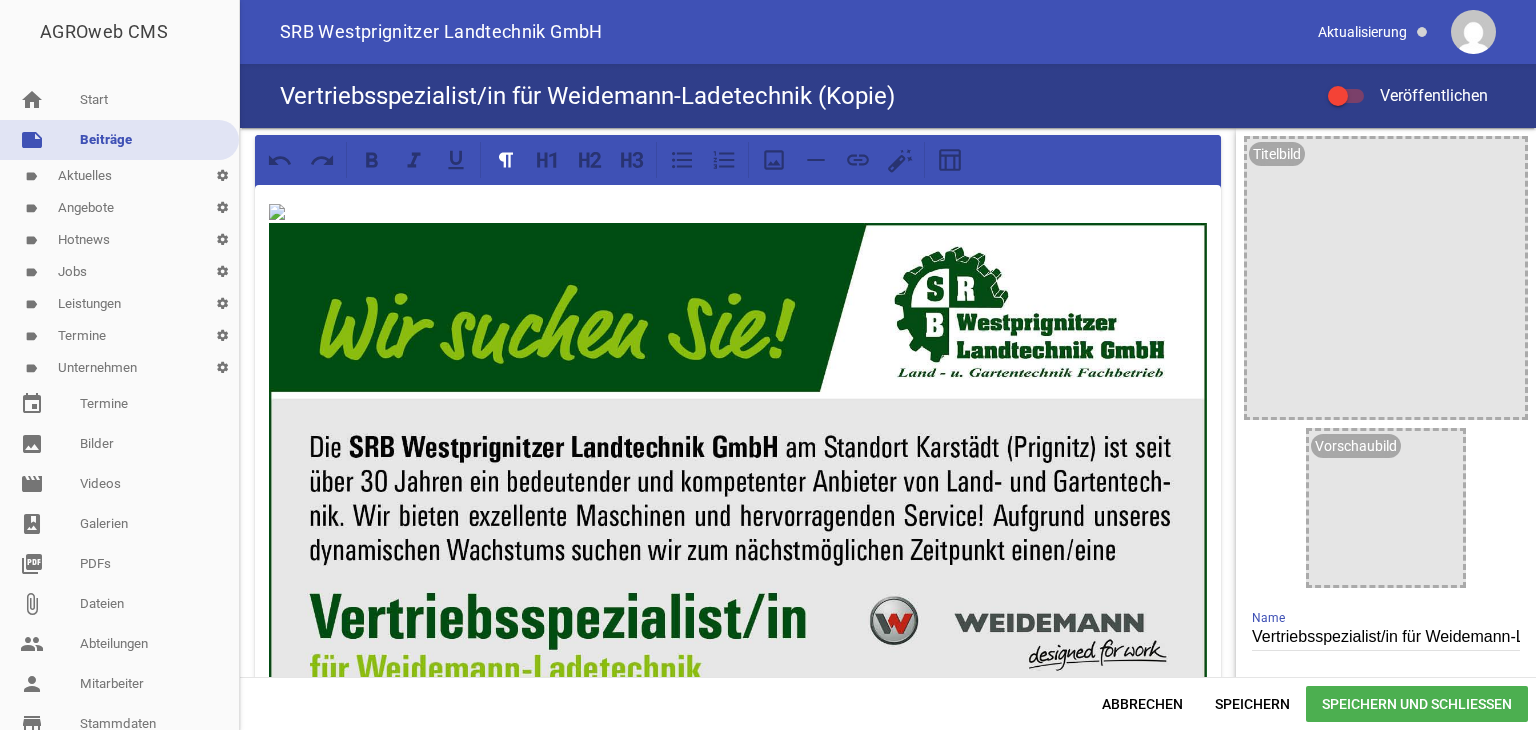 click at bounding box center [738, 897] 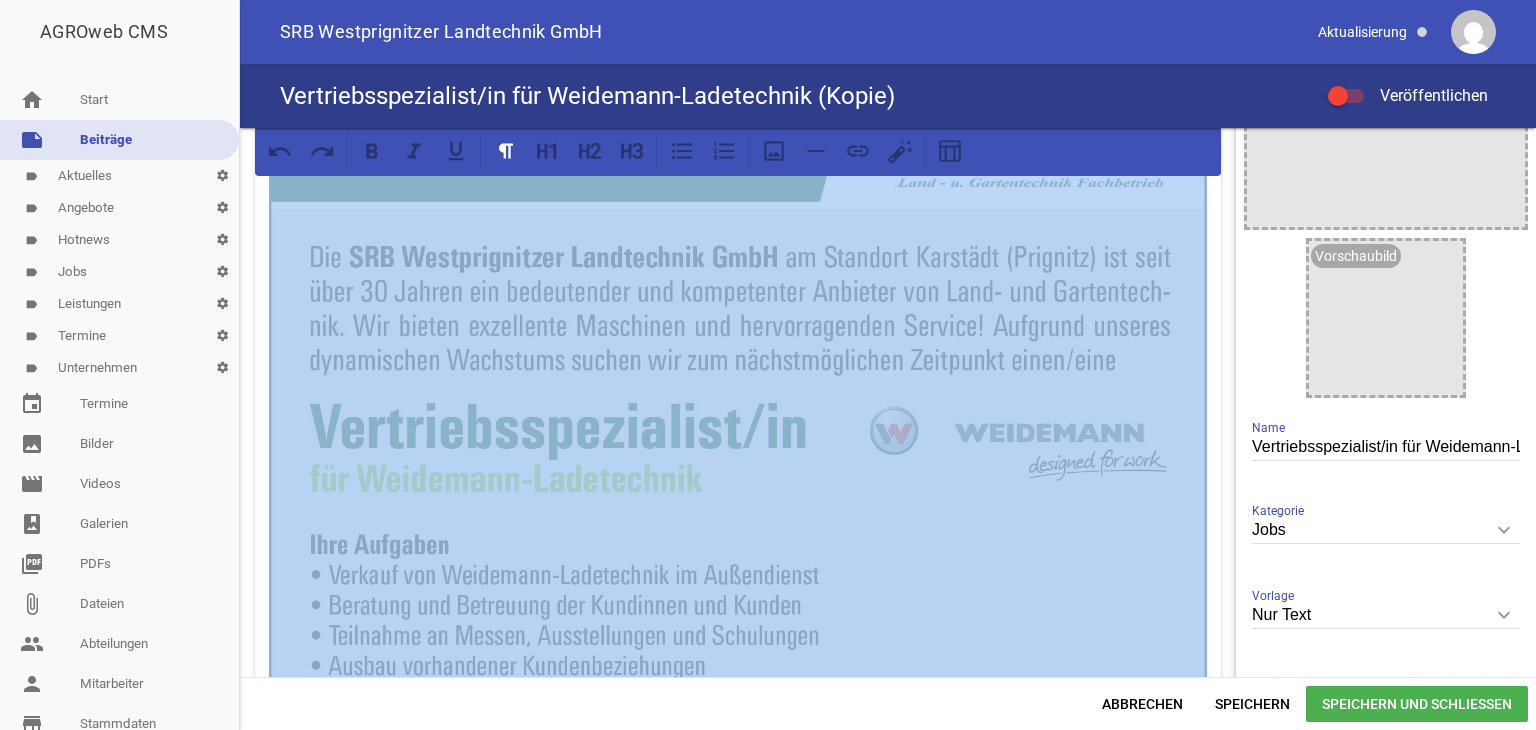 scroll, scrollTop: 0, scrollLeft: 0, axis: both 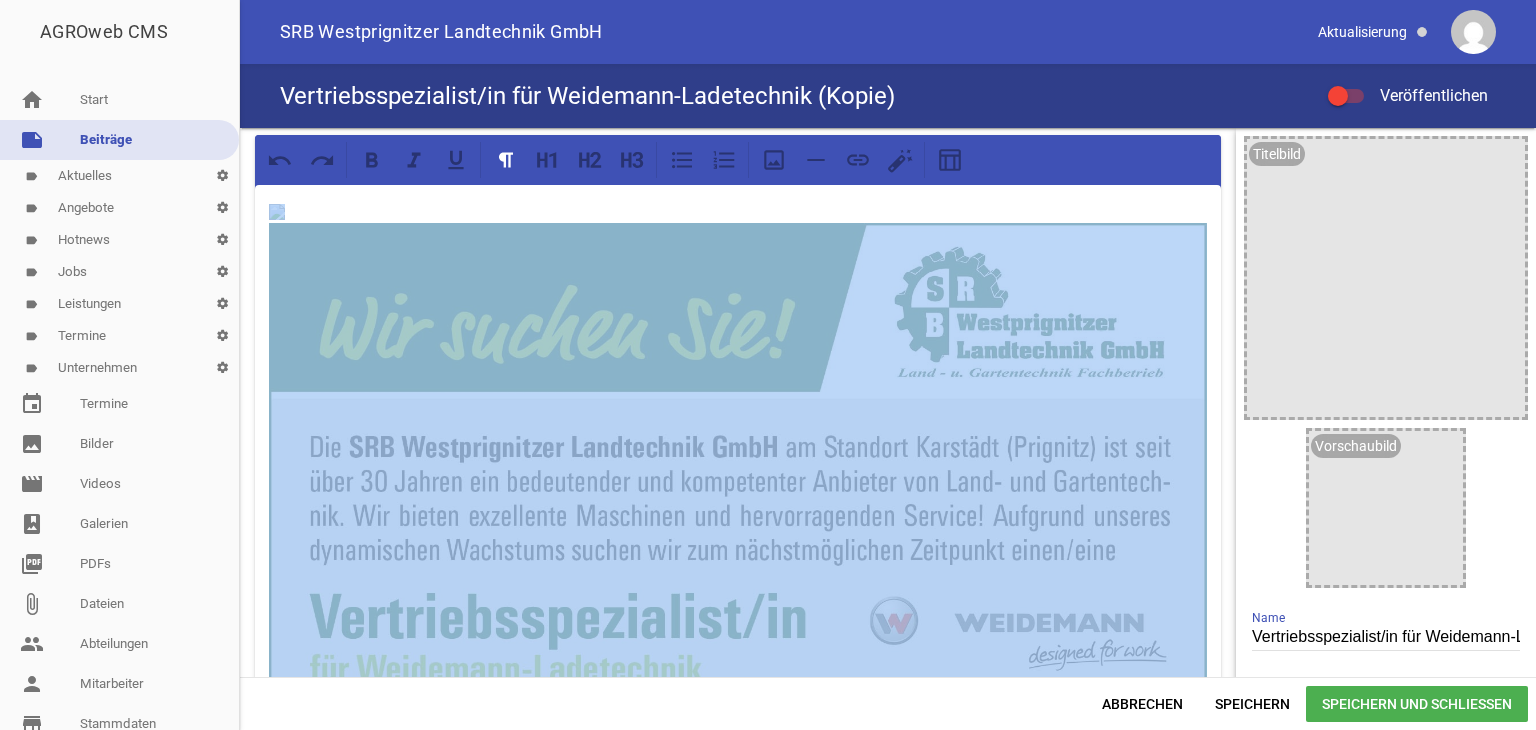 click on "label Aktuelles settings" at bounding box center (119, 176) 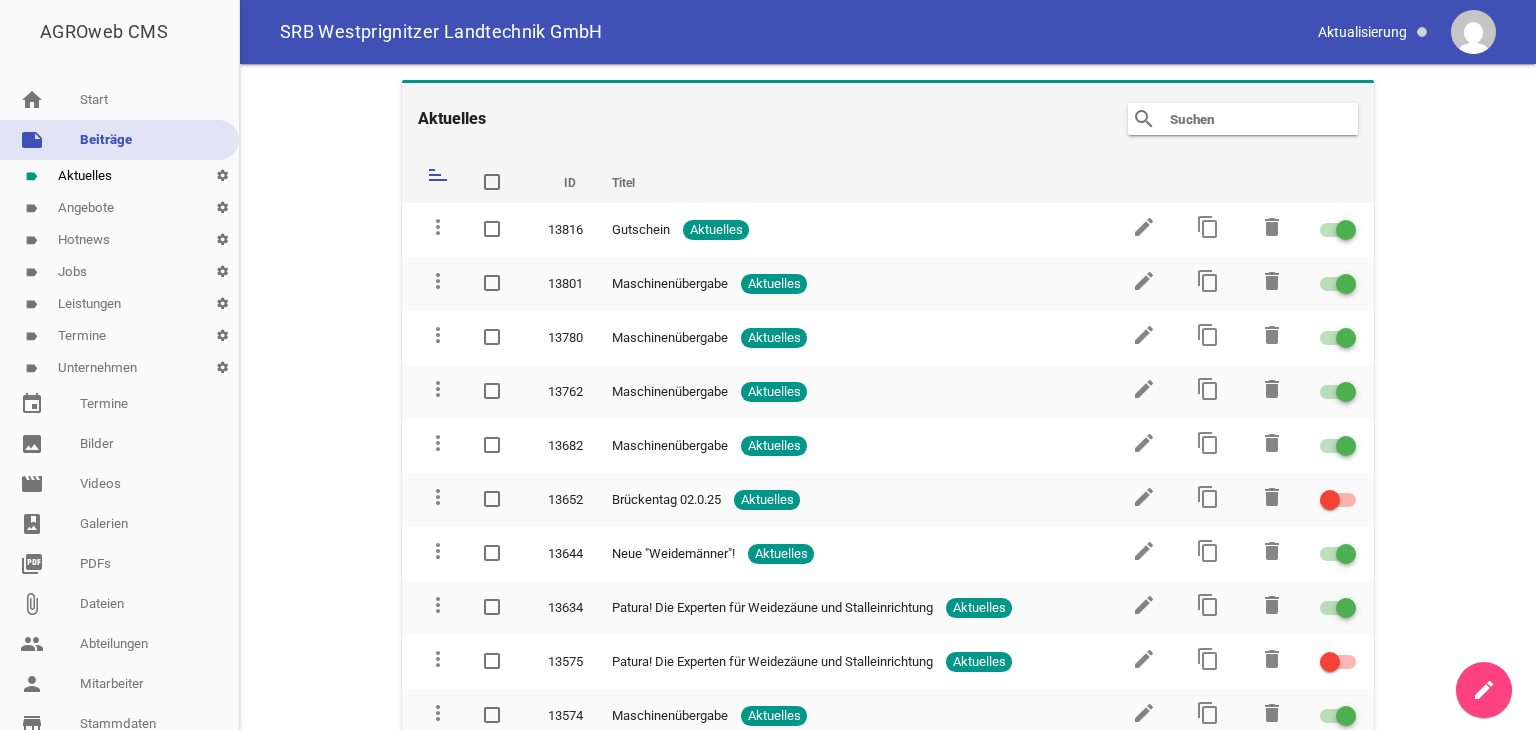click on "label Jobs settings" at bounding box center (119, 272) 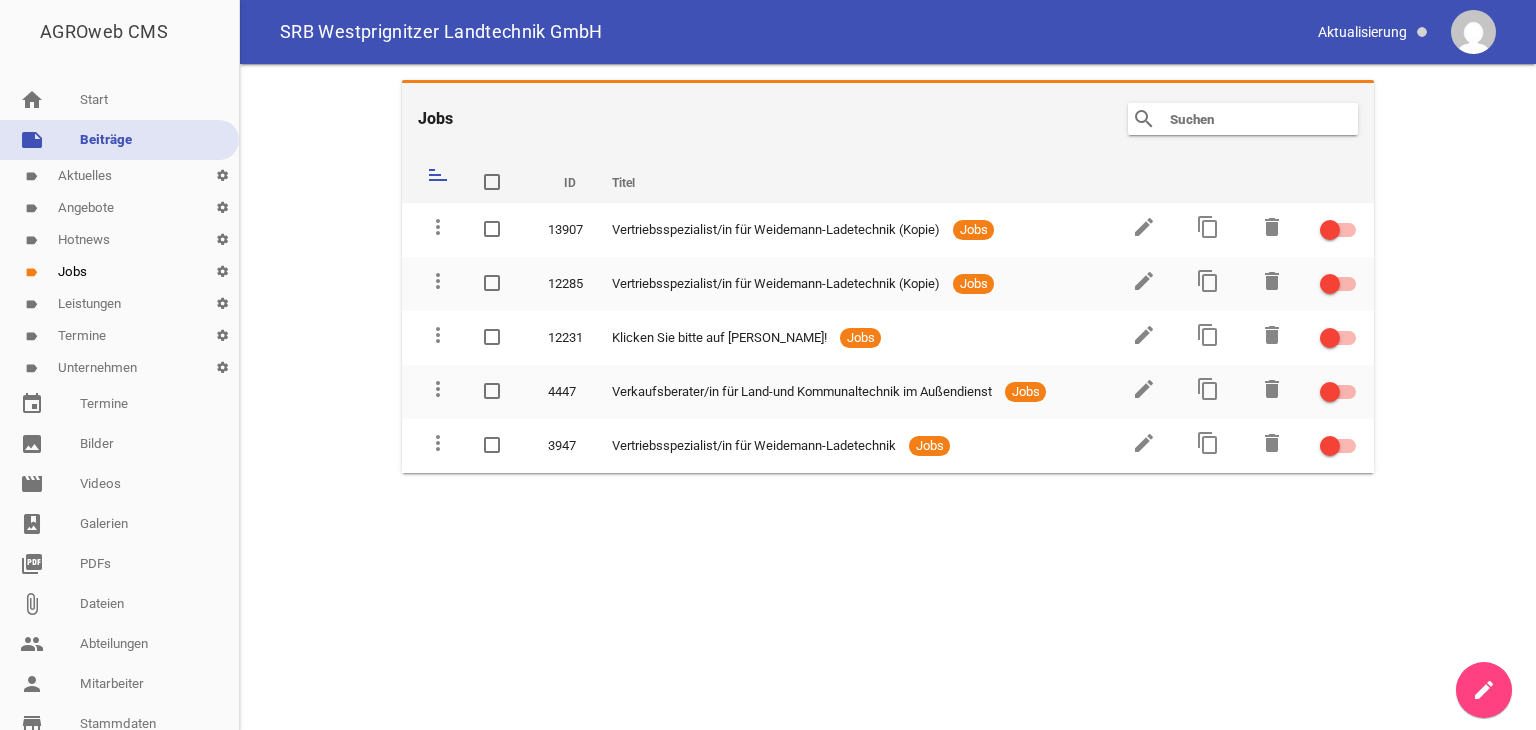 click on "label Aktuelles settings" at bounding box center (119, 176) 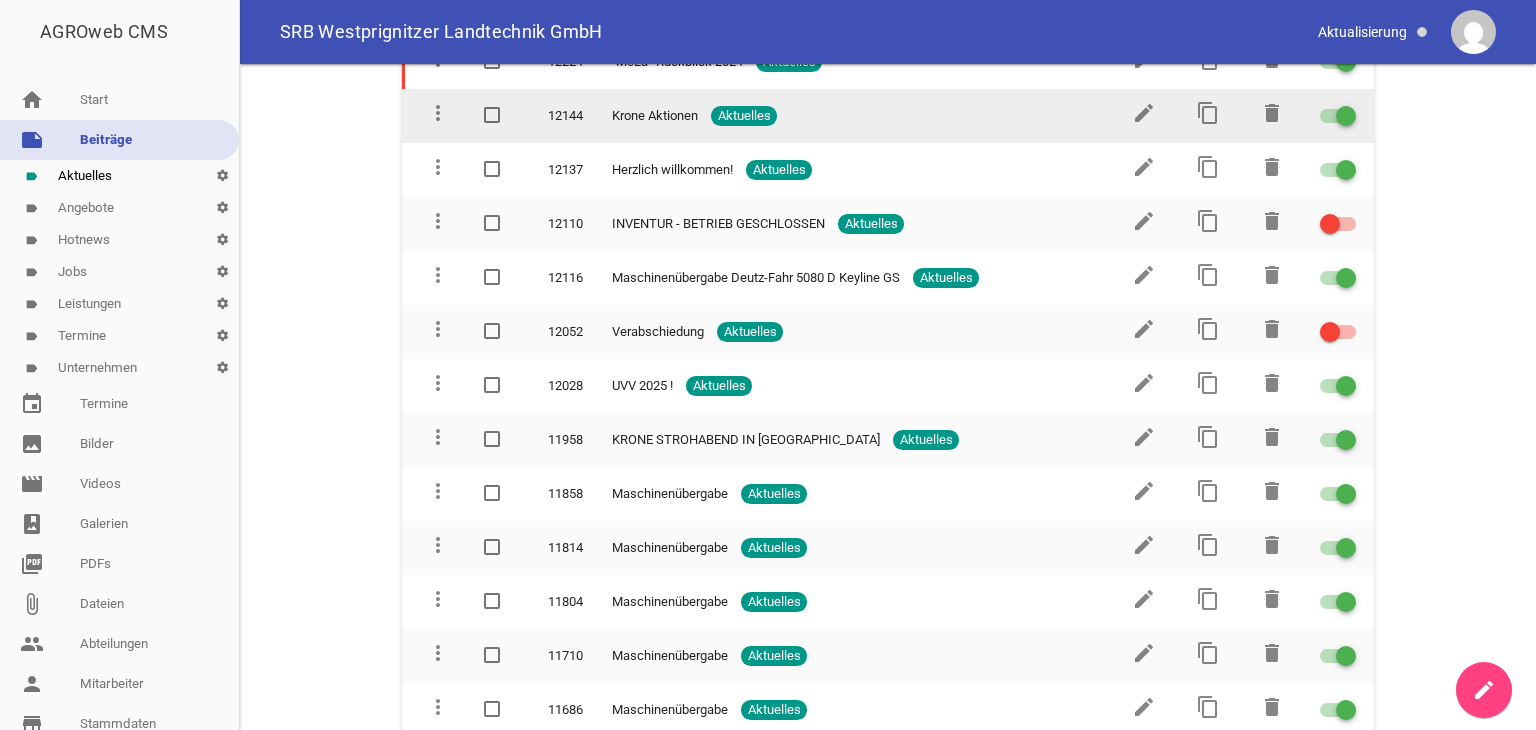 scroll, scrollTop: 3100, scrollLeft: 0, axis: vertical 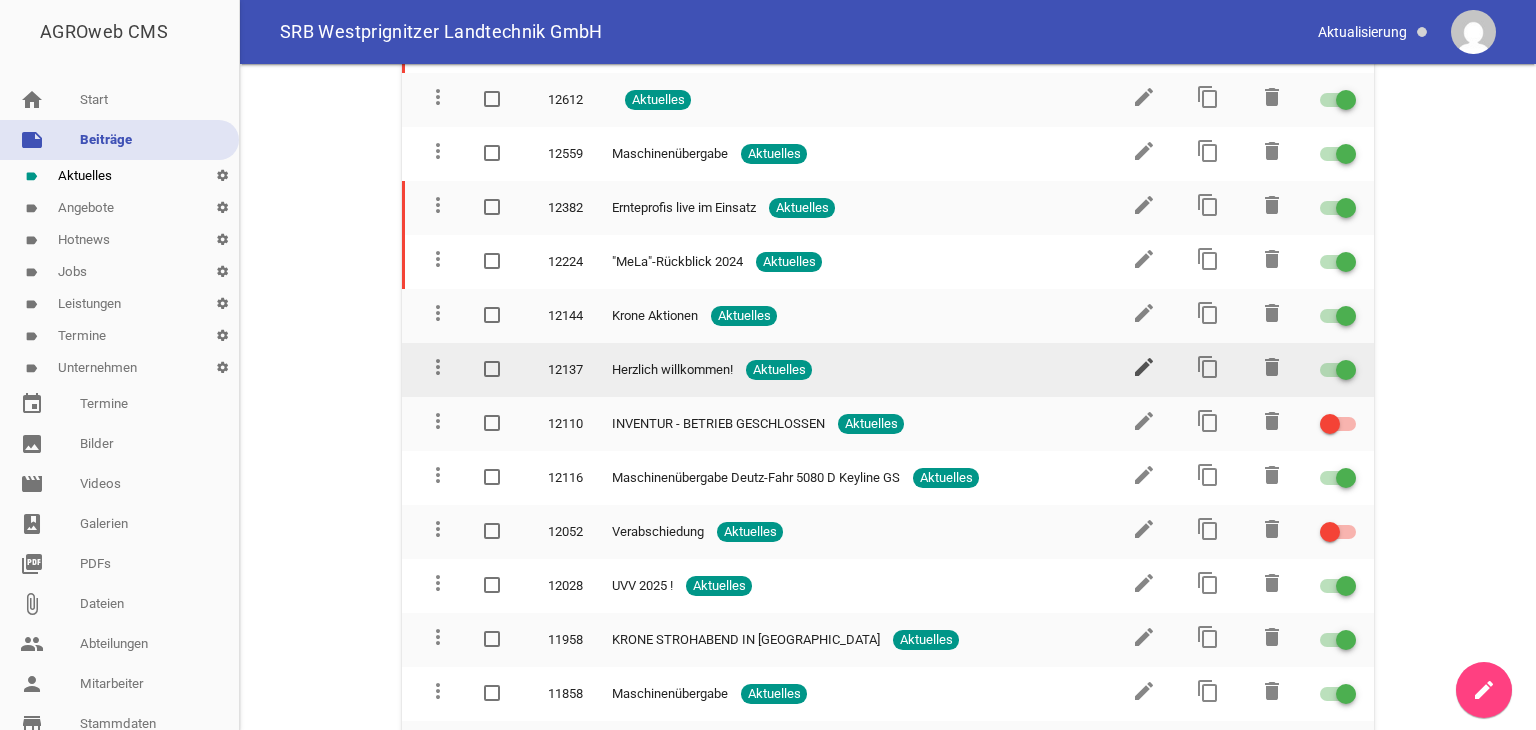 click on "edit" at bounding box center (1144, 367) 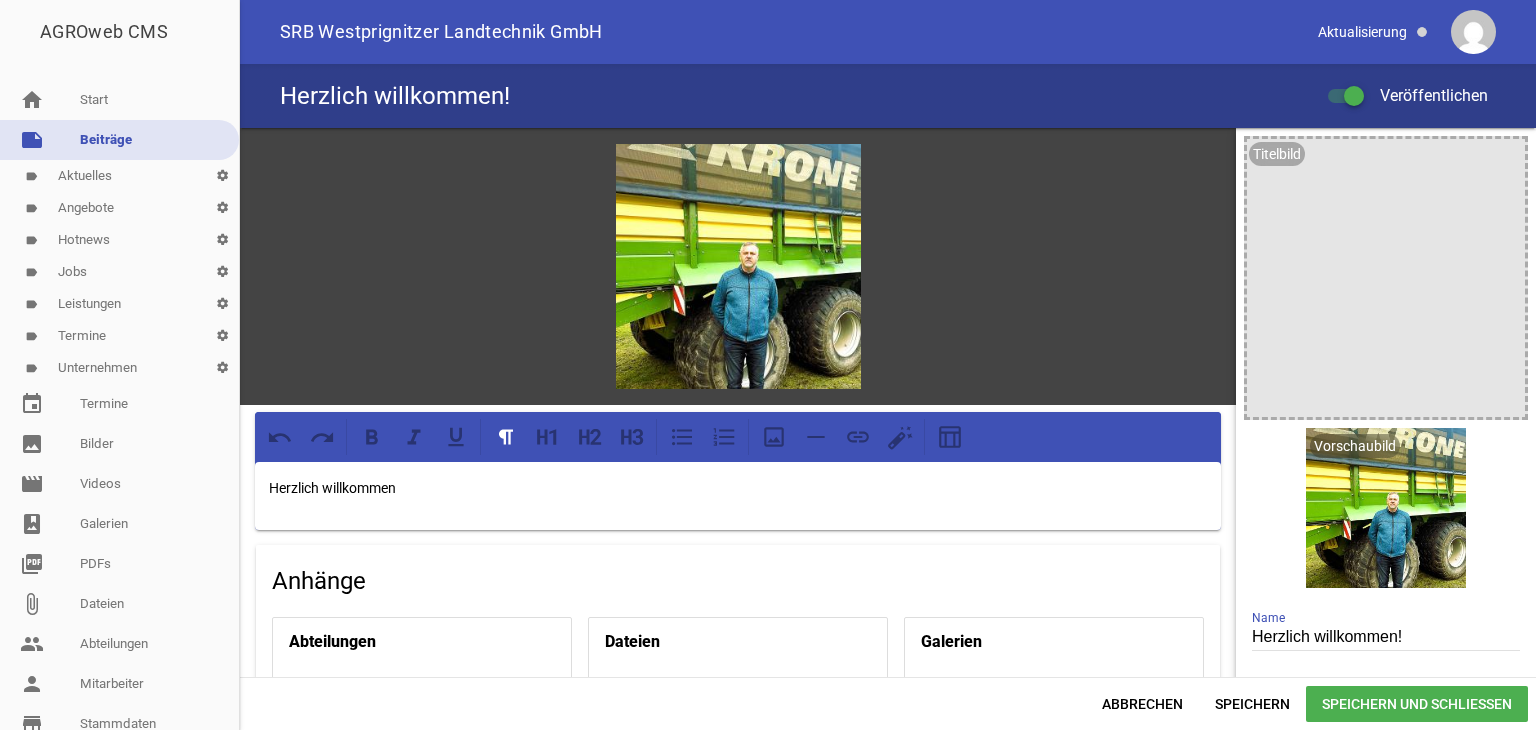scroll, scrollTop: 0, scrollLeft: 0, axis: both 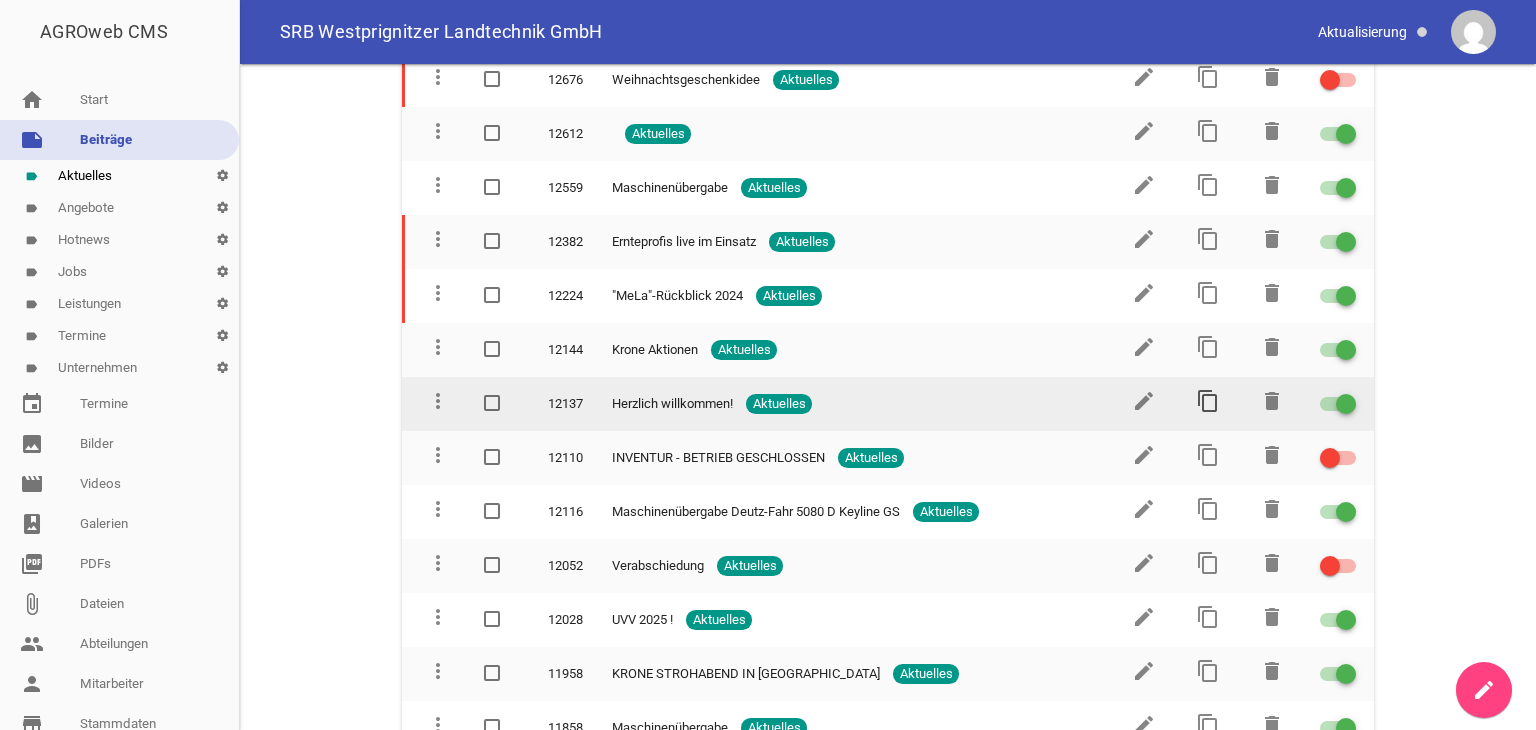 click on "content_copy" at bounding box center (1208, 401) 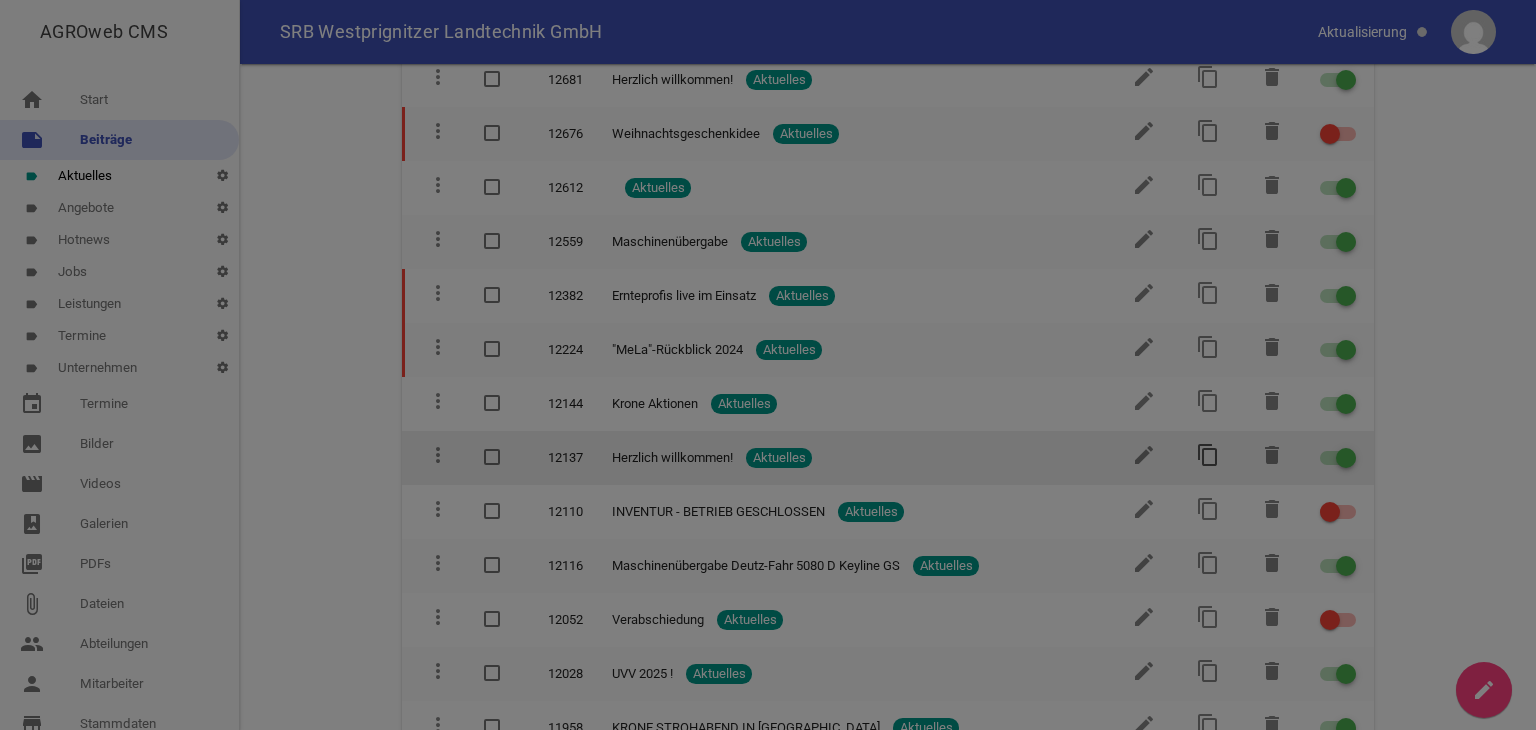 scroll, scrollTop: 3120, scrollLeft: 0, axis: vertical 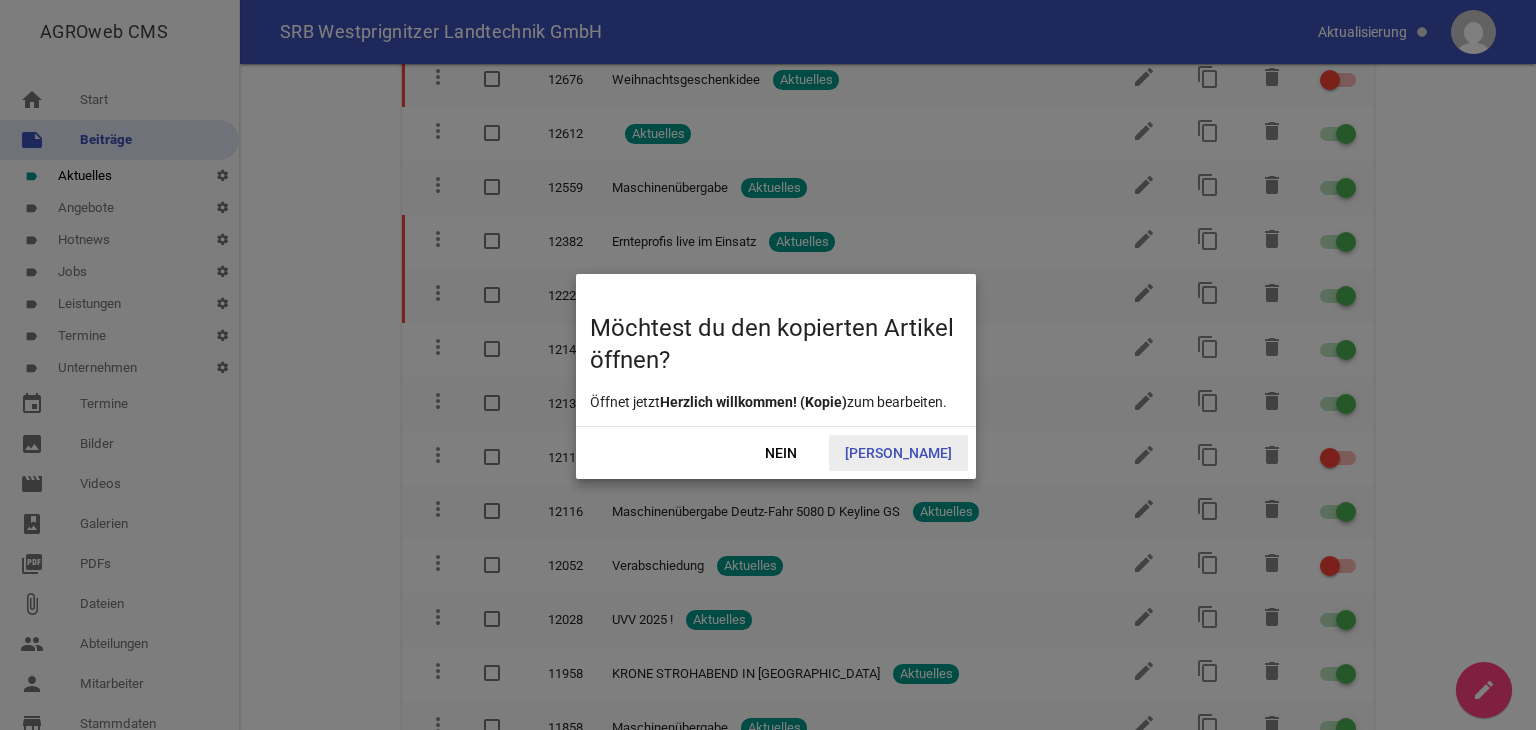 click on "Ja" at bounding box center [898, 453] 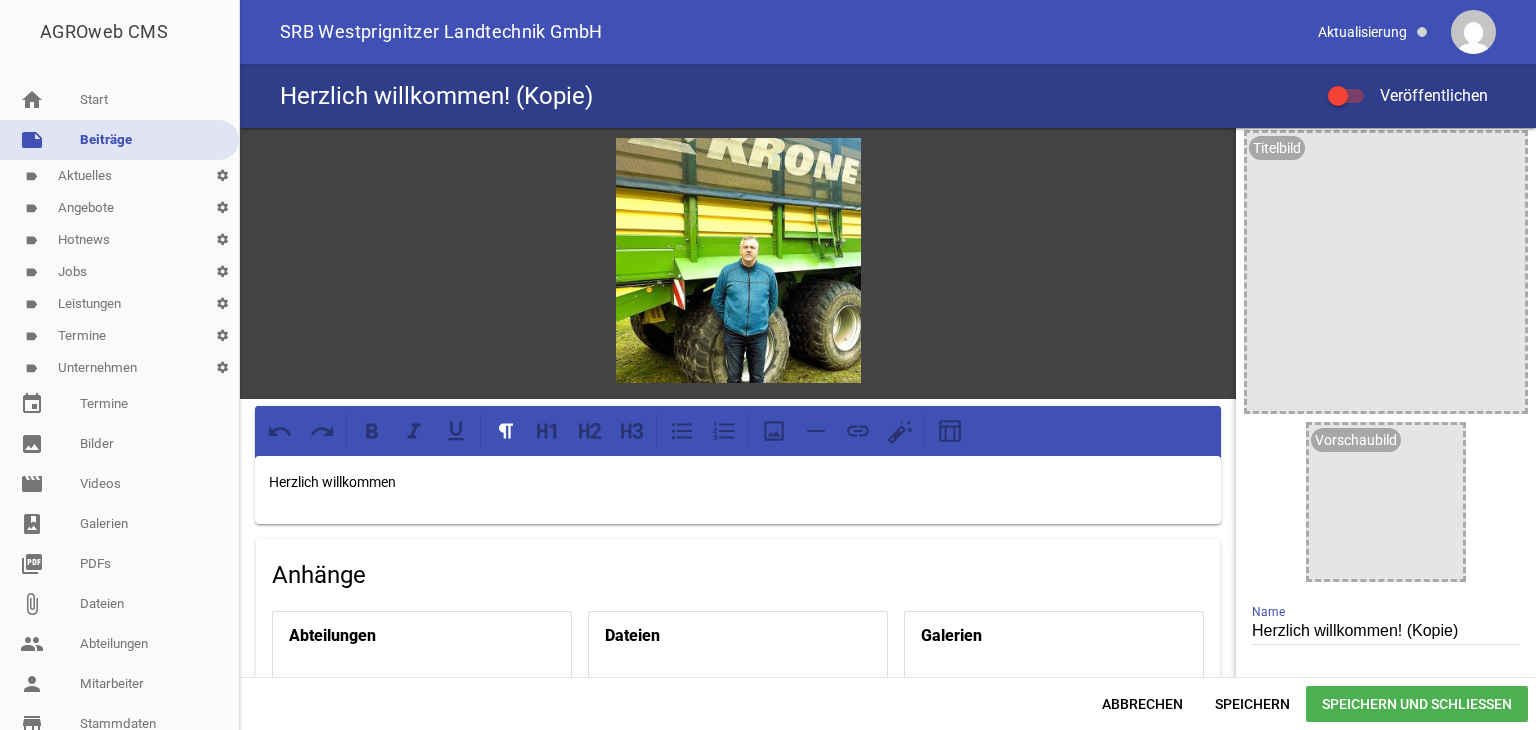 scroll, scrollTop: 0, scrollLeft: 0, axis: both 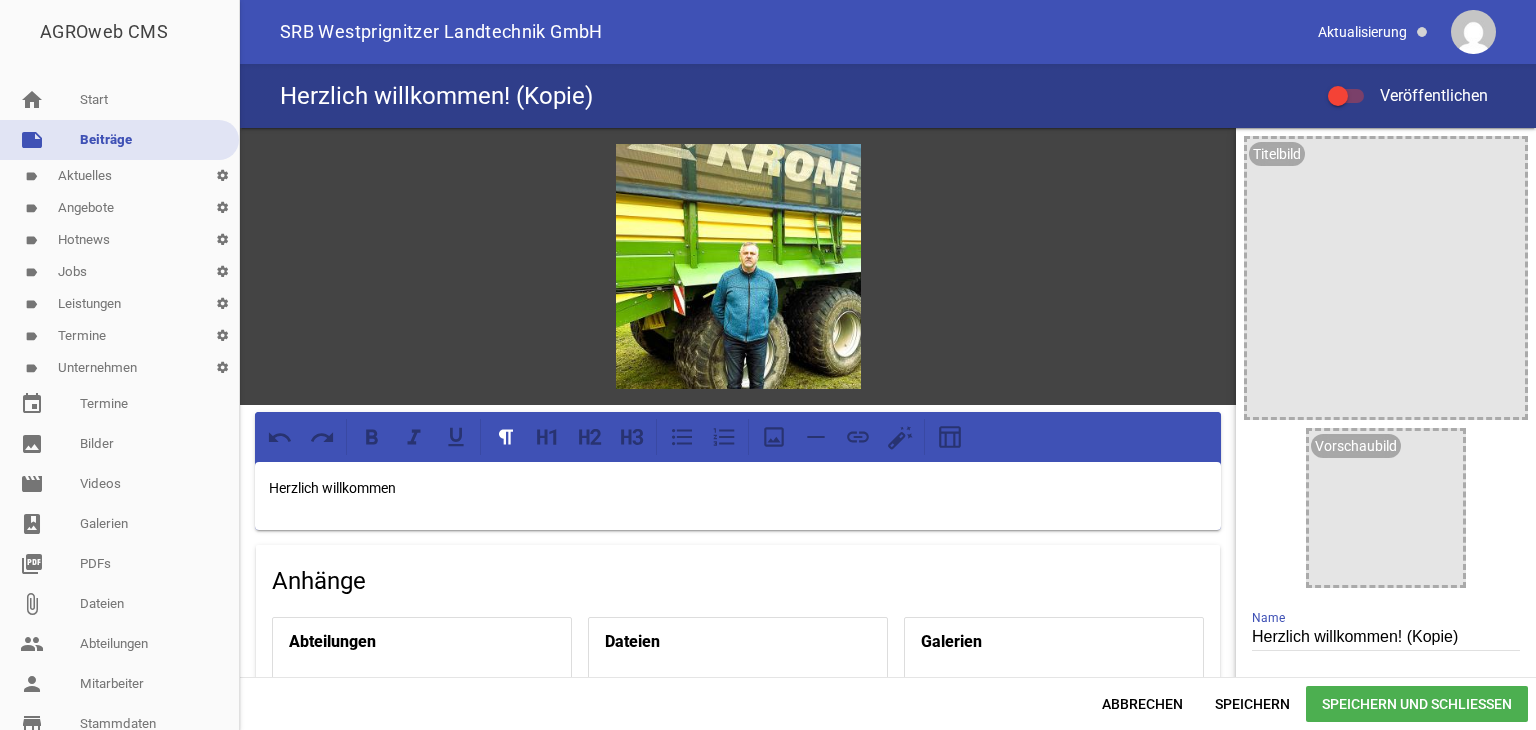 click on "Herzlich willkommen" at bounding box center (738, 488) 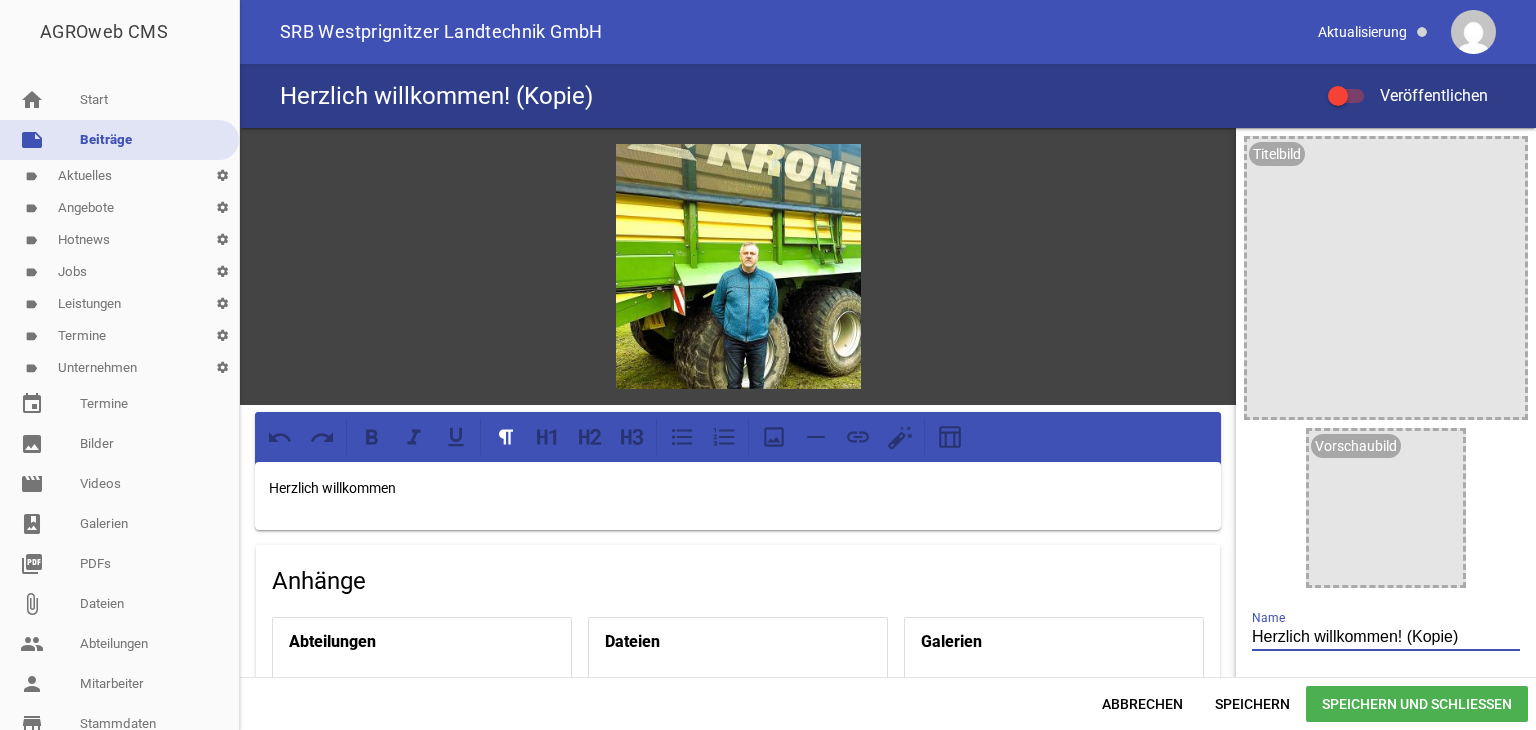 click on "Herzlich willkommen! (Kopie)" at bounding box center [1386, 637] 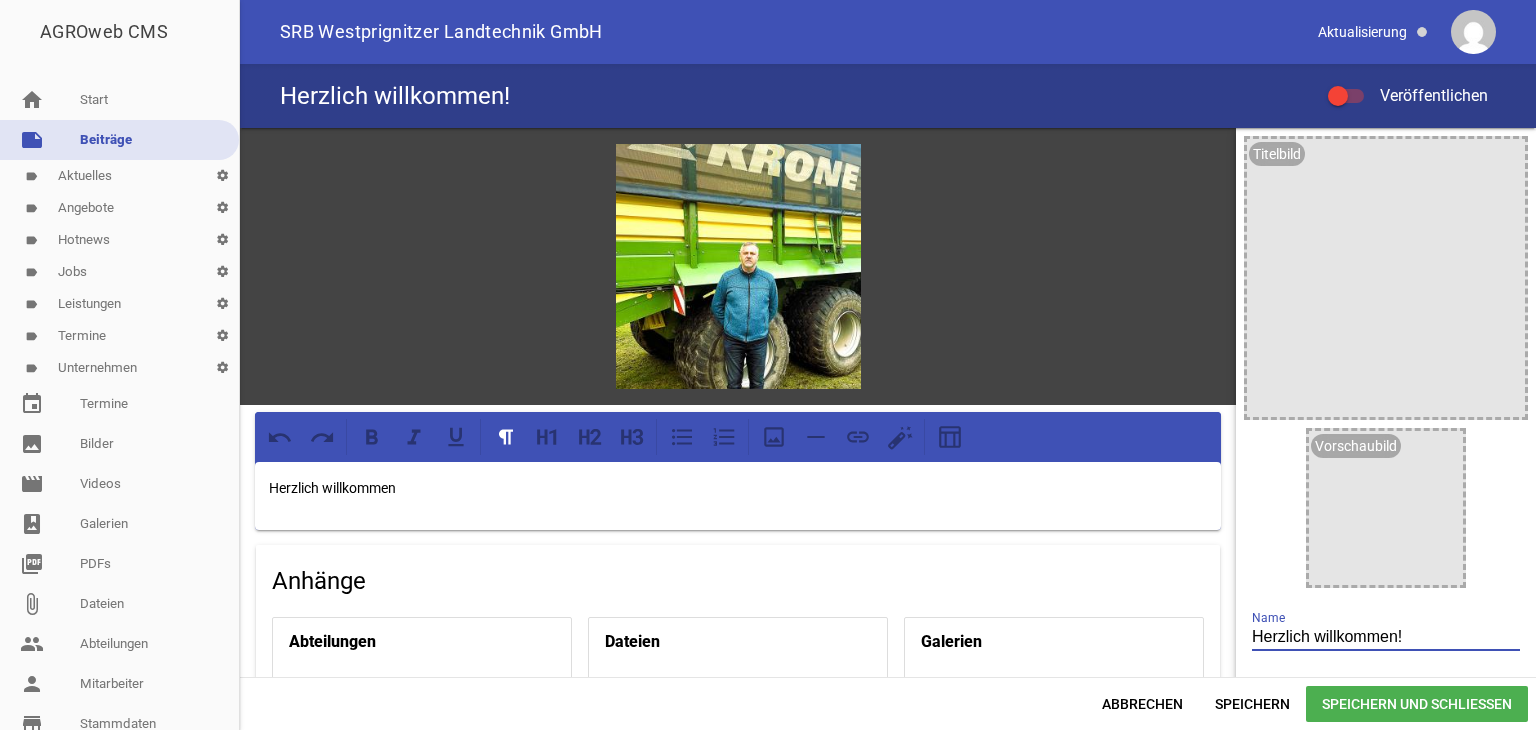 type on "Herzlich willkommen!" 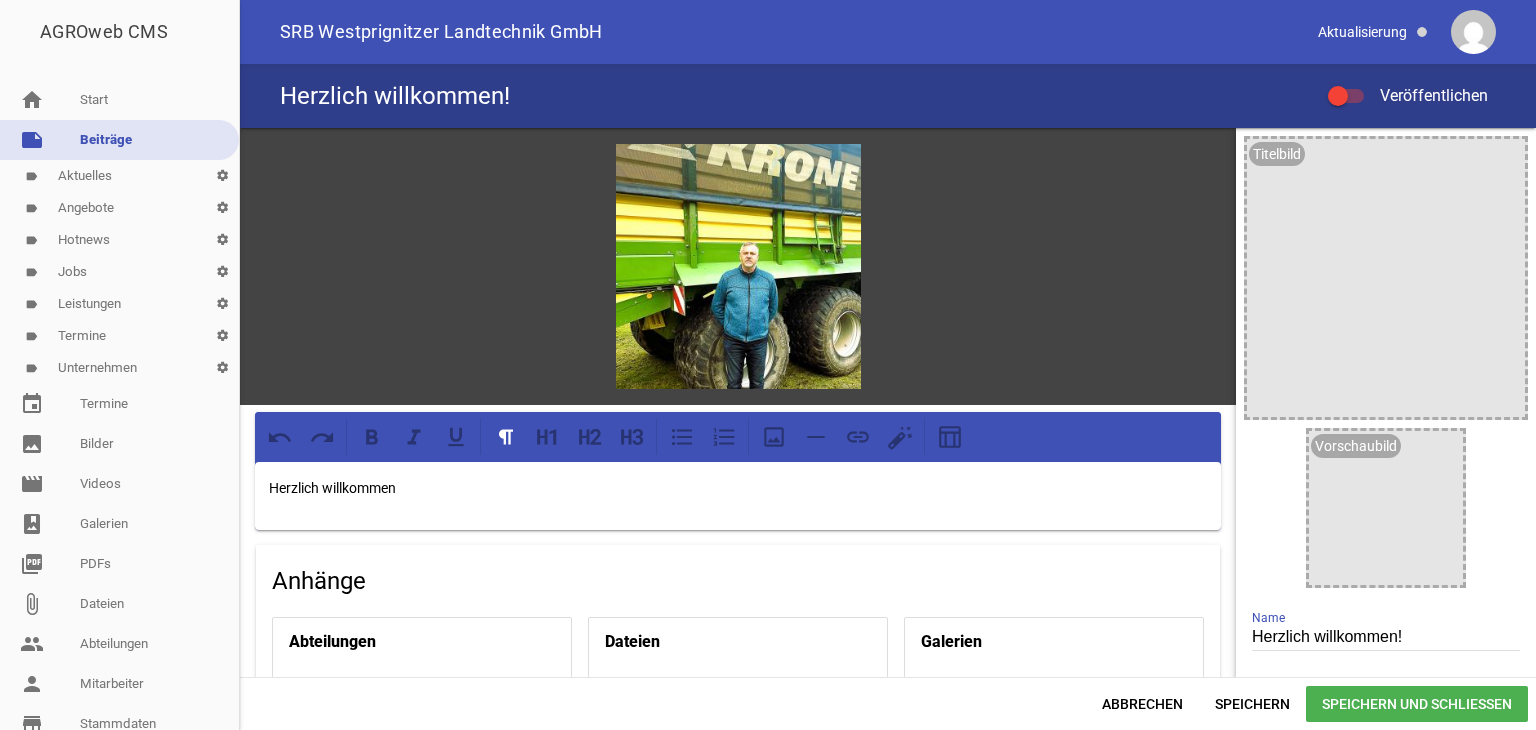 type 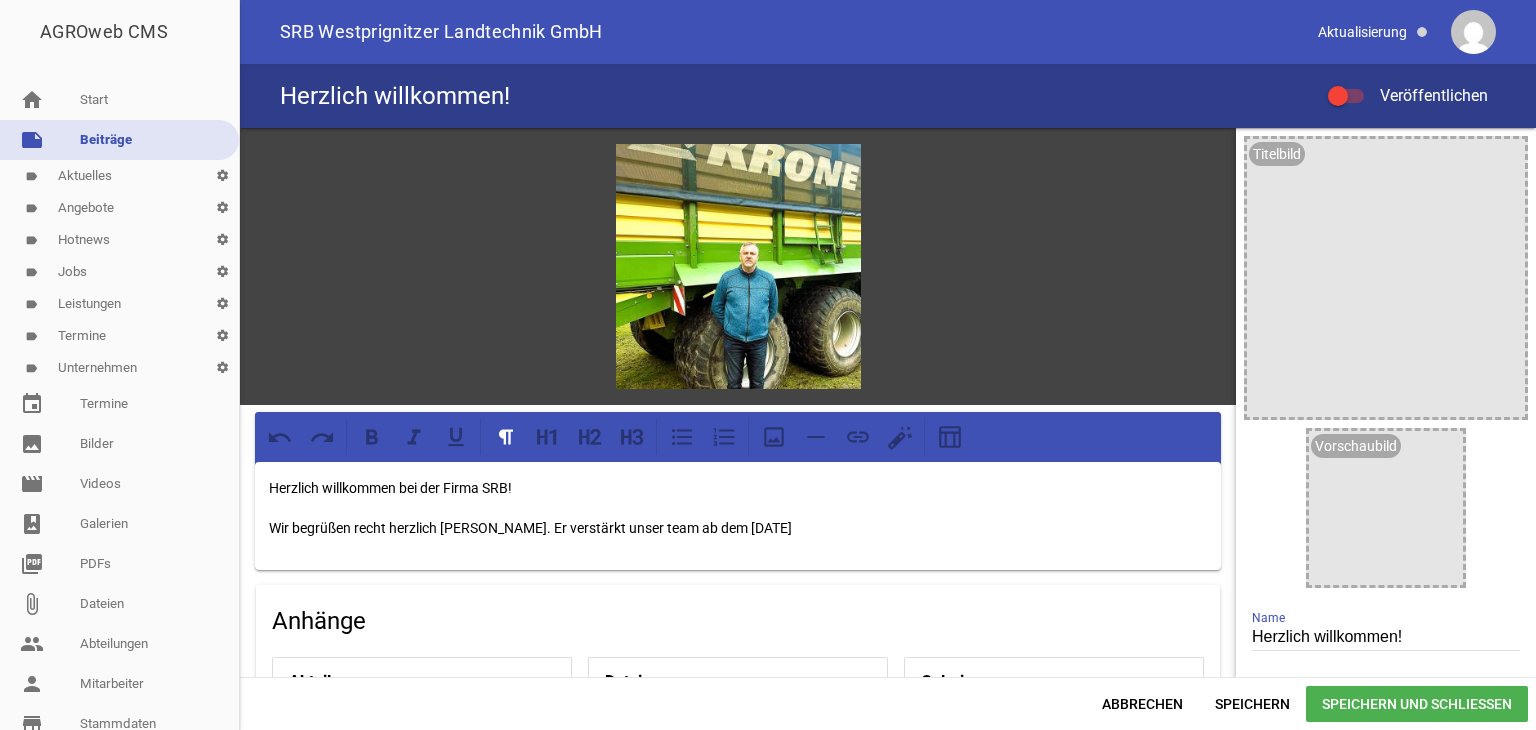 click on "Wir begrüßen recht herzlich Herrn Frank Hessenmüller. Er verstärkt unser team ab dem 01.07.2025" at bounding box center (738, 528) 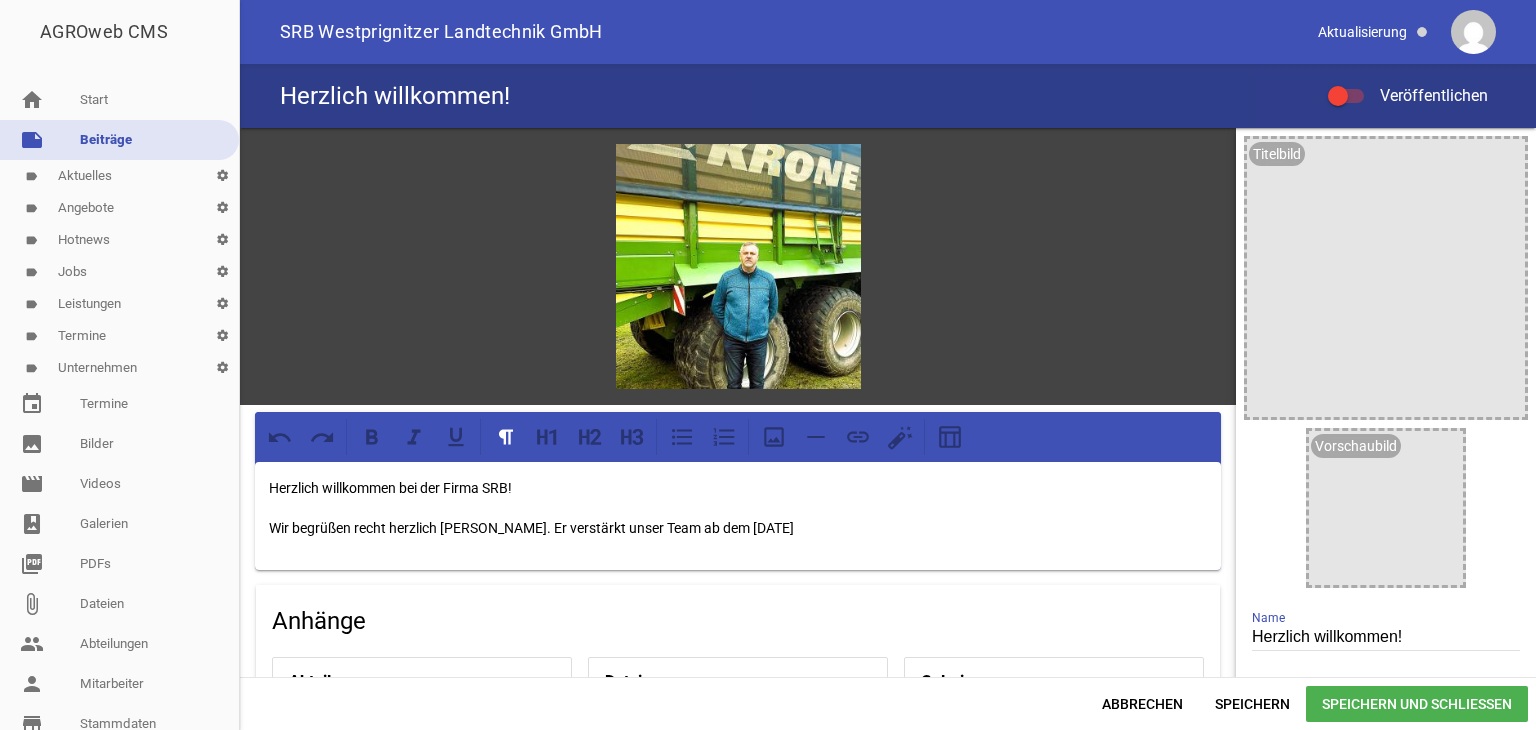 click on "Wir begrüßen recht herzlich Herrn Frank Hessenmüller. Er verstärkt unser Team ab dem 01.07.2025" at bounding box center [738, 528] 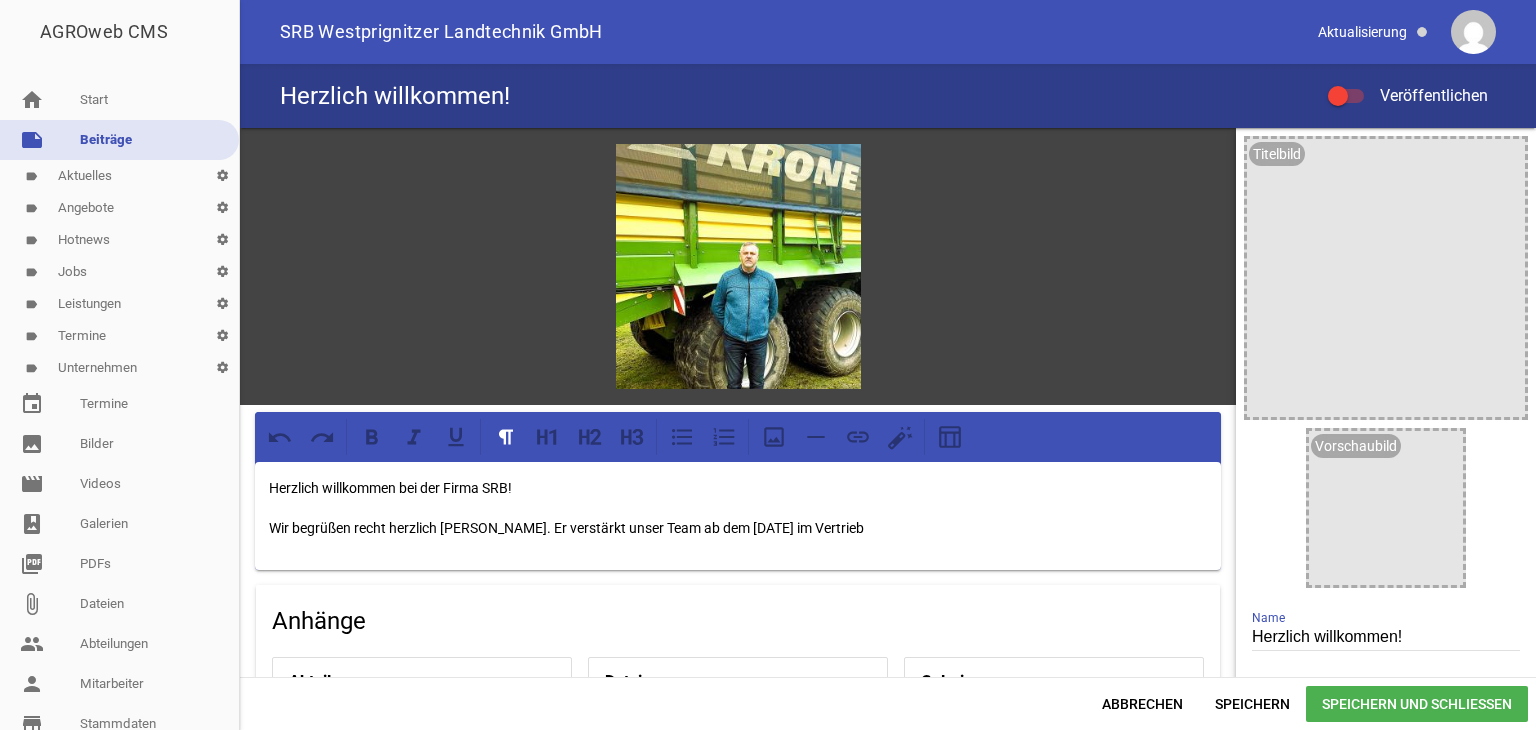 click on "Wir begrüßen recht herzlich Herrn Frank Hessenmüller. Er verstärkt unser Team ab dem 01.07.2025 im Vertrieb" at bounding box center (738, 528) 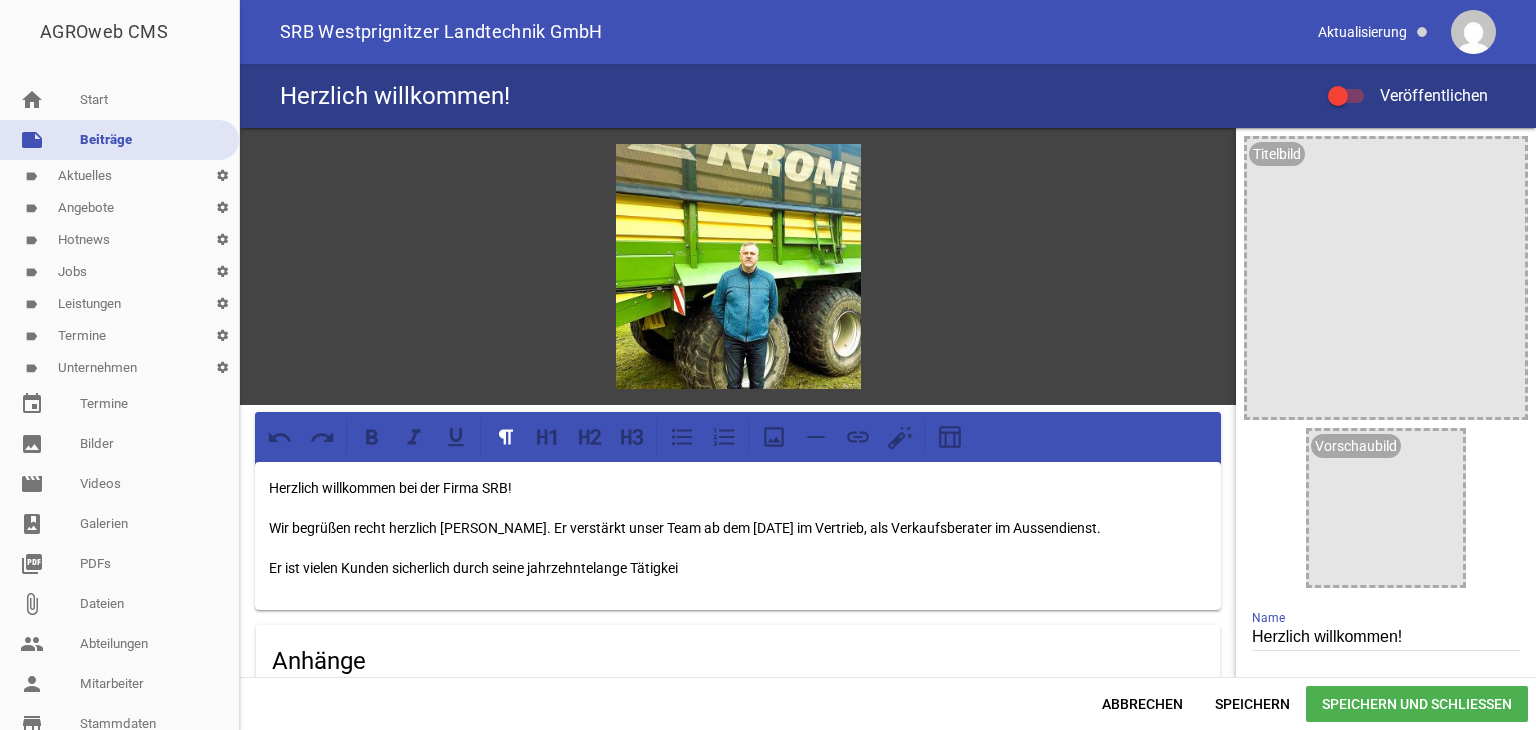 click on "Herzlich willkommen bei der Firma SRB!" at bounding box center (738, 488) 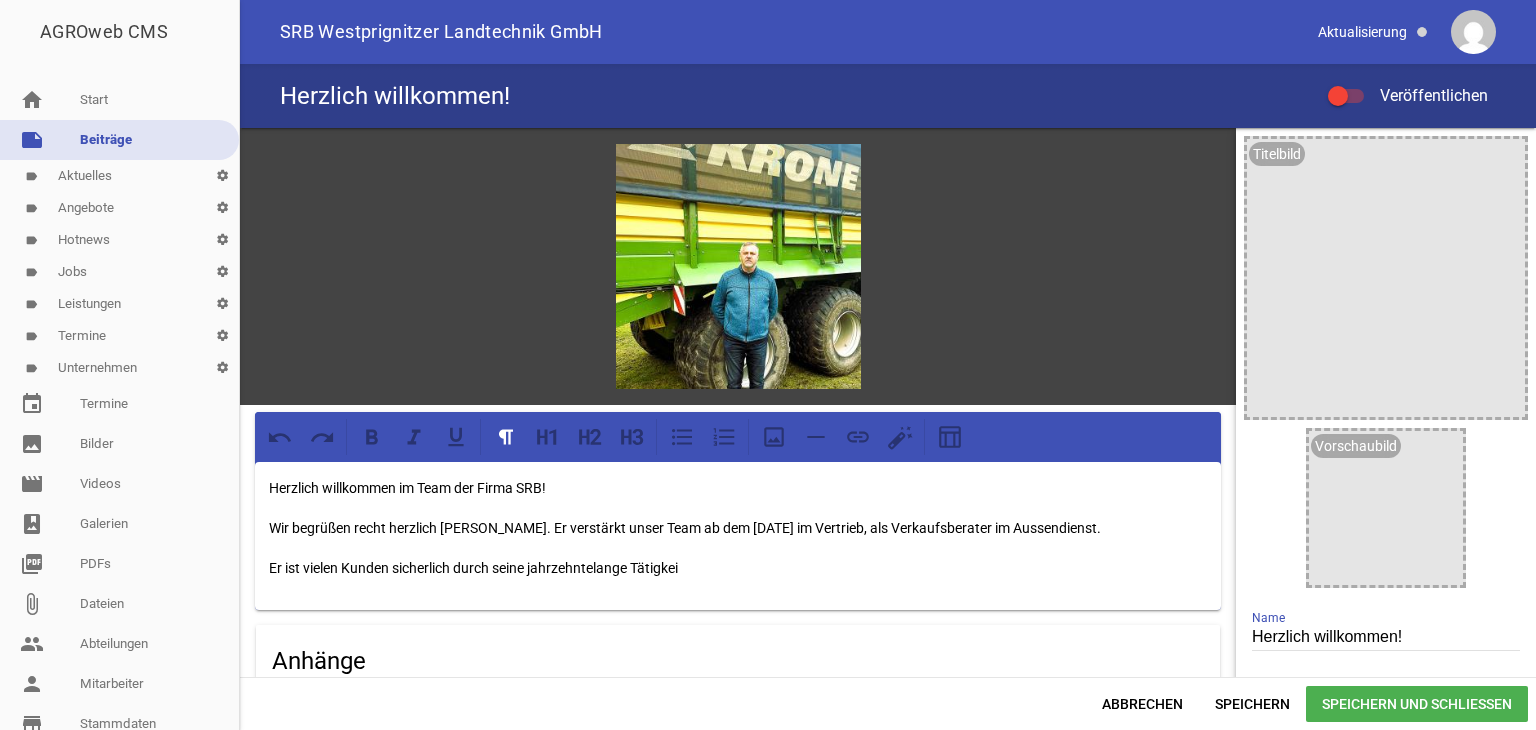 click on "Er ist vielen Kunden sicherlich durch seine jahrzehntelange Tätigkei" at bounding box center [738, 568] 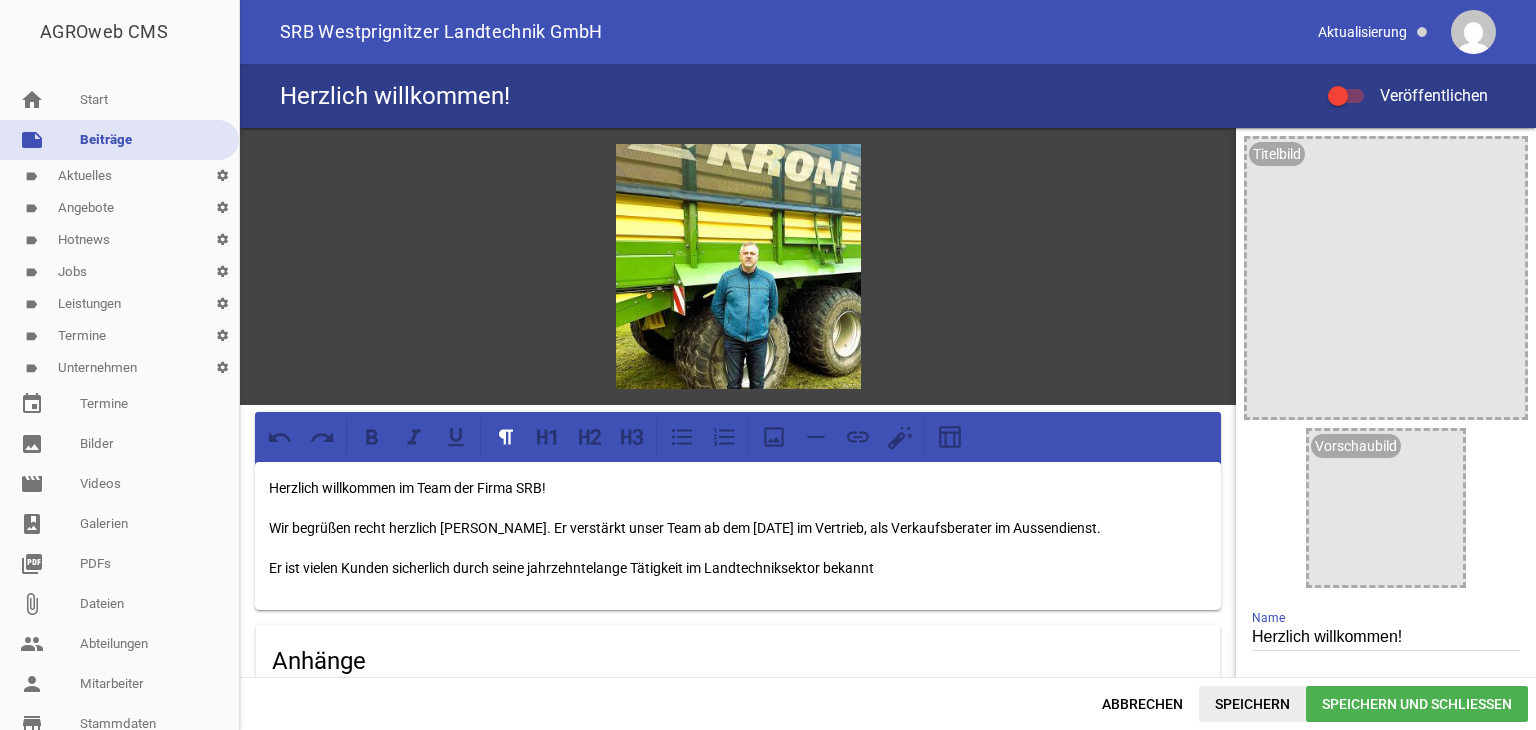 click on "Speichern" at bounding box center (1252, 704) 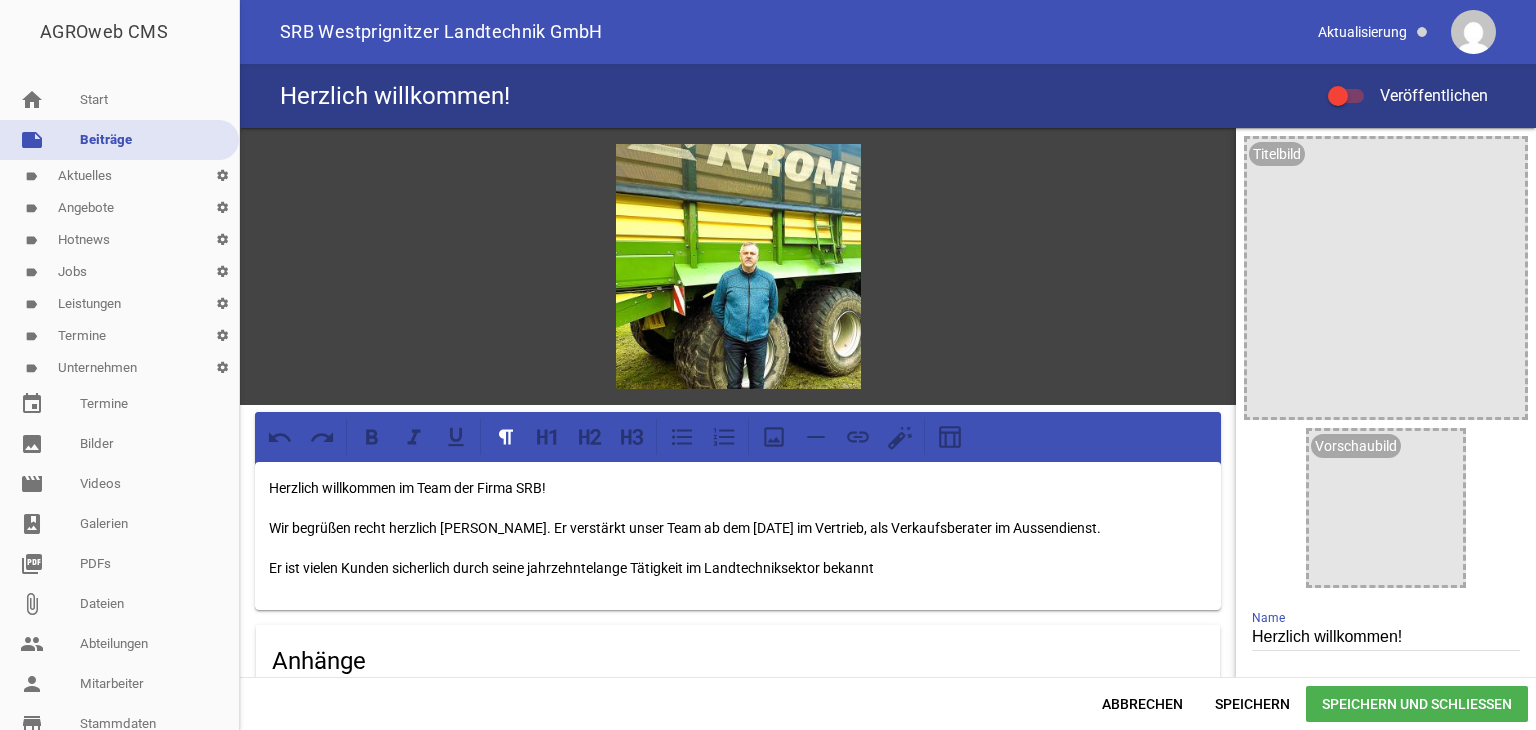 click on "label Aktuelles settings" at bounding box center (119, 176) 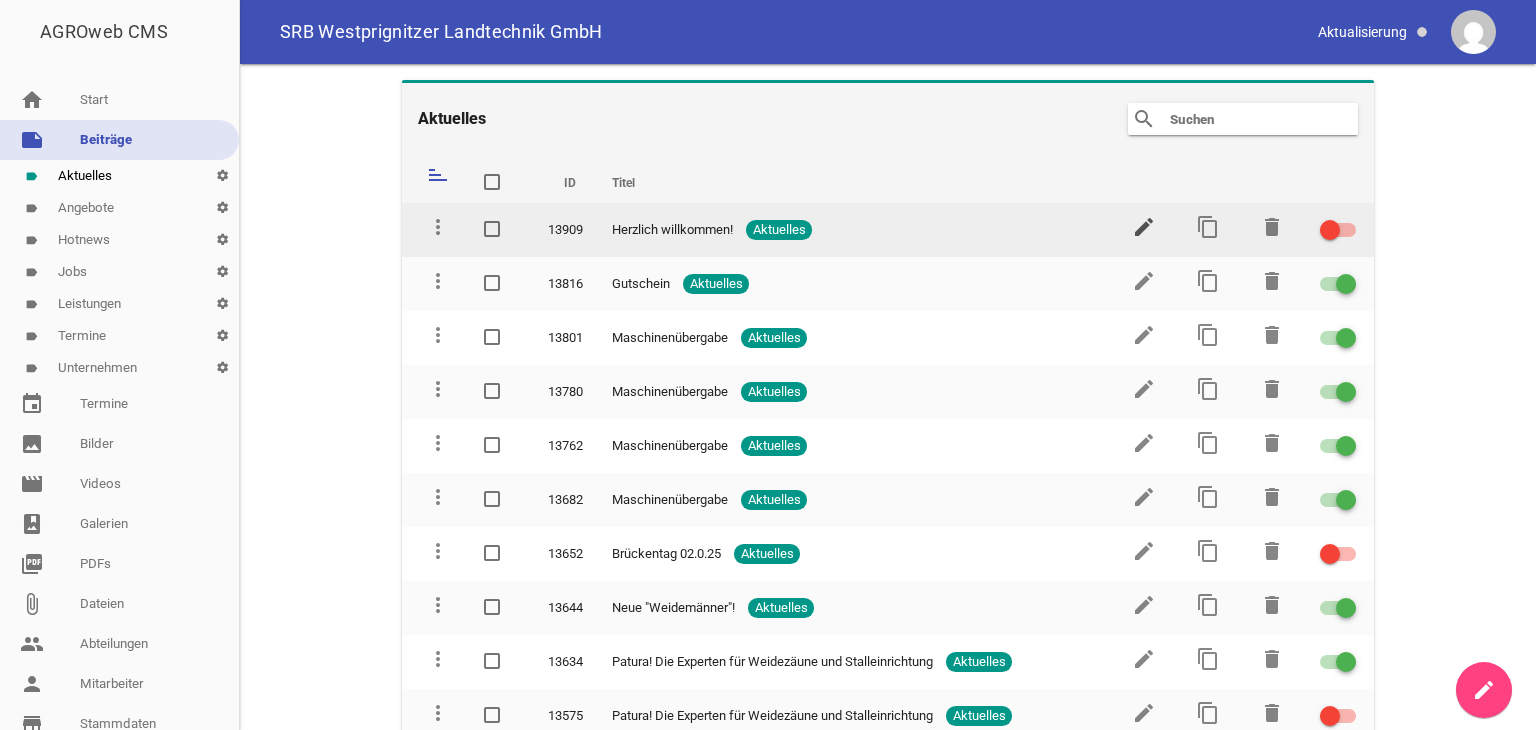 click on "edit" at bounding box center (1144, 227) 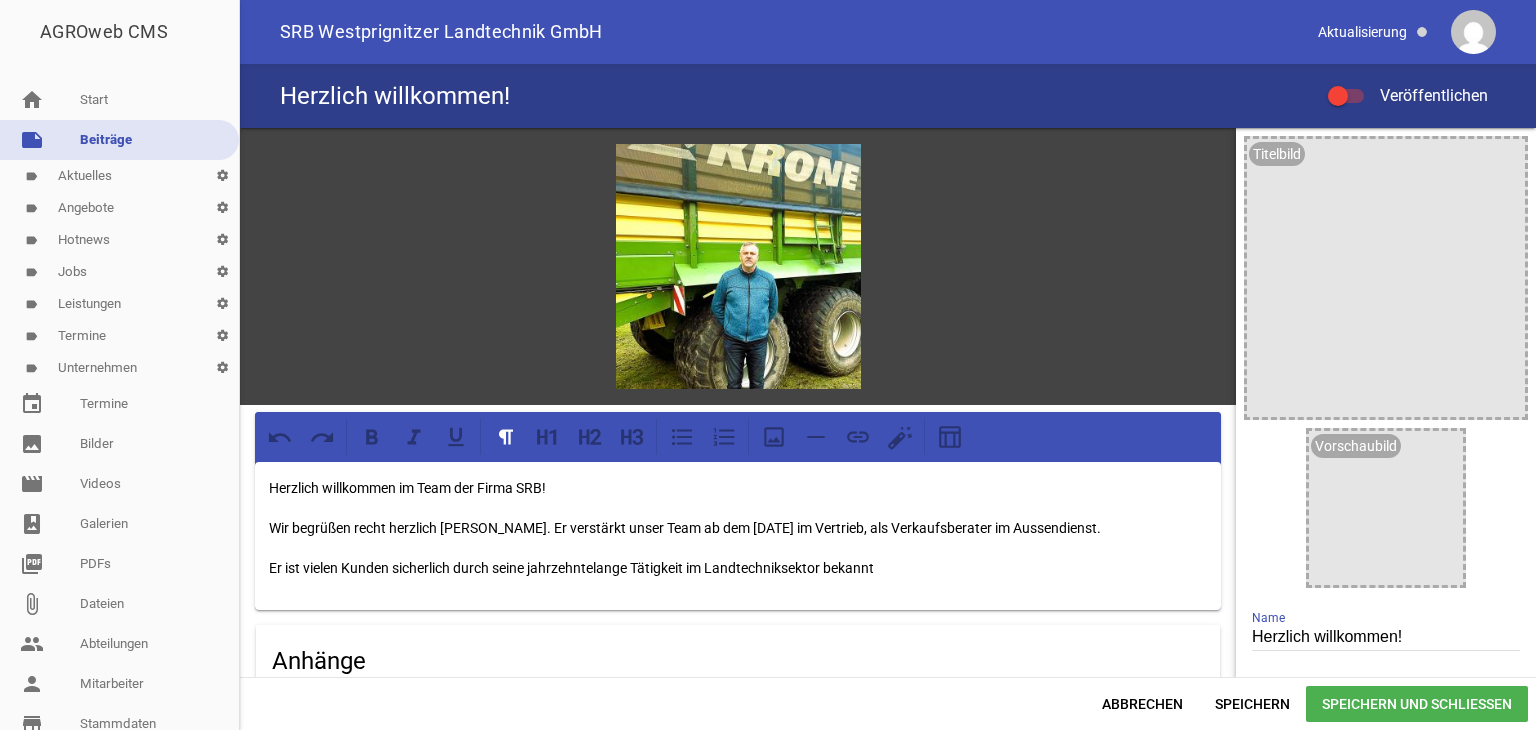 click on "label Aktuelles settings" at bounding box center (119, 176) 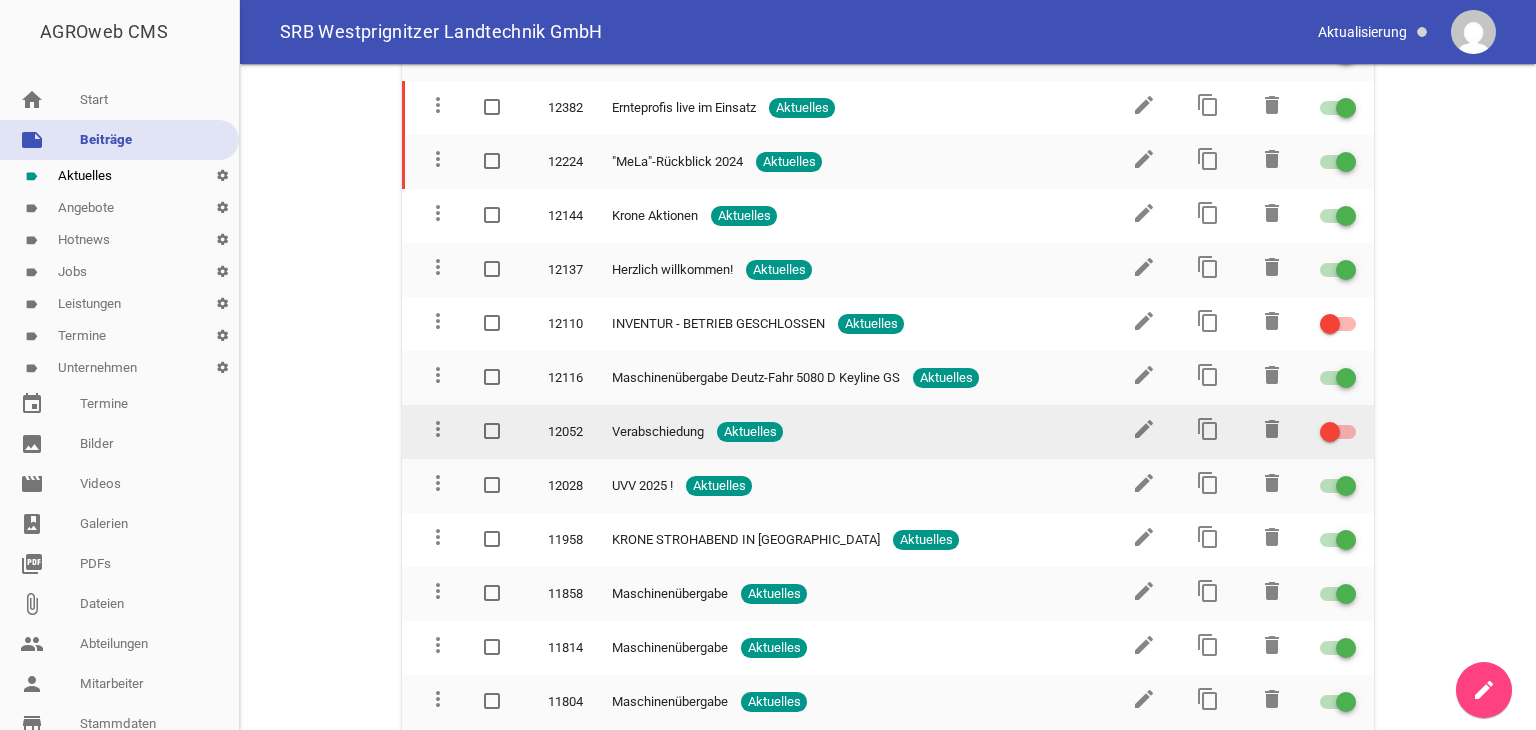 scroll, scrollTop: 3300, scrollLeft: 0, axis: vertical 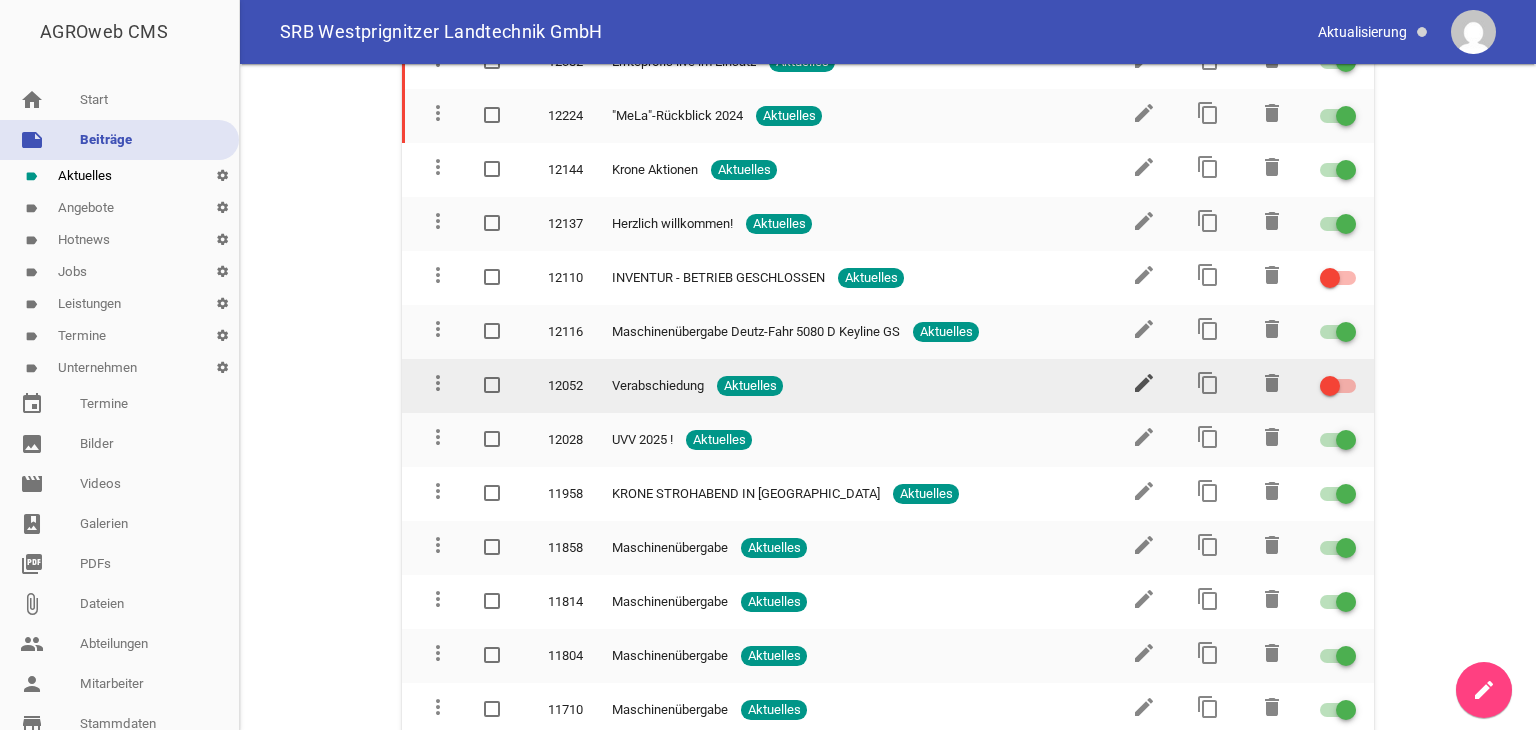 click on "edit" at bounding box center (1144, 383) 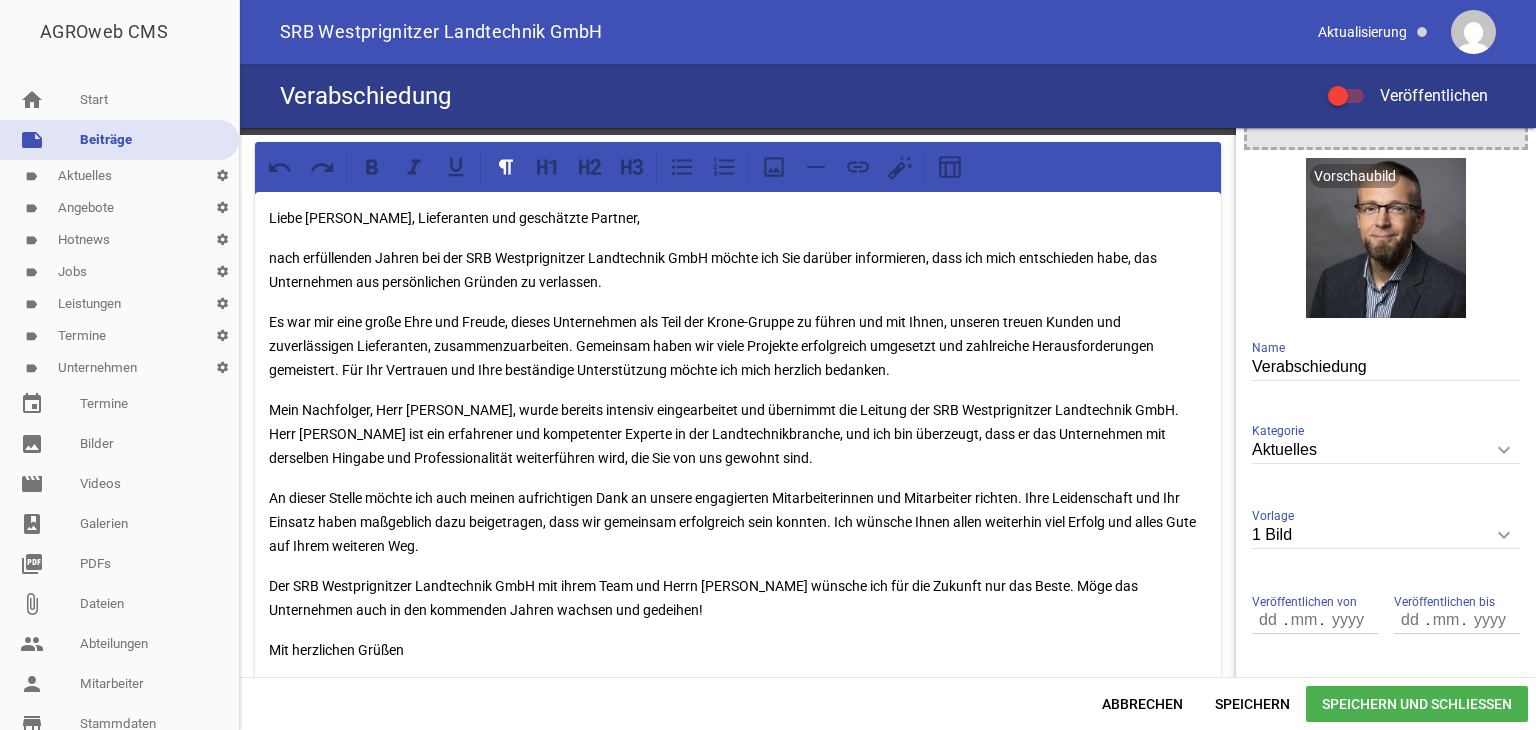 scroll, scrollTop: 300, scrollLeft: 0, axis: vertical 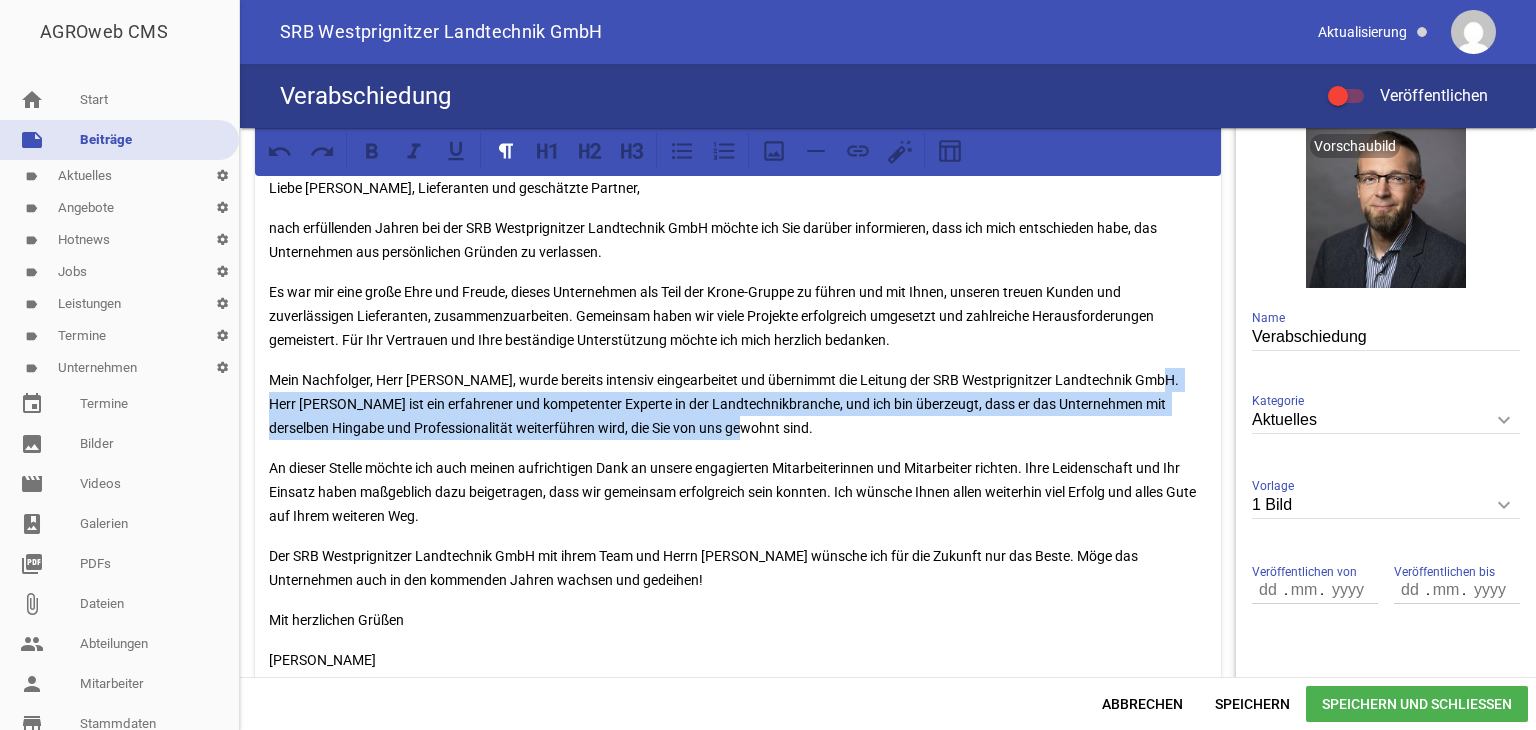 drag, startPoint x: 1157, startPoint y: 383, endPoint x: 1189, endPoint y: 417, distance: 46.69047 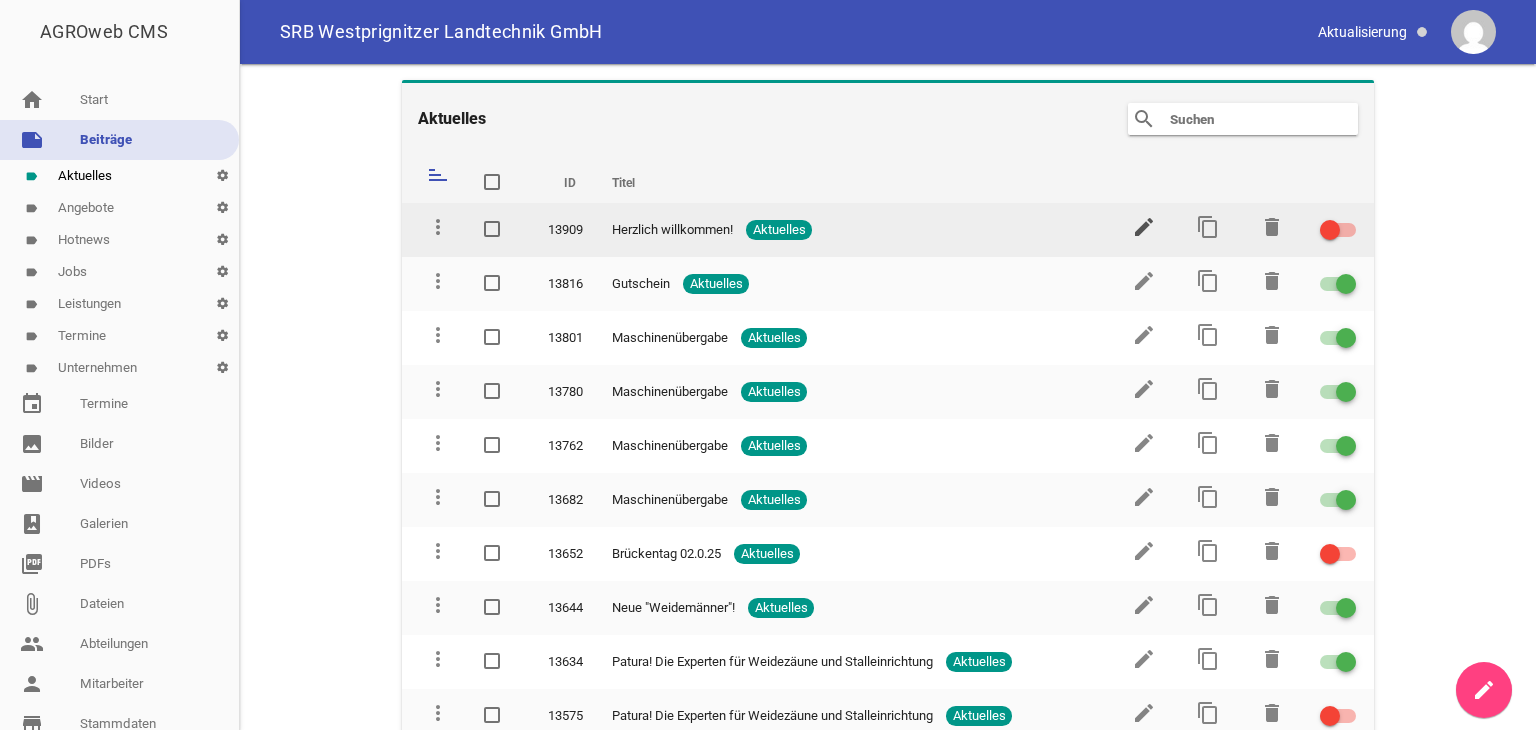 click on "edit" at bounding box center (1144, 227) 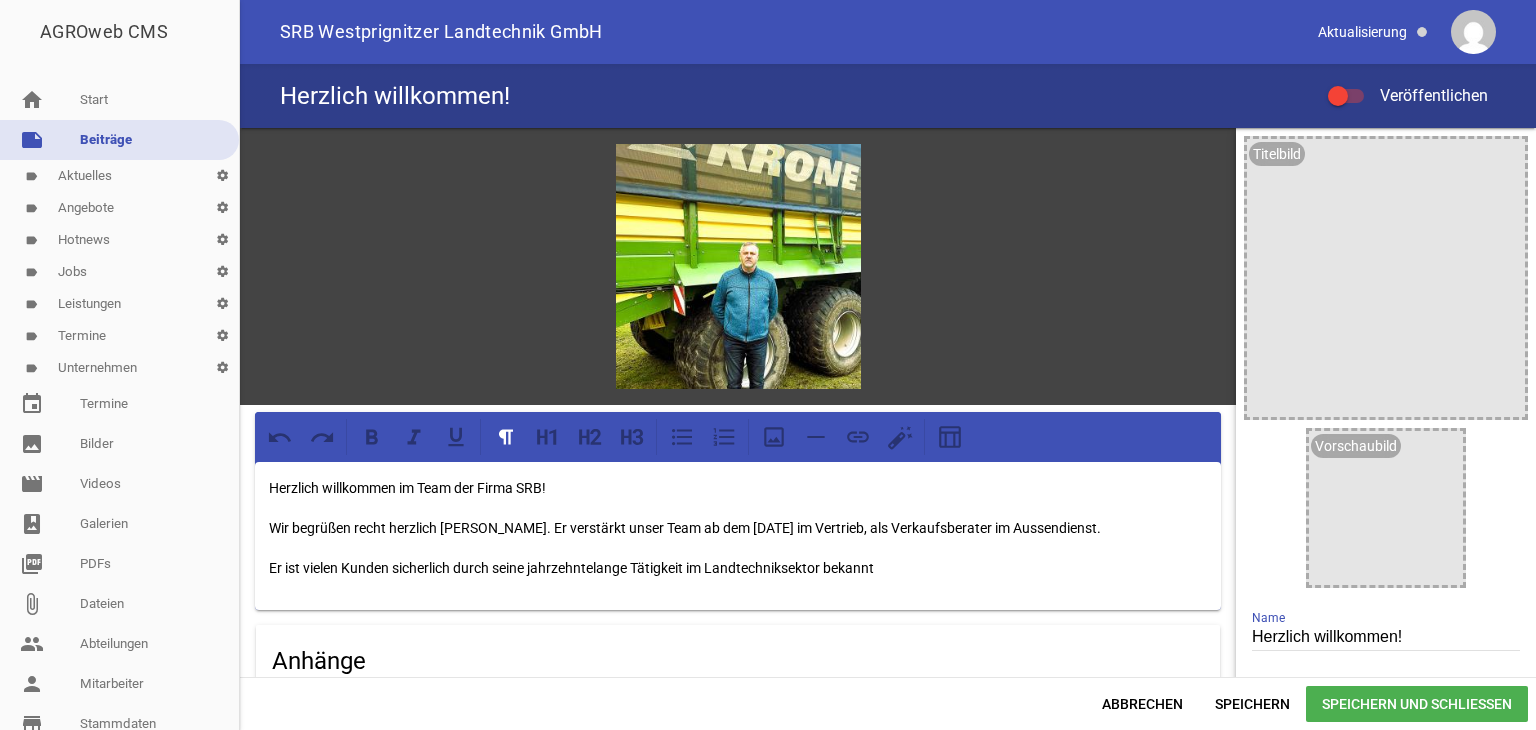 drag, startPoint x: 500, startPoint y: 577, endPoint x: 884, endPoint y: 565, distance: 384.18747 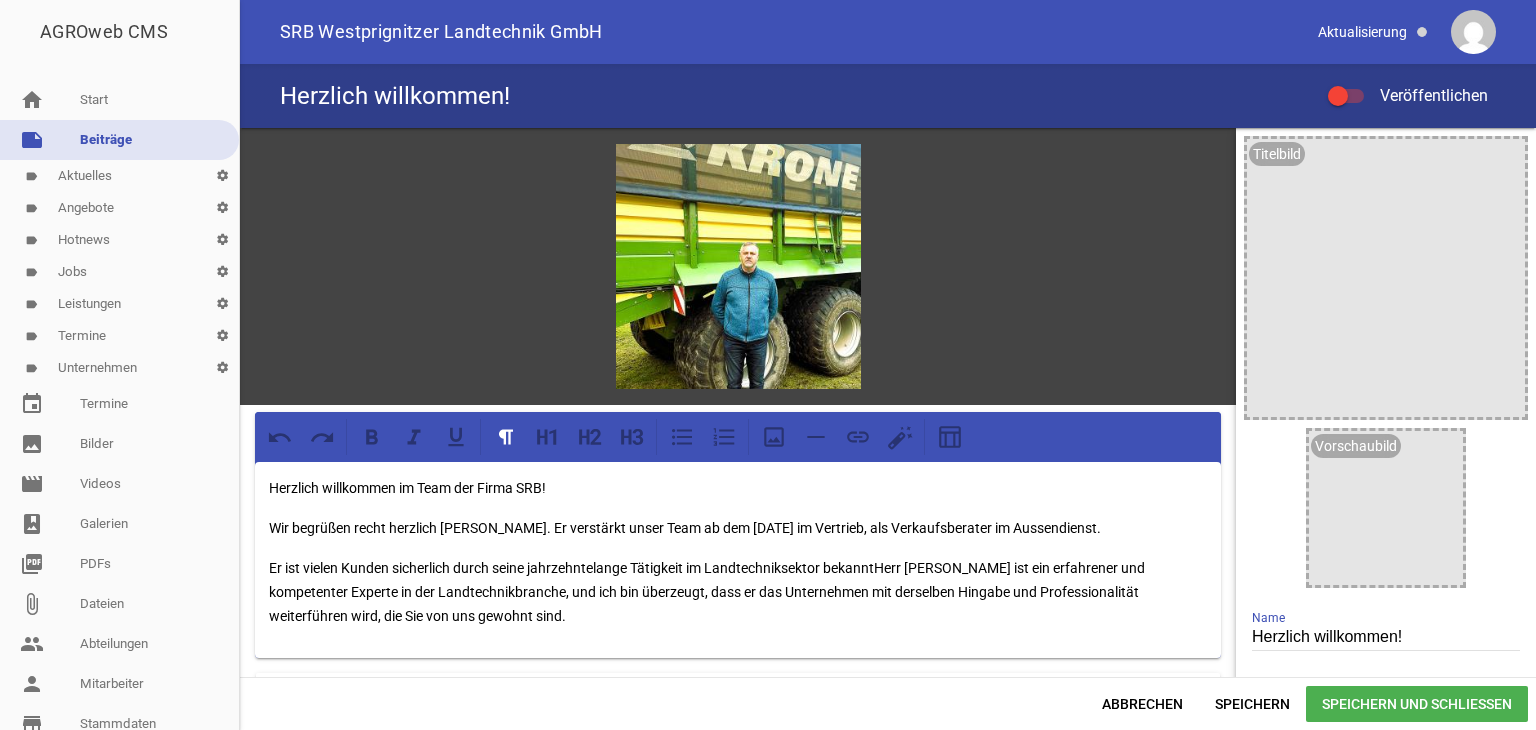 click on "Er ist vielen Kunden sicherlich durch seine jahrzehntelange Tätigkeit im Landtechniksektor bekanntHerr Lange ist ein erfahrener und kompetenter Experte in der Landtechnikbranche, und ich bin überzeugt, dass er das Unternehmen mit derselben Hingabe und Professionalität weiterführen wird, die Sie von uns gewohnt sind." at bounding box center [738, 592] 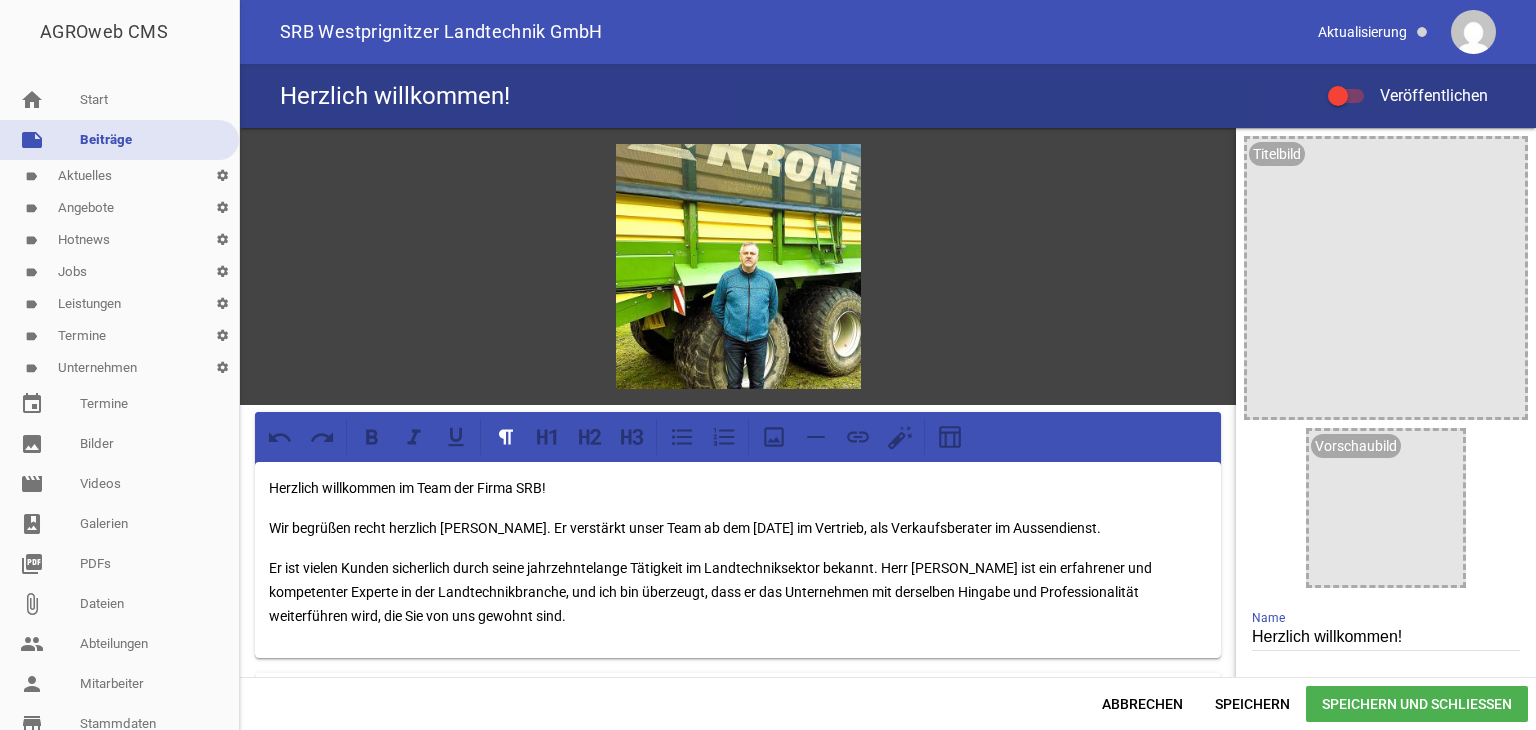click on "Er ist vielen Kunden sicherlich durch seine jahrzehntelange Tätigkeit im Landtechniksektor bekannt. Herr Lange ist ein erfahrener und kompetenter Experte in der Landtechnikbranche, und ich bin überzeugt, dass er das Unternehmen mit derselben Hingabe und Professionalität weiterführen wird, die Sie von uns gewohnt sind." at bounding box center [738, 592] 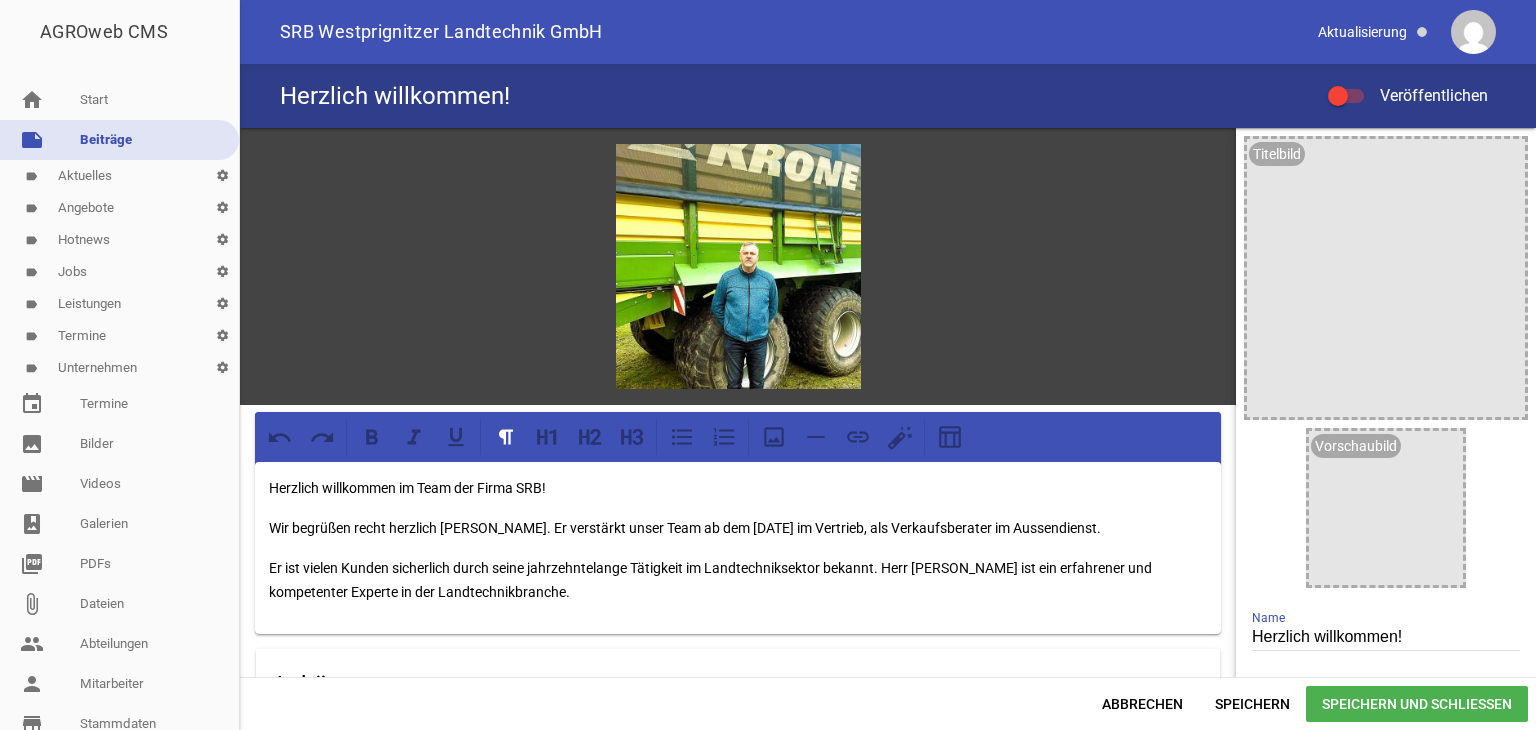 click on "Herzlich willkommen im Team der Firma SRB! Wir begrüßen recht herzlich Herrn Frank Hessenmüller. Er verstärkt unser Team ab dem 01.07.2025 im Vertrieb, als Verkaufsberater im Aussendienst. Er ist vielen Kunden sicherlich durch seine jahrzehntelange Tätigkeit im Landtechniksektor bekannt. Herr Hessenmüller ist ein erfahrener und kompetenter Experte in der Landtechnikbranche." at bounding box center (738, 548) 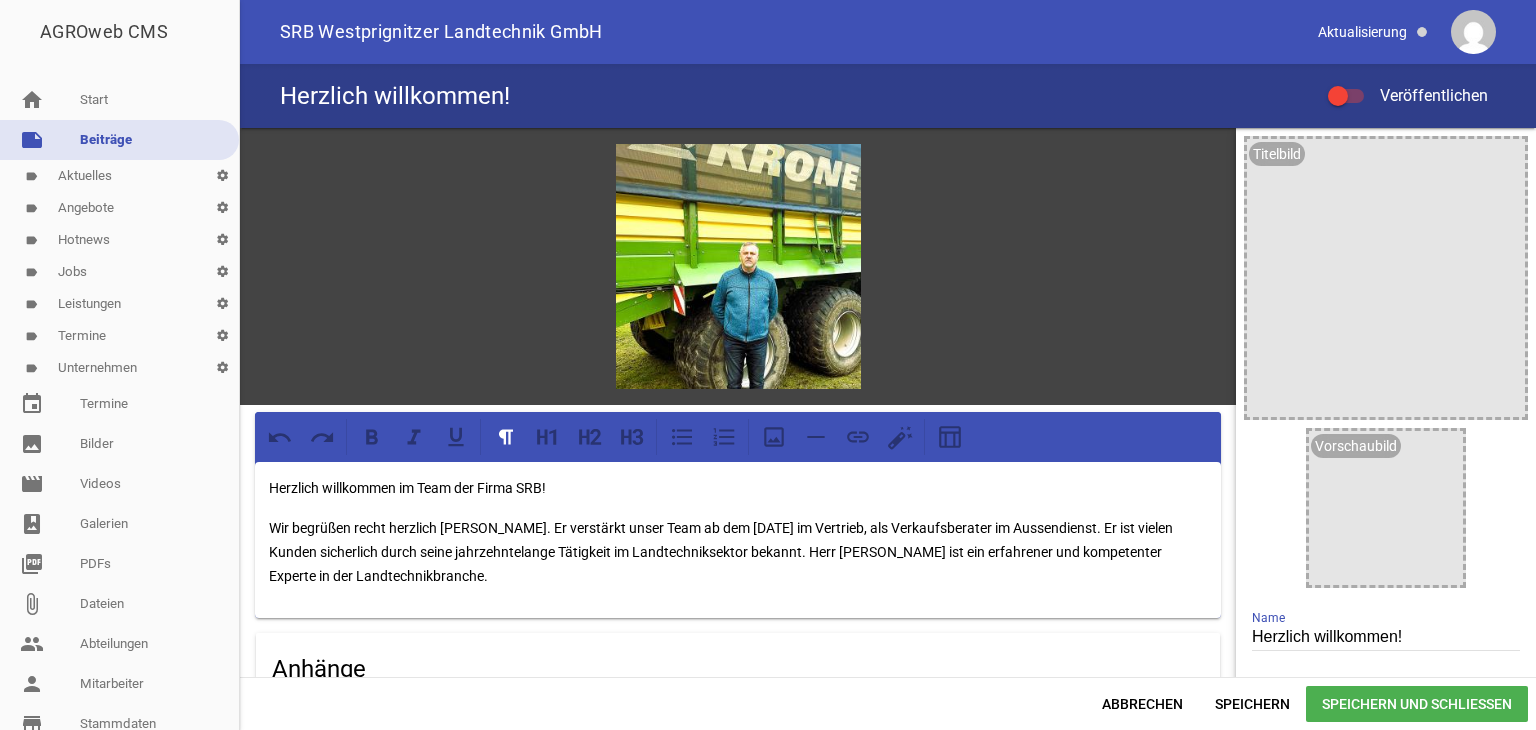 click on "Wir begrüßen recht herzlich Herrn Frank Hessenmüller. Er verstärkt unser Team ab dem 01.07.2025 im Vertrieb, als Verkaufsberater im Aussendienst. Er ist vielen Kunden sicherlich durch seine jahrzehntelange Tätigkeit im Landtechniksektor bekannt. Herr Hessenmüller ist ein erfahrener und kompetenter Experte in der Landtechnikbranche." at bounding box center (738, 552) 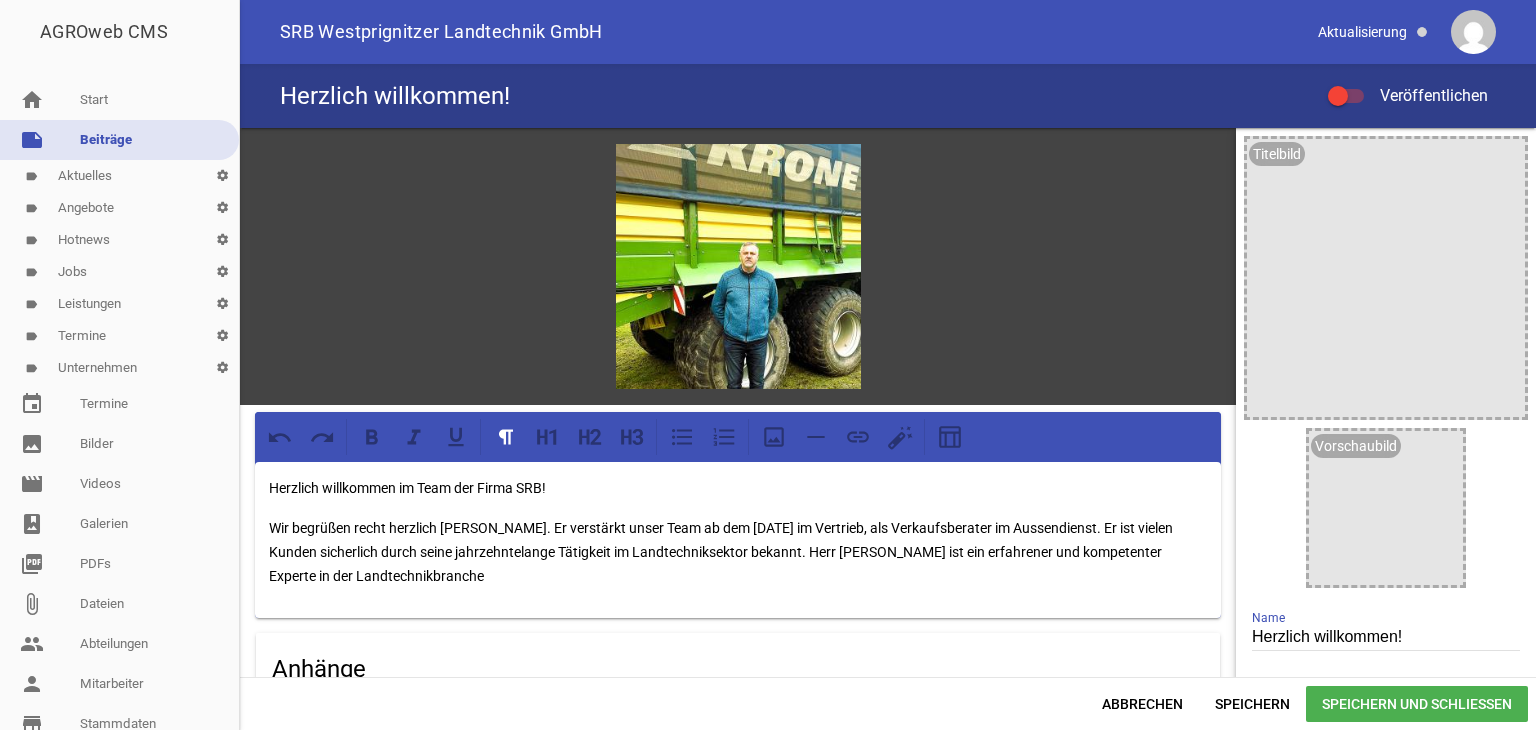 click on "Wir begrüßen recht herzlich Herrn Frank Hessenmüller. Er verstärkt unser Team ab dem 01.07.2025 im Vertrieb, als Verkaufsberater im Aussendienst. Er ist vielen Kunden sicherlich durch seine jahrzehntelange Tätigkeit im Landtechniksektor bekannt. Herr Hessenmüller ist ein erfahrener und kompetenter Experte in der Landtechnikbranche" at bounding box center (738, 552) 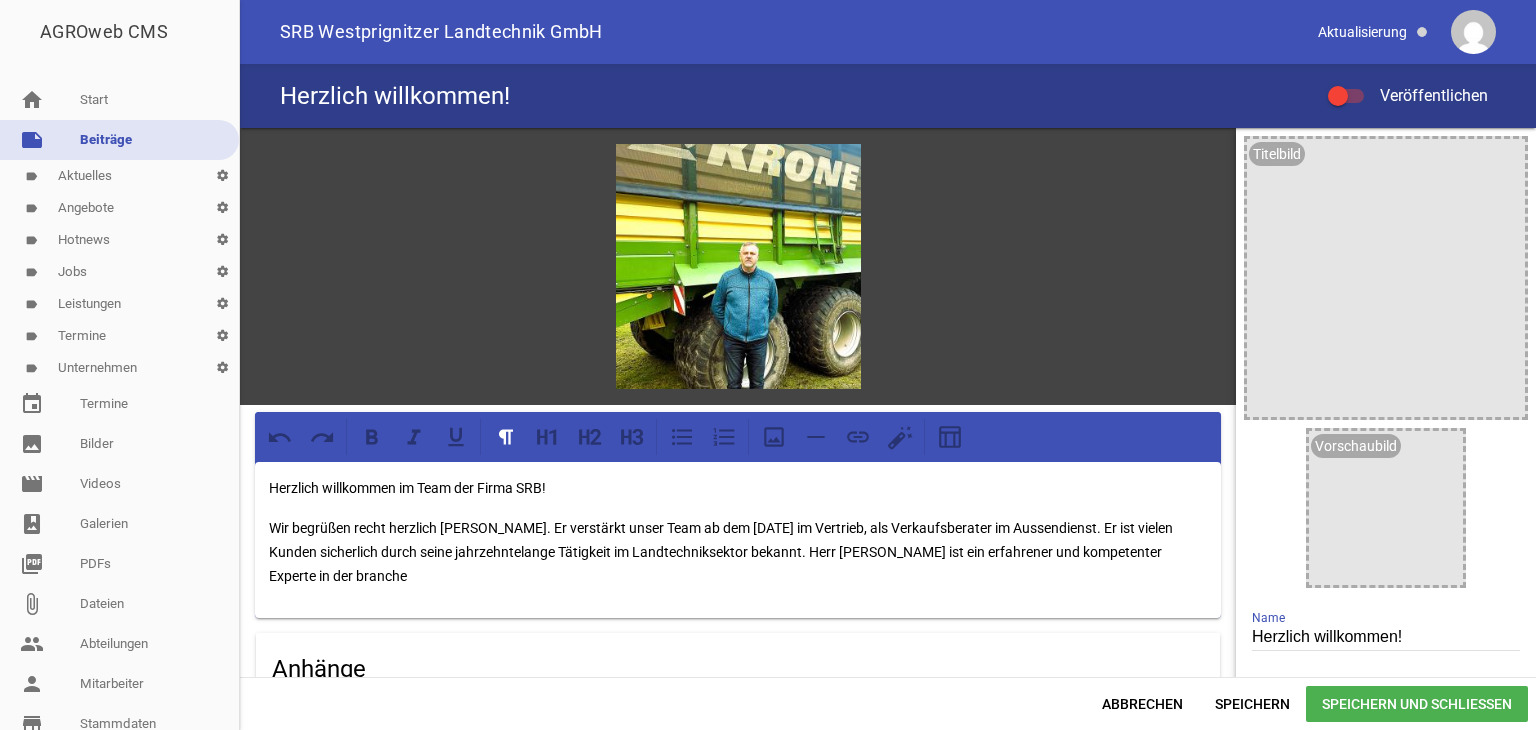 click on "Wir begrüßen recht herzlich Herrn Frank Hessenmüller. Er verstärkt unser Team ab dem 01.07.2025 im Vertrieb, als Verkaufsberater im Aussendienst. Er ist vielen Kunden sicherlich durch seine jahrzehntelange Tätigkeit im Landtechniksektor bekannt. Herr Hessenmüller ist ein erfahrener und kompetenter Experte in der branche" at bounding box center (738, 552) 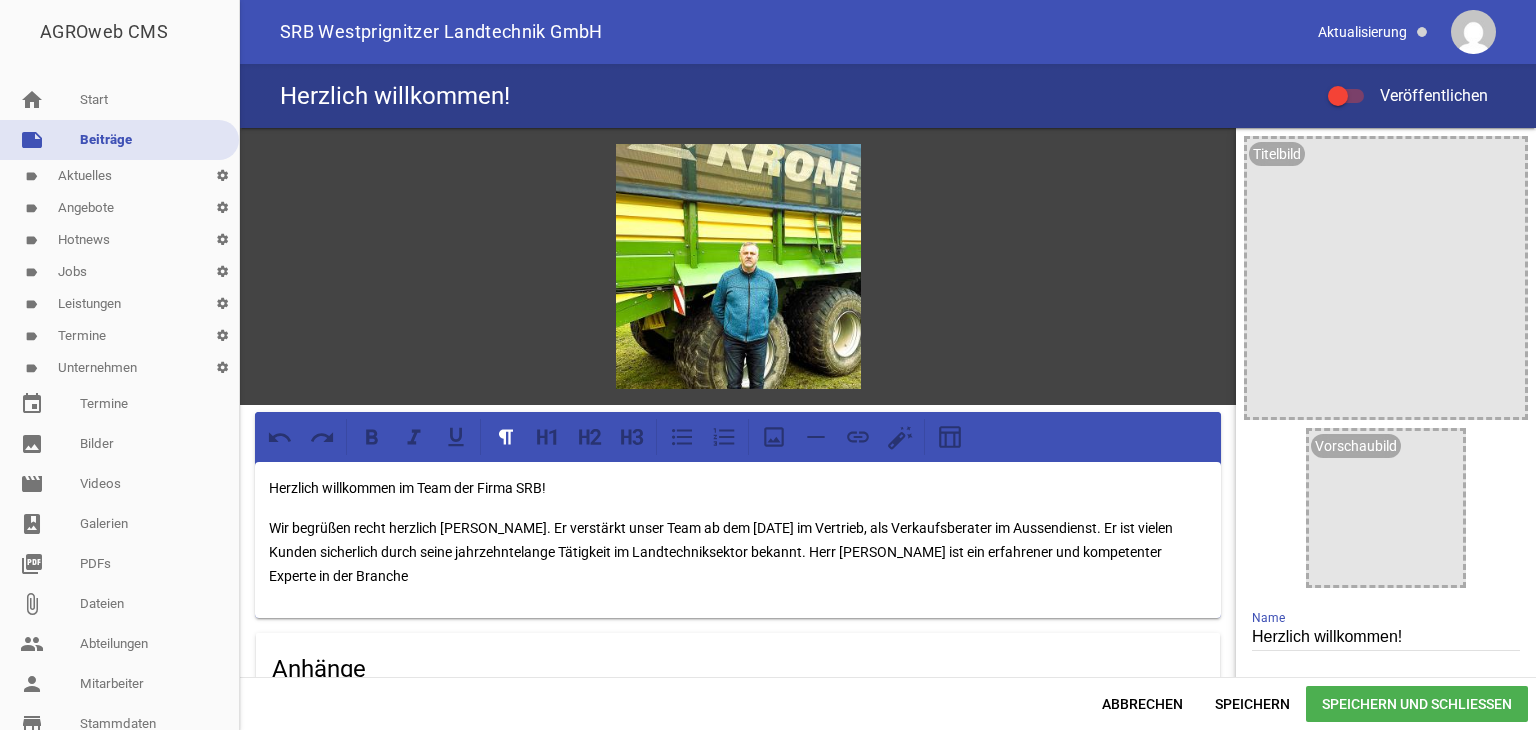 click on "Wir begrüßen recht herzlich Herrn Frank Hessenmüller. Er verstärkt unser Team ab dem 01.07.2025 im Vertrieb, als Verkaufsberater im Aussendienst. Er ist vielen Kunden sicherlich durch seine jahrzehntelange Tätigkeit im Landtechniksektor bekannt. Herr Hessenmüller ist ein erfahrener und kompetenter Experte in der Branche" at bounding box center [738, 552] 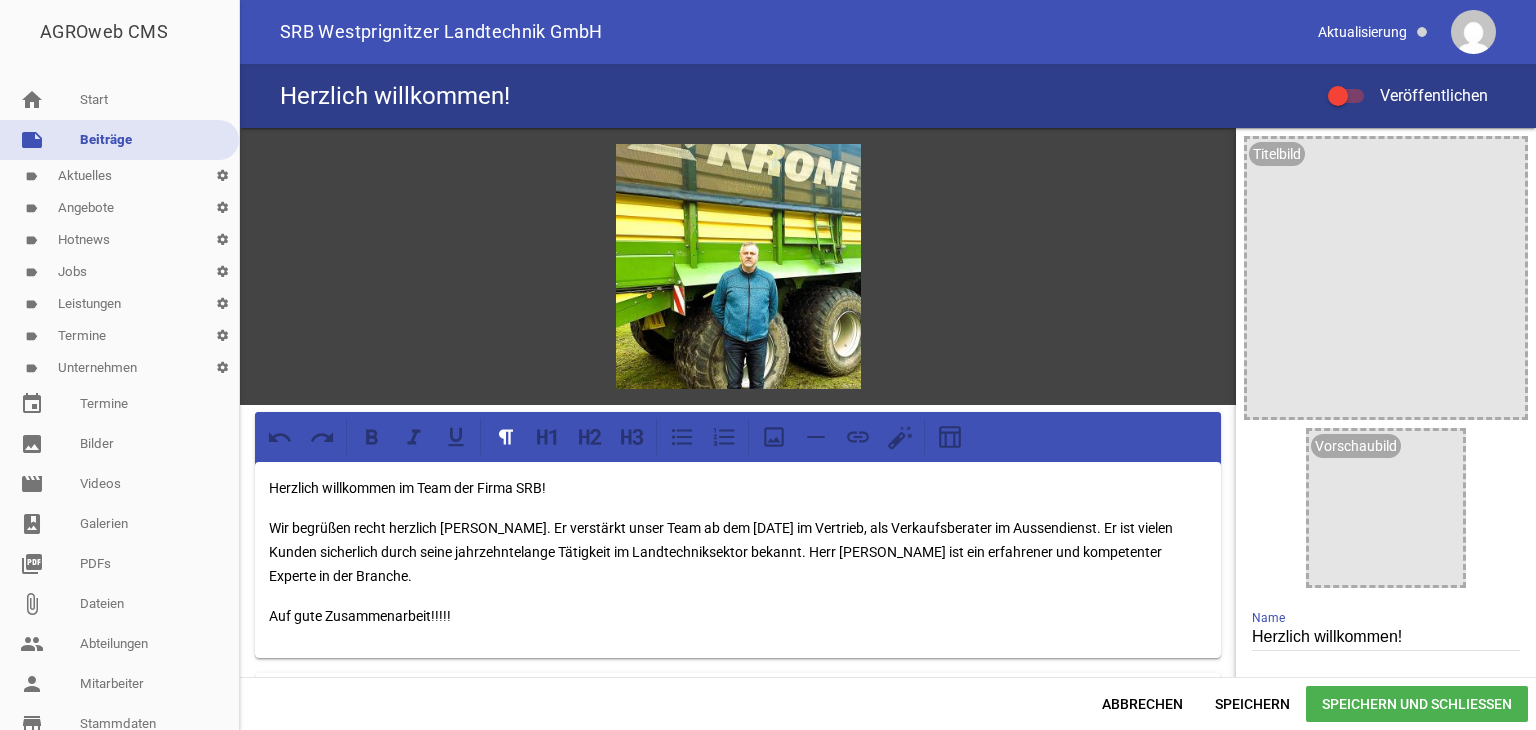click on "Wir begrüßen recht herzlich Herrn Frank Hessenmüller. Er verstärkt unser Team ab dem 01.07.2025 im Vertrieb, als Verkaufsberater im Aussendienst. Er ist vielen Kunden sicherlich durch seine jahrzehntelange Tätigkeit im Landtechniksektor bekannt. Herr Hessenmüller ist ein erfahrener und kompetenter Experte in der Branche." at bounding box center [738, 552] 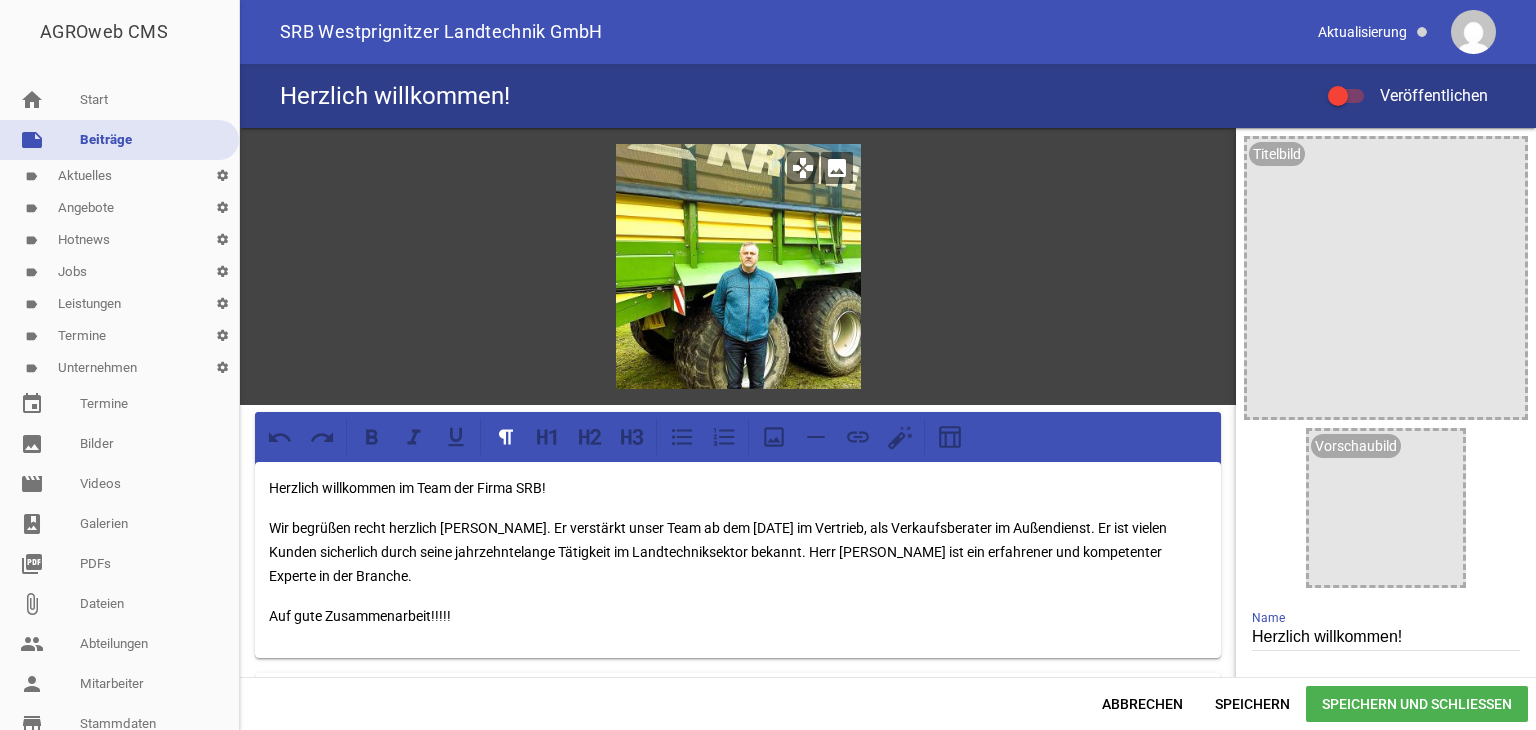 click on "image" at bounding box center (837, 168) 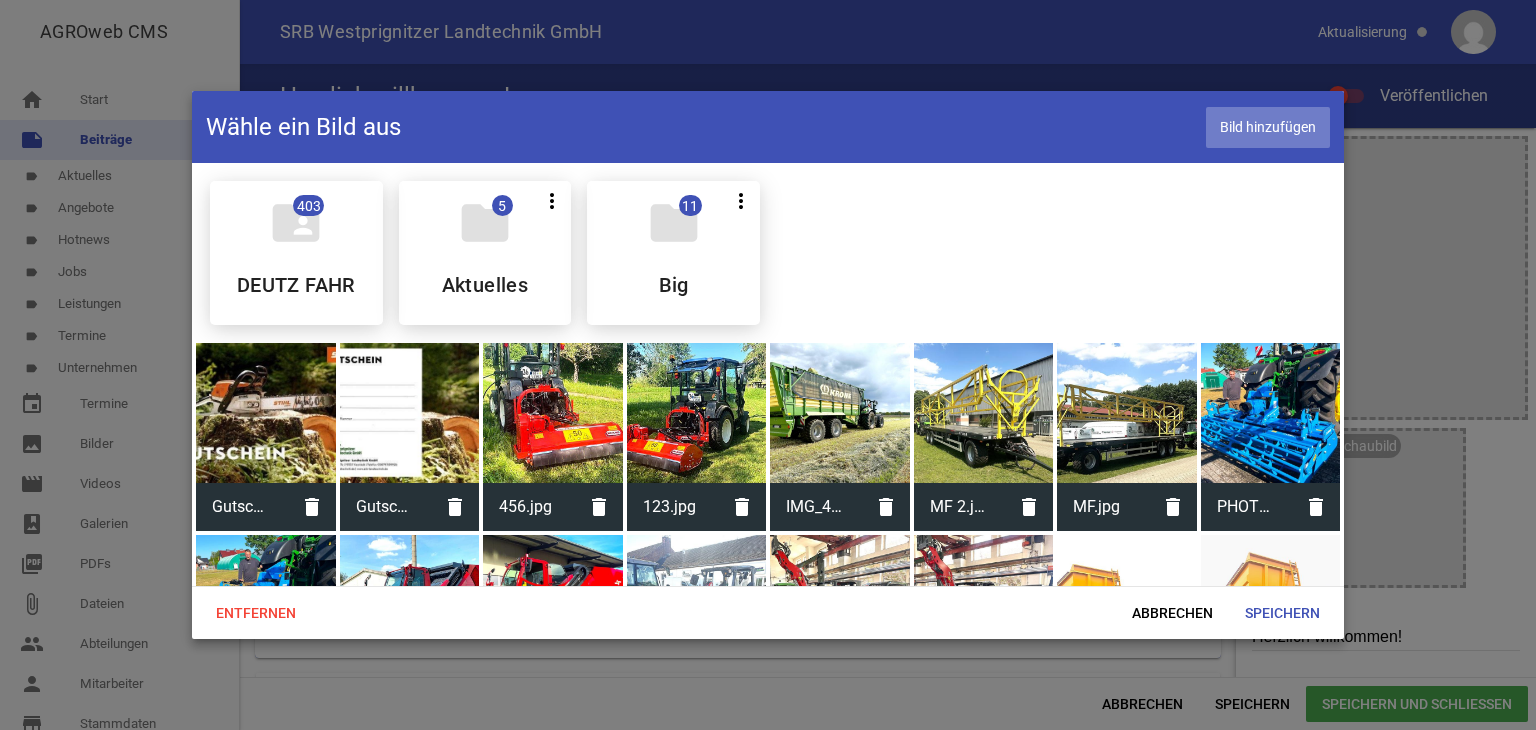click on "Bild hinzufügen" at bounding box center [1268, 127] 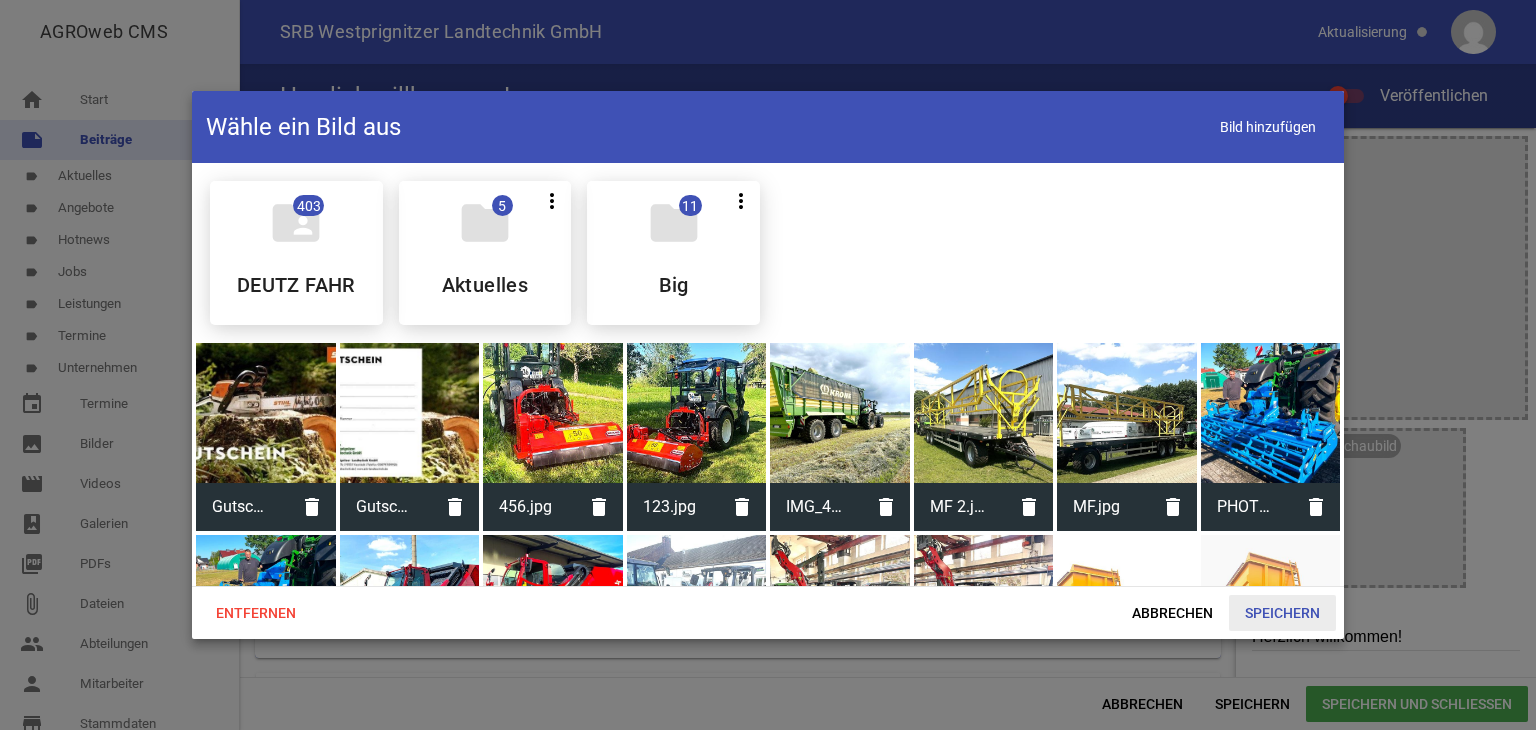 click on "Speichern" at bounding box center (1282, 613) 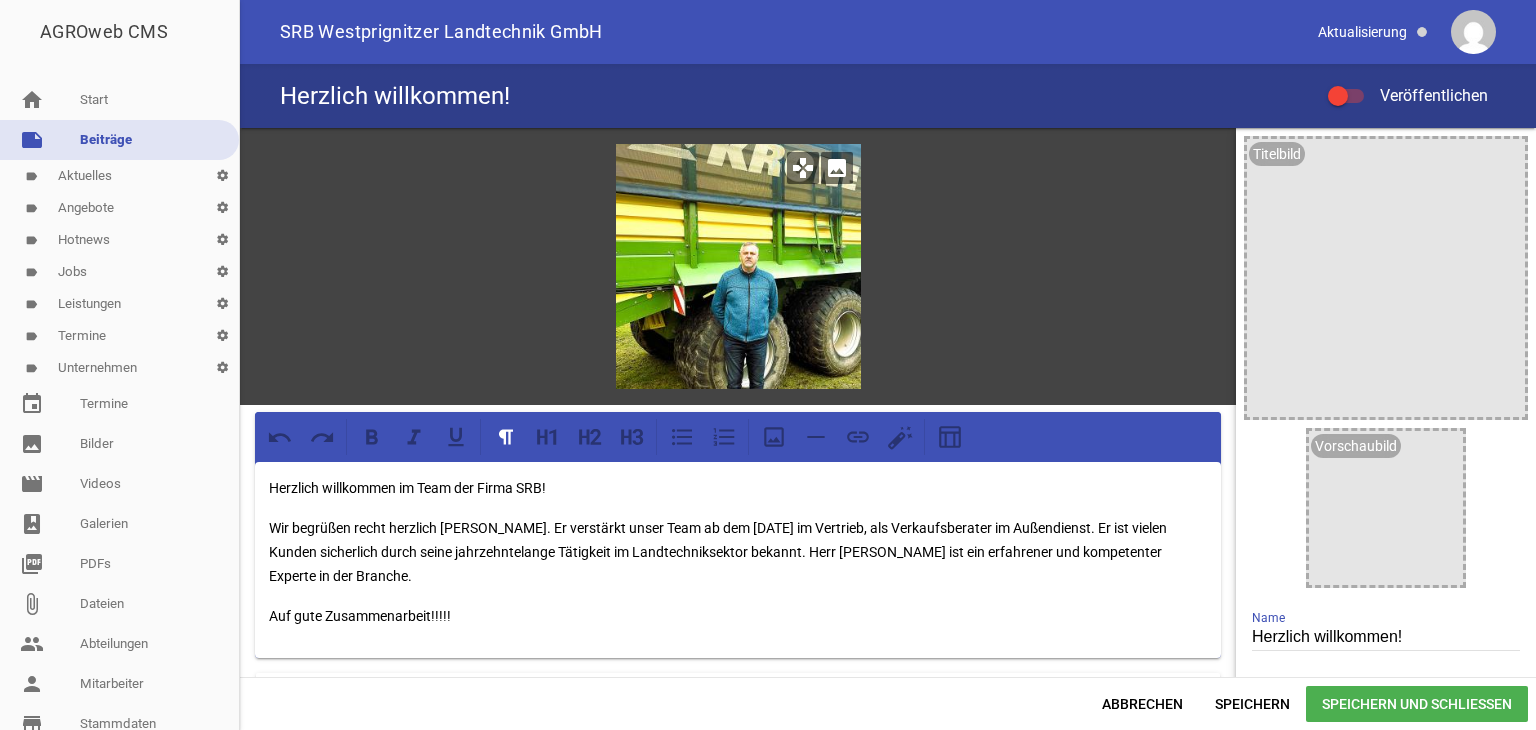 click on "image" at bounding box center [837, 168] 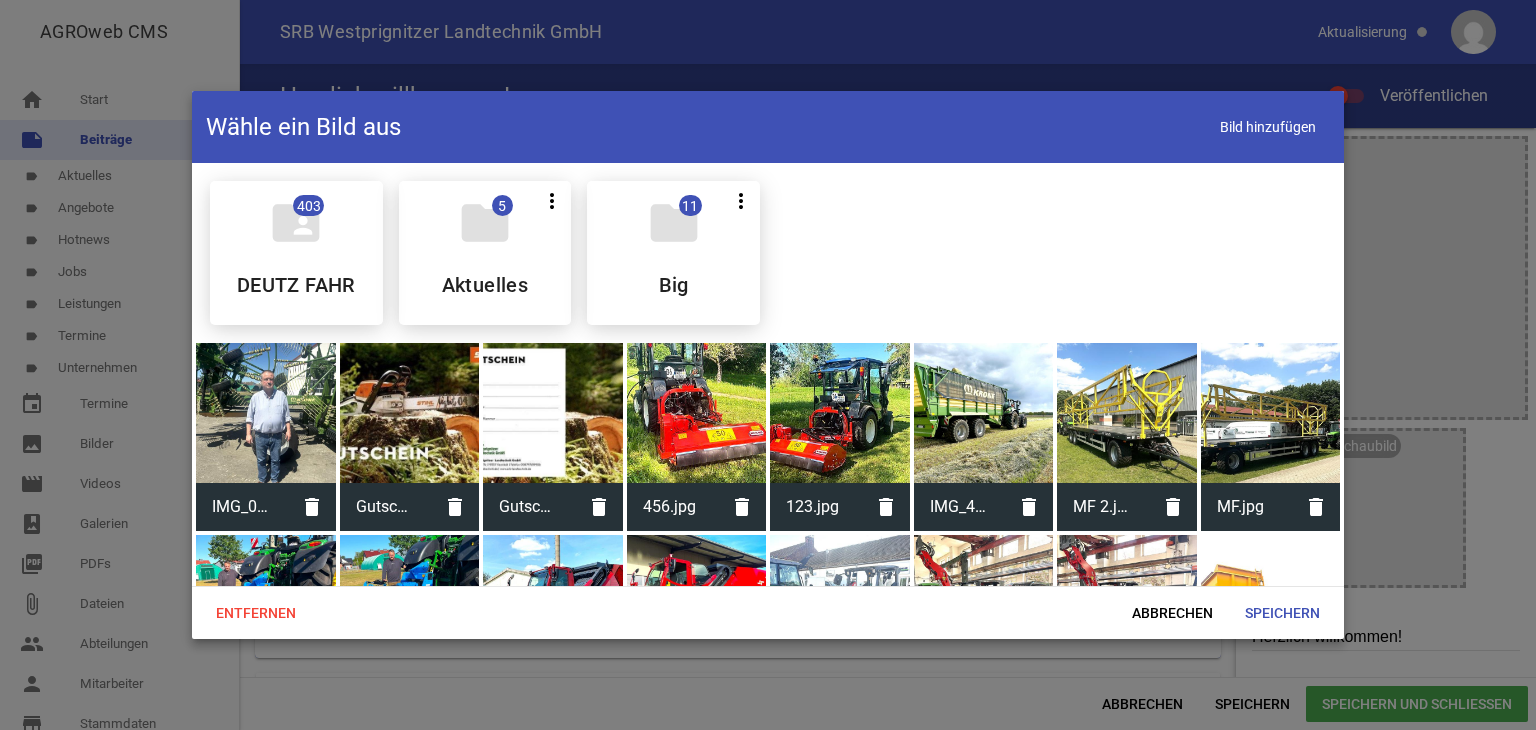 click at bounding box center [266, 413] 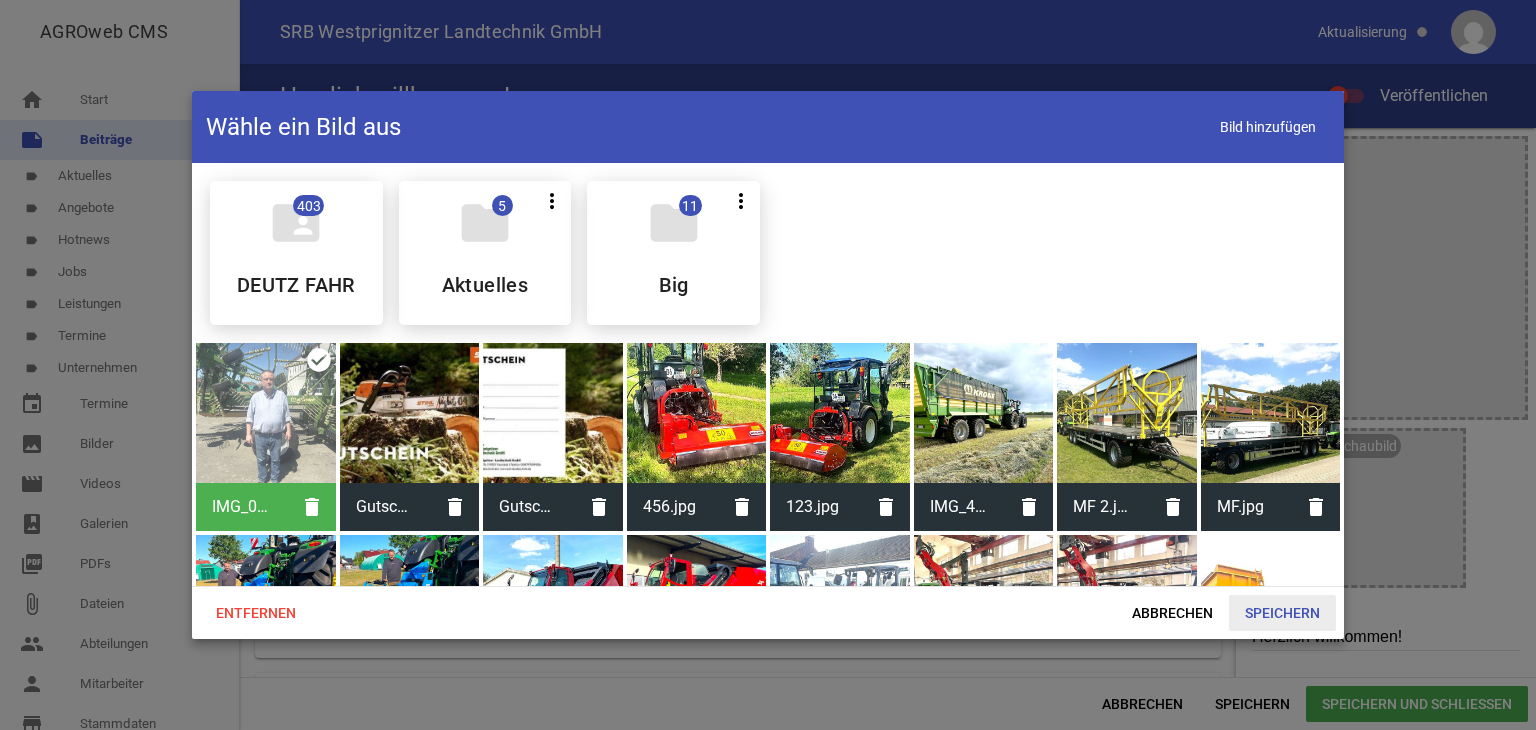 click on "Speichern" at bounding box center (1282, 613) 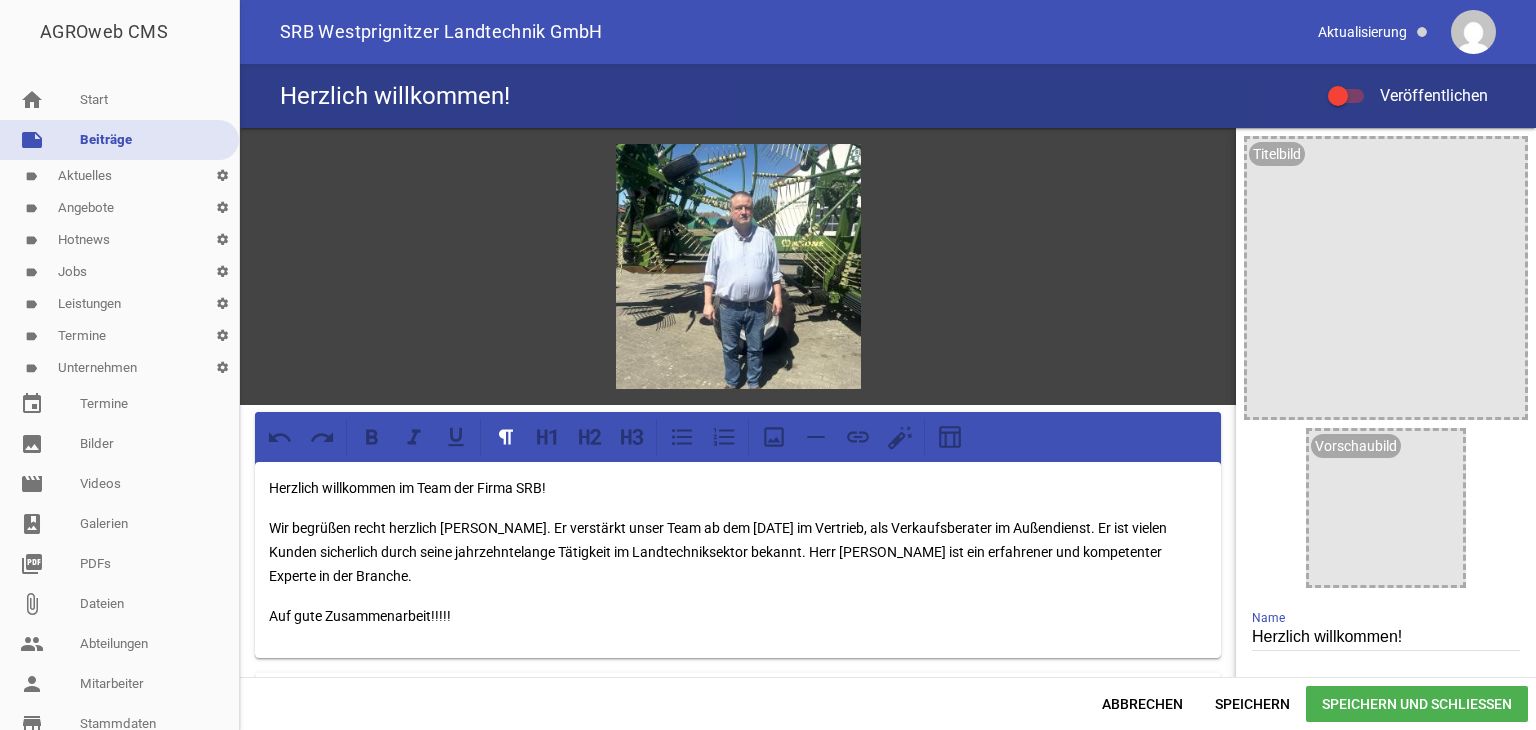 click on "Veröffentlichen" at bounding box center (1422, 95) 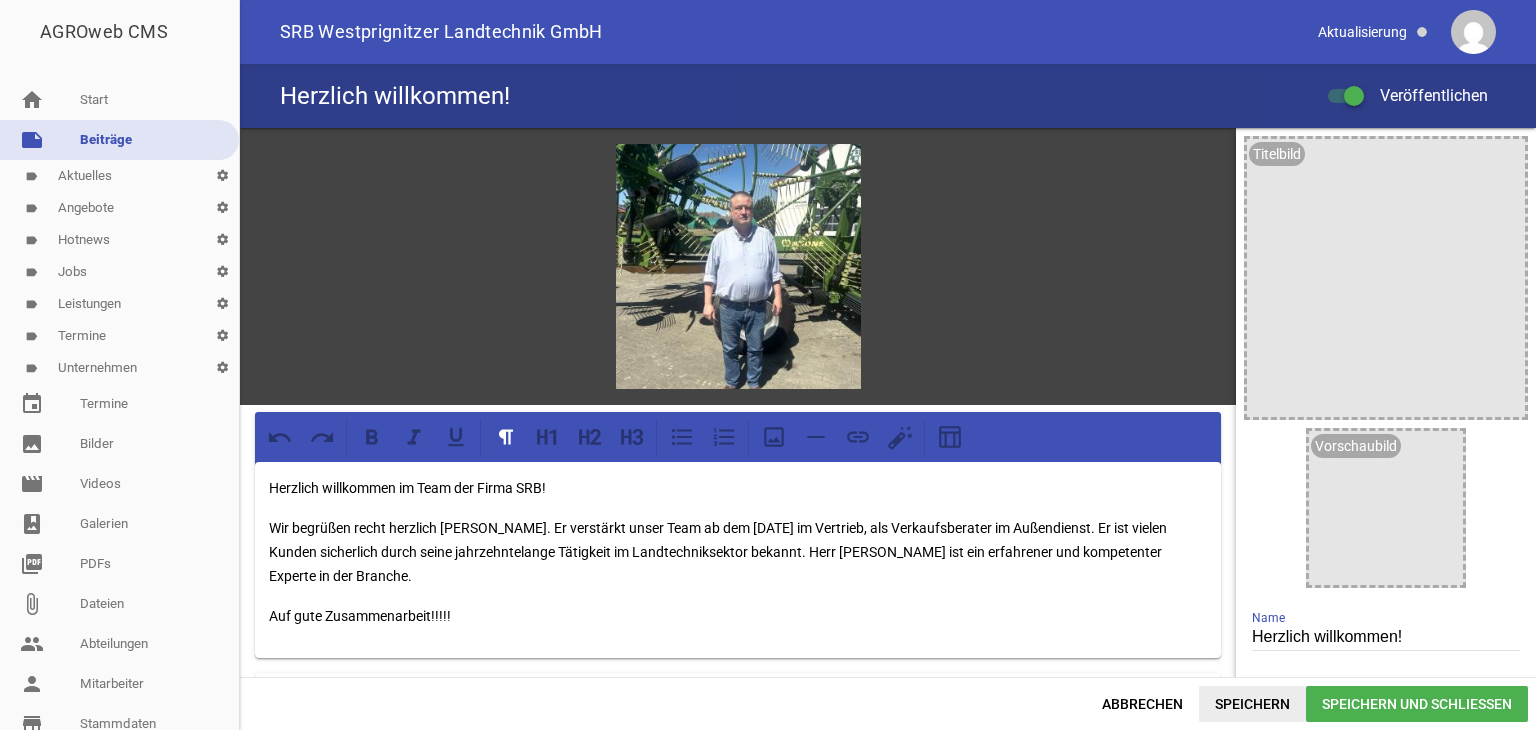 click on "Speichern" at bounding box center (1252, 704) 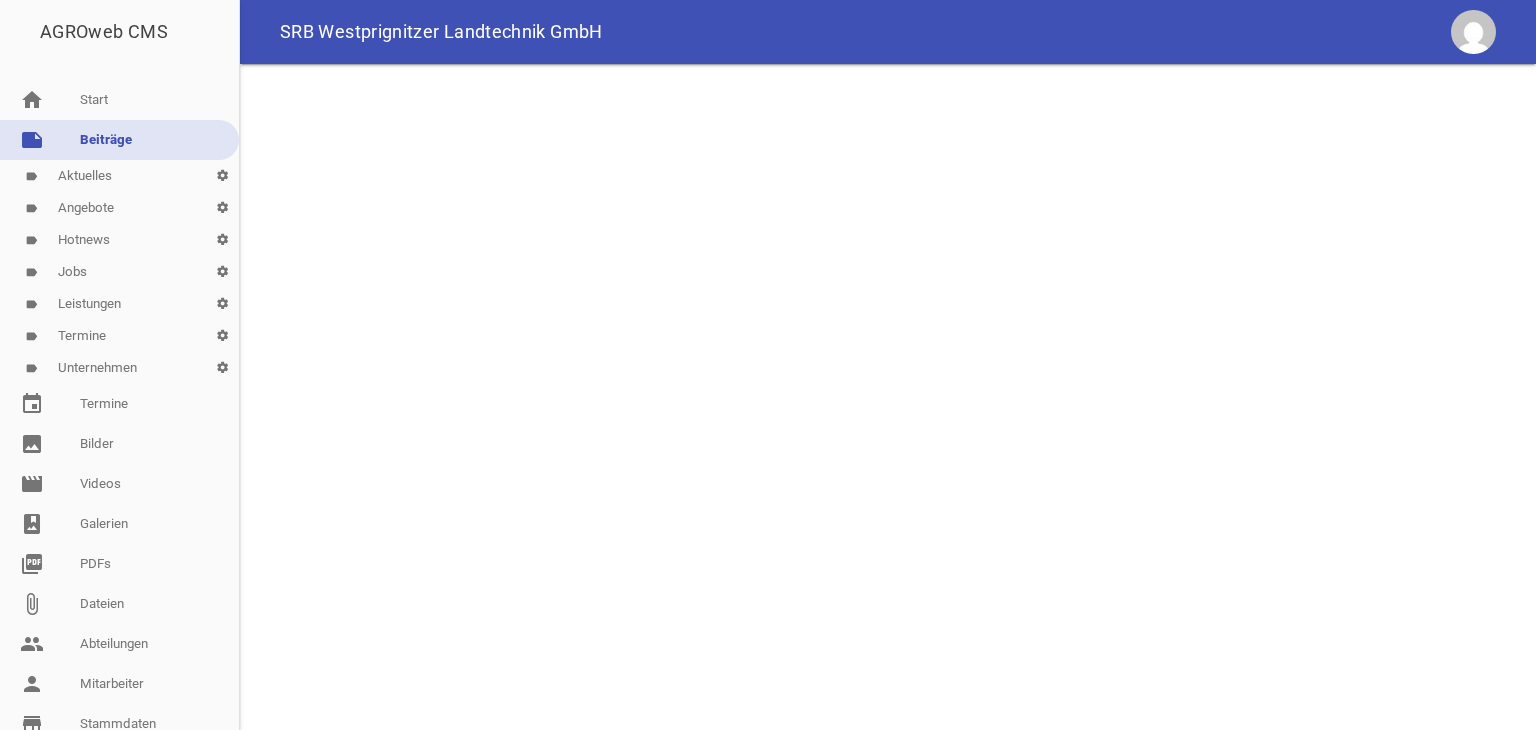 scroll, scrollTop: 0, scrollLeft: 0, axis: both 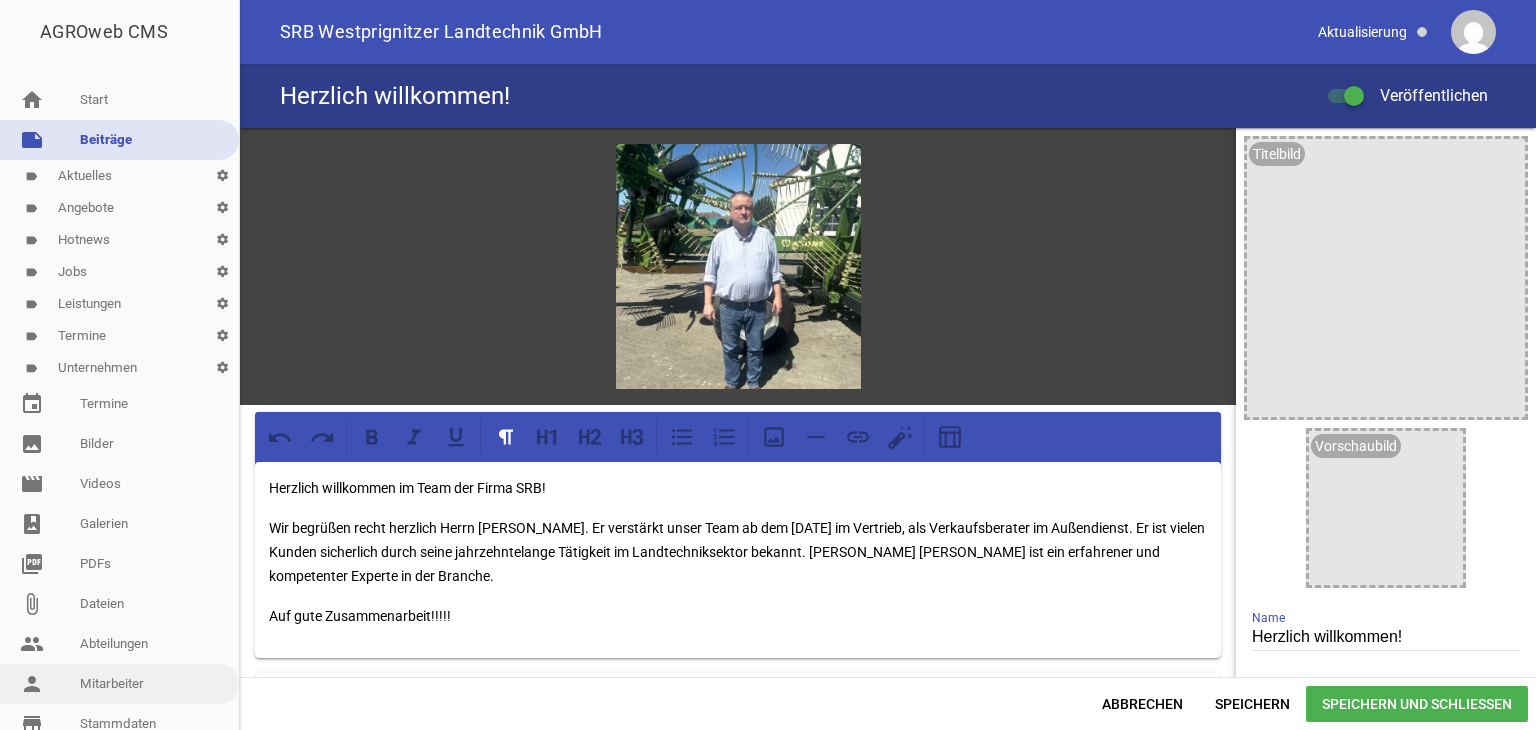 click on "person Mitarbeiter" at bounding box center [119, 684] 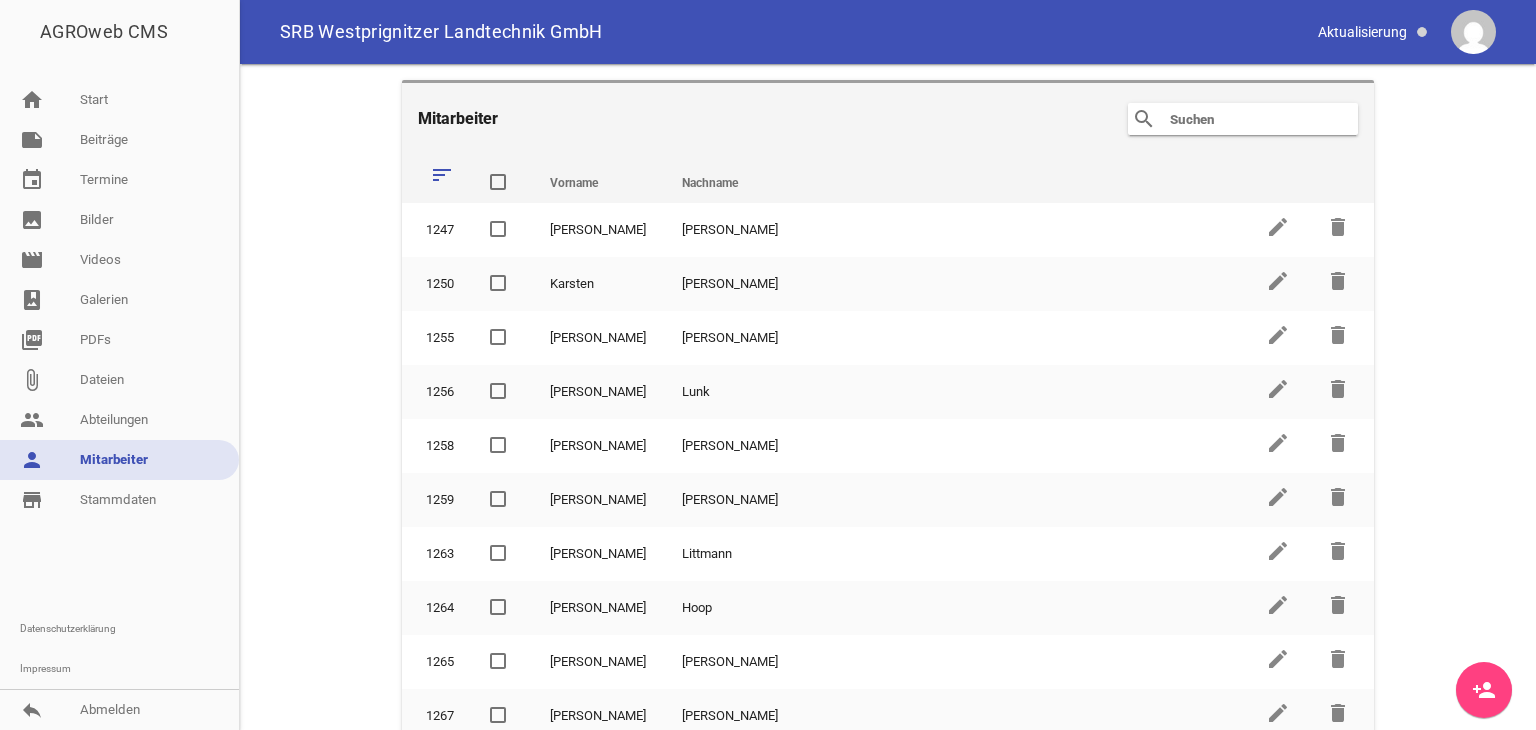 click on "person_add" at bounding box center [1484, 690] 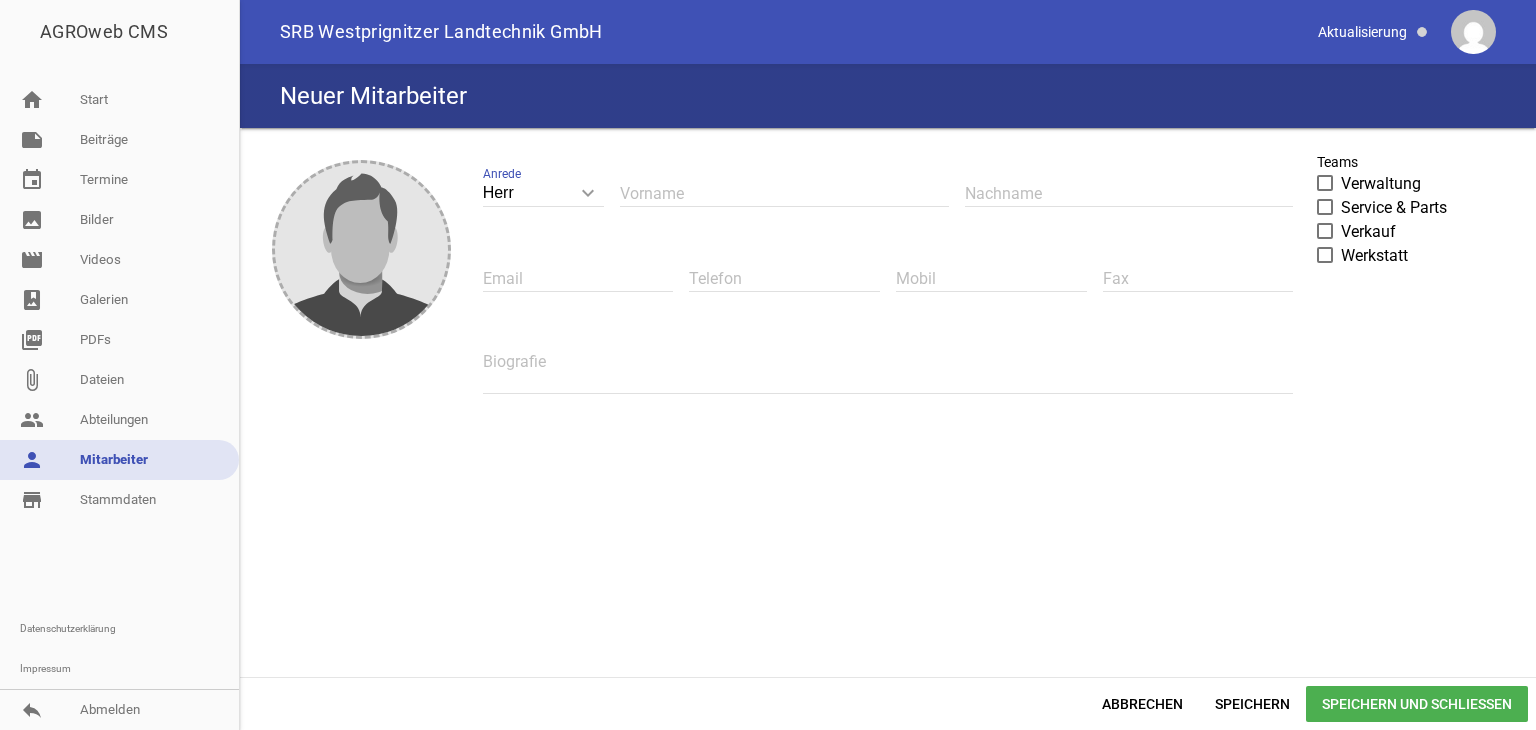 click at bounding box center (784, 193) 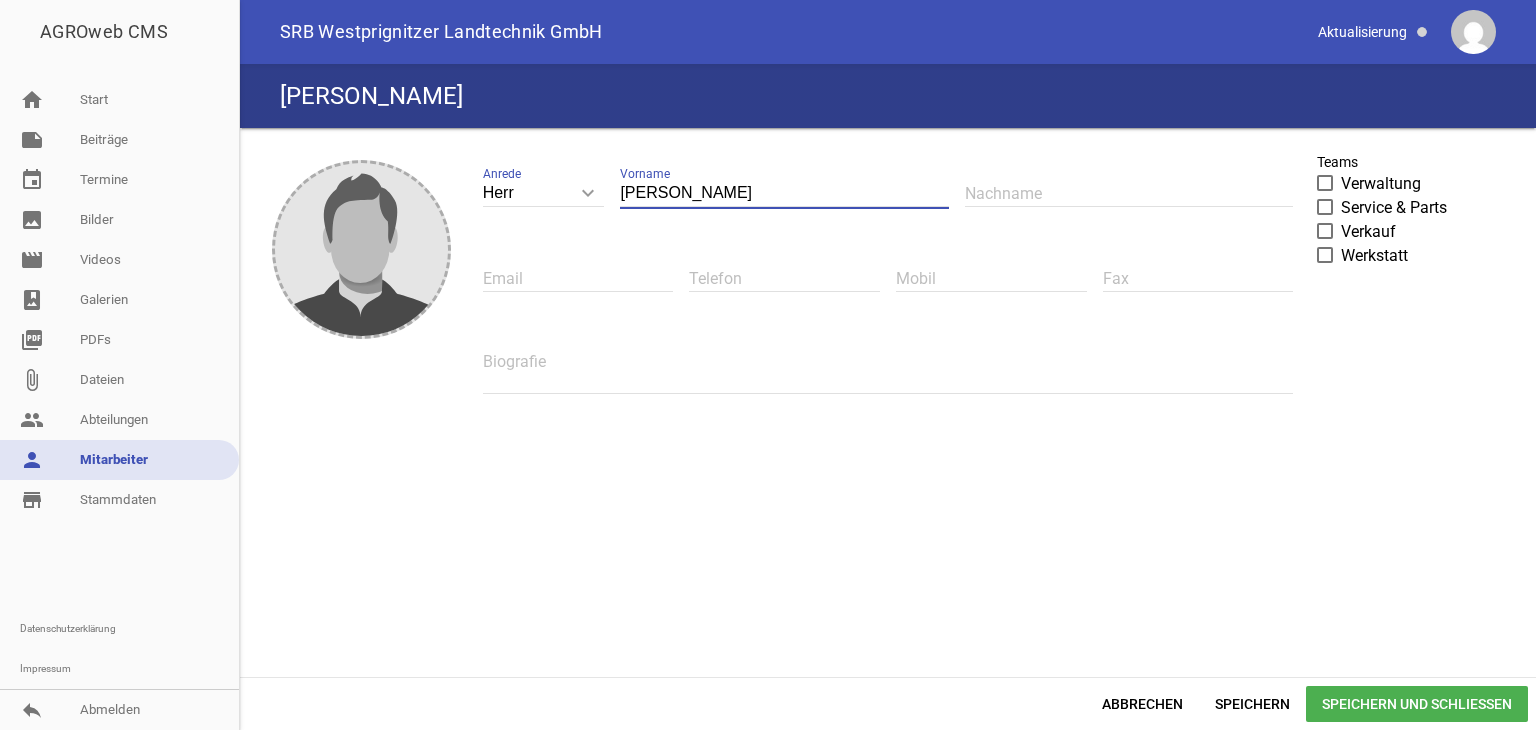 type on "[PERSON_NAME]" 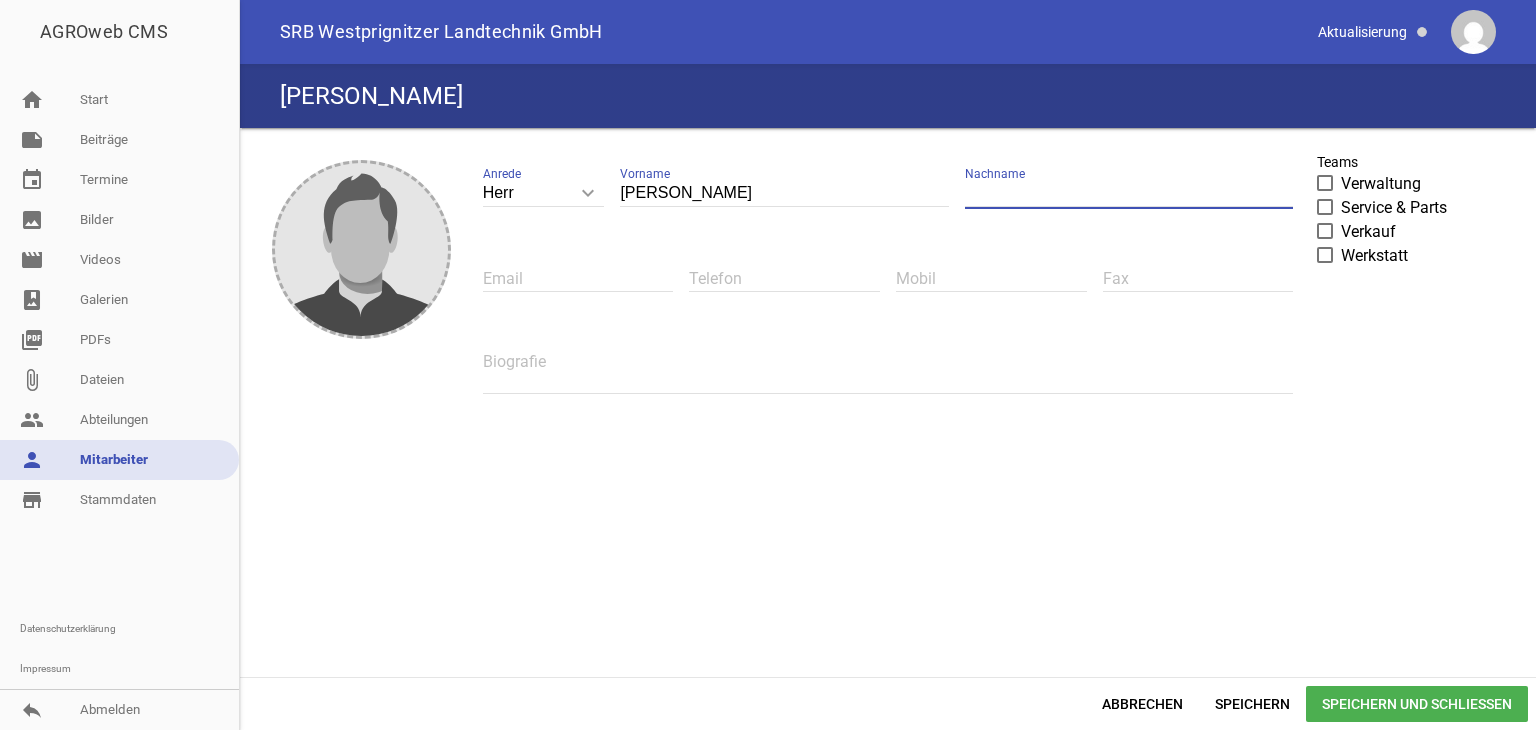 click at bounding box center [1129, 193] 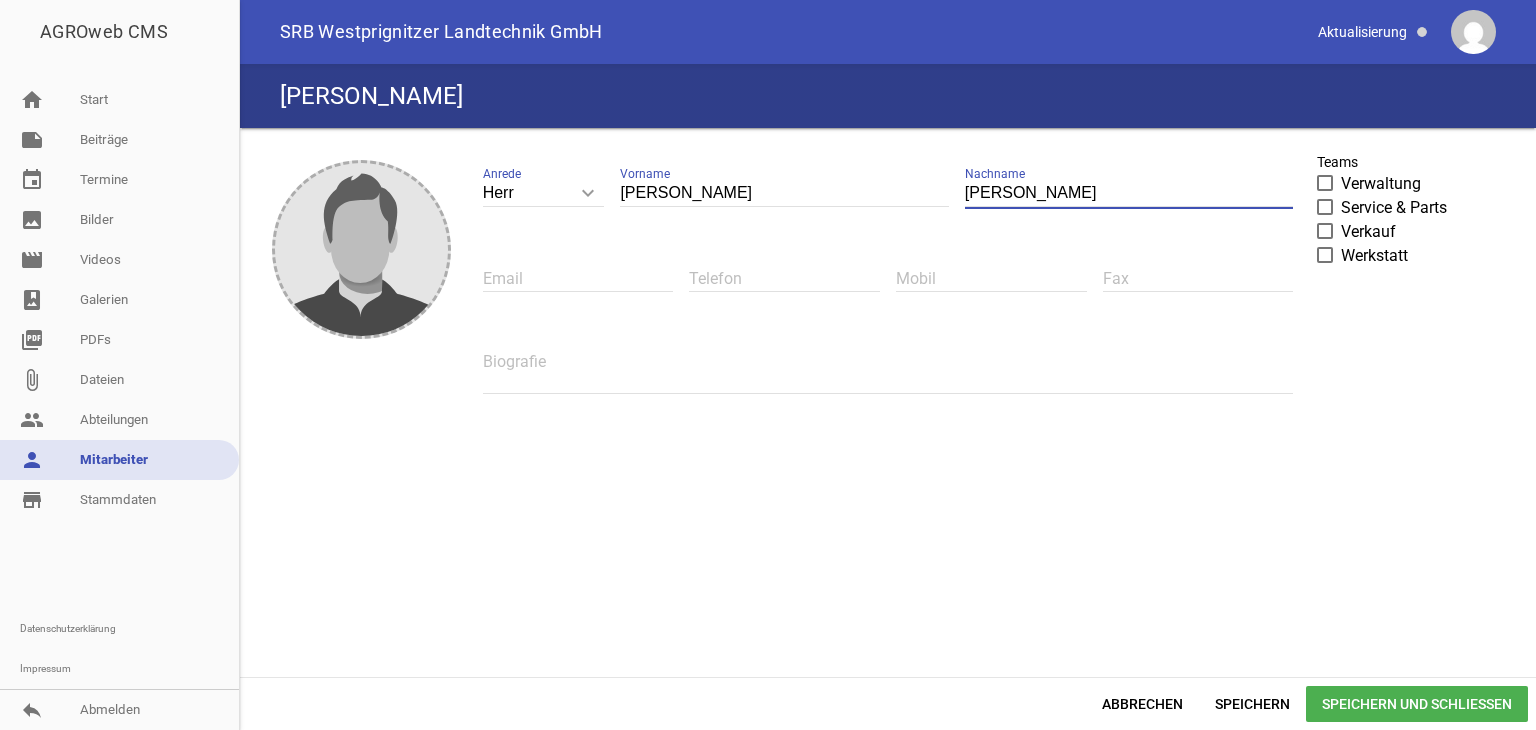 type on "[PERSON_NAME]" 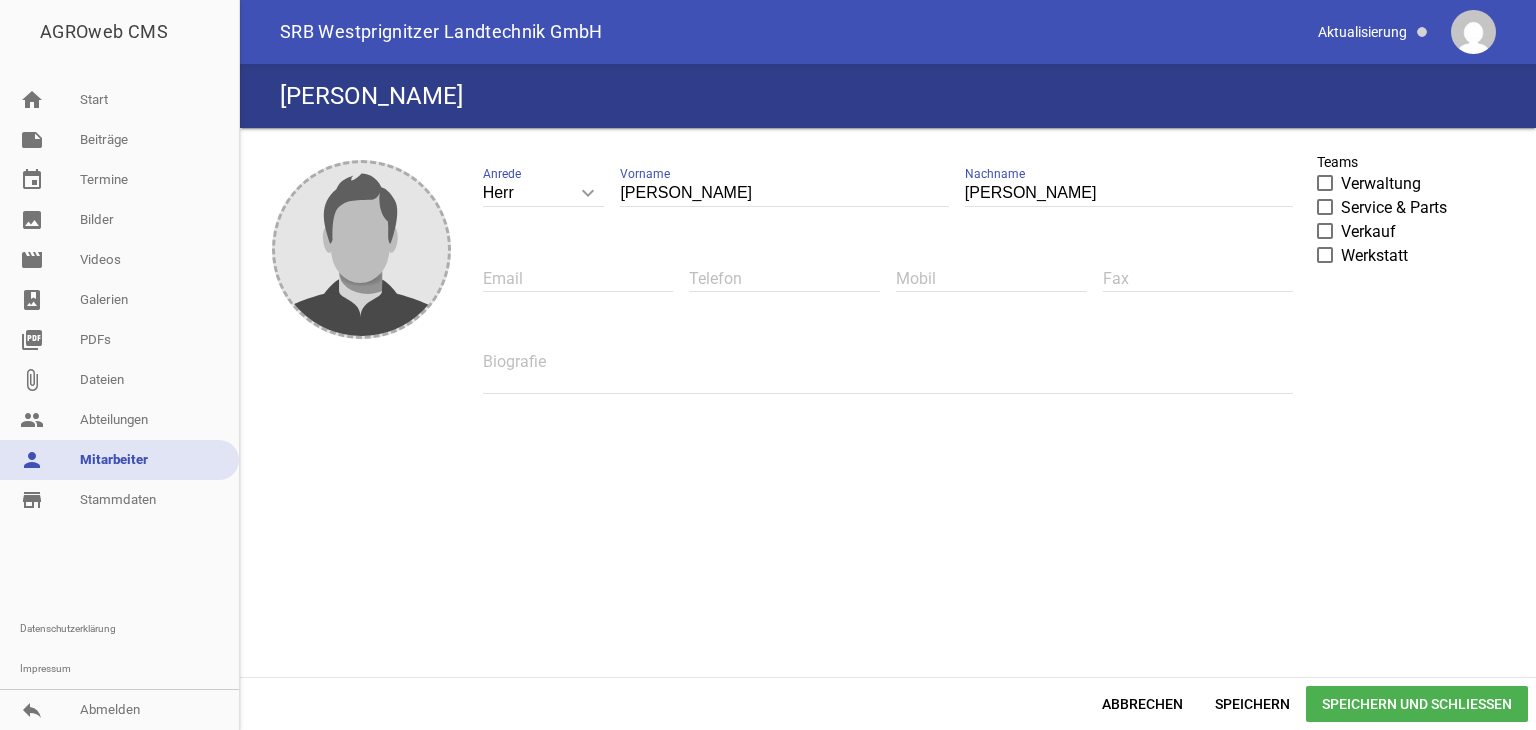 click at bounding box center [1325, 231] 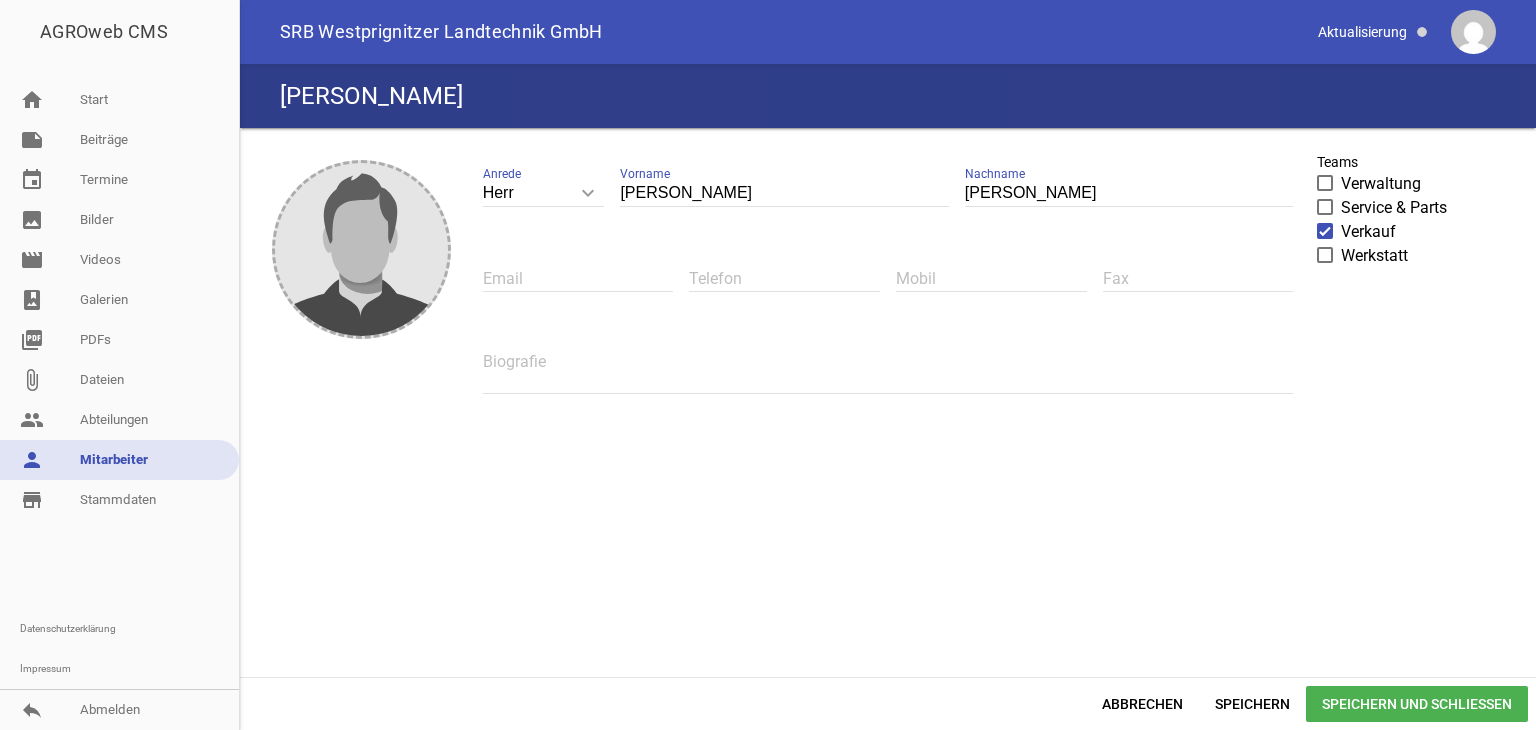 click at bounding box center [578, 278] 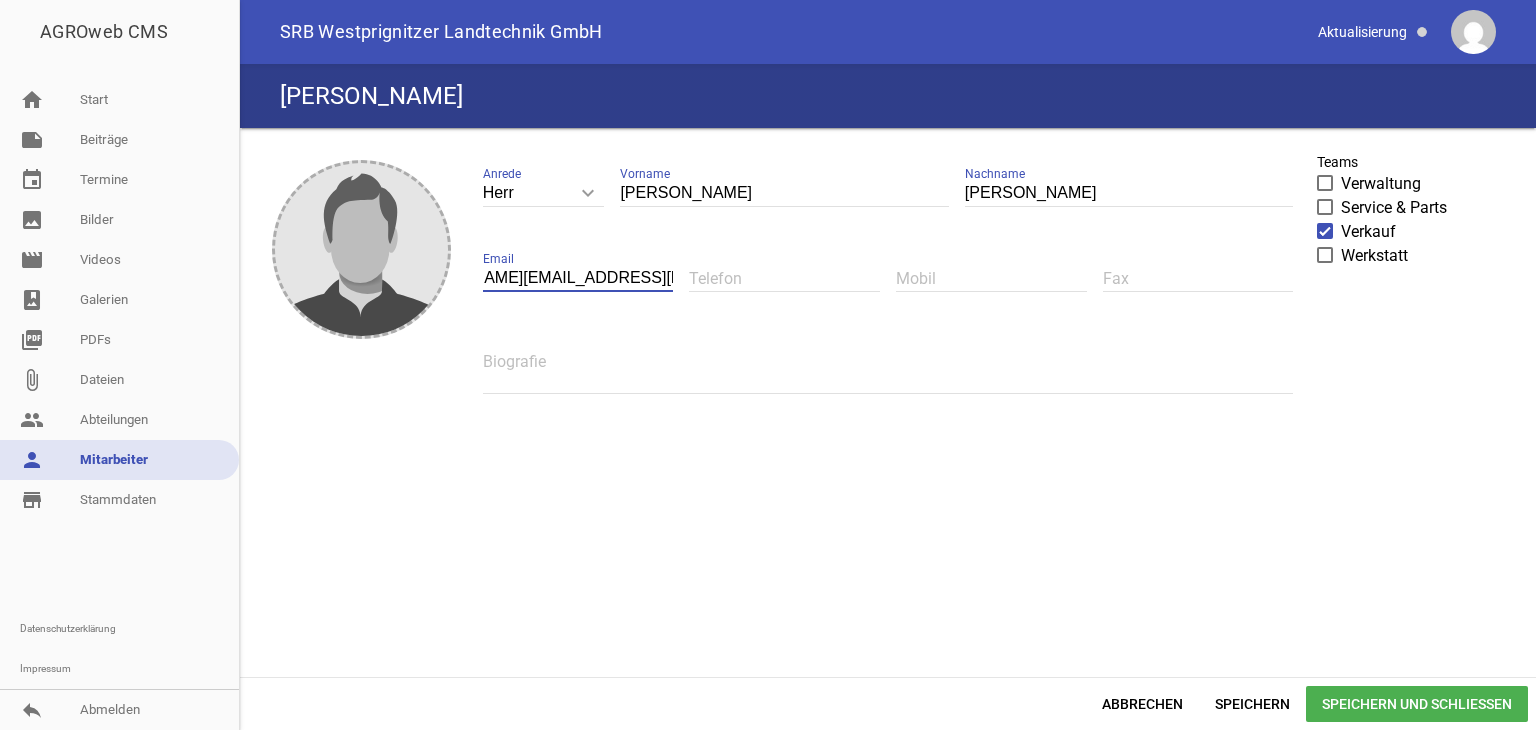 scroll, scrollTop: 0, scrollLeft: 100, axis: horizontal 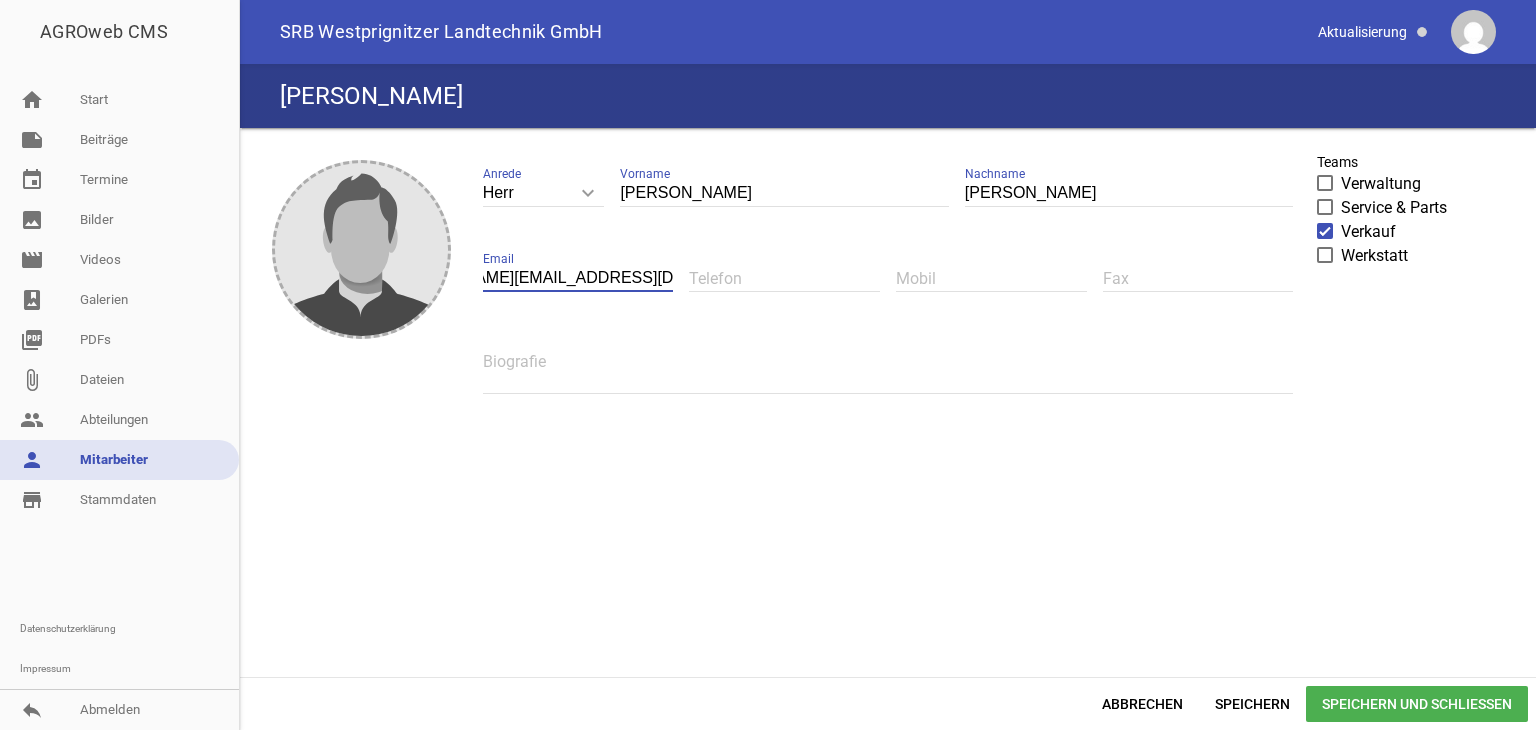 type on "[PERSON_NAME][EMAIL_ADDRESS][DOMAIN_NAME]" 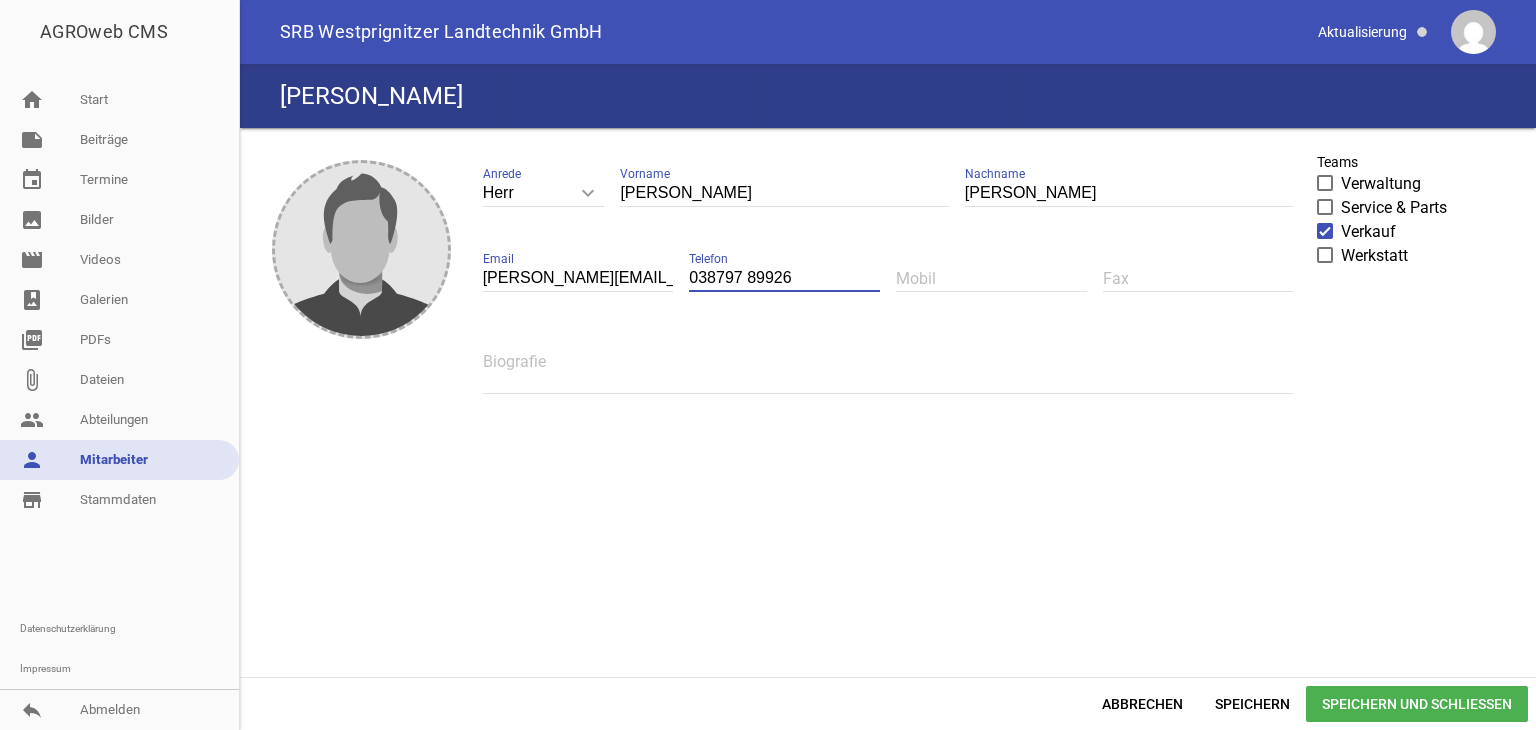 type on "038797 89926" 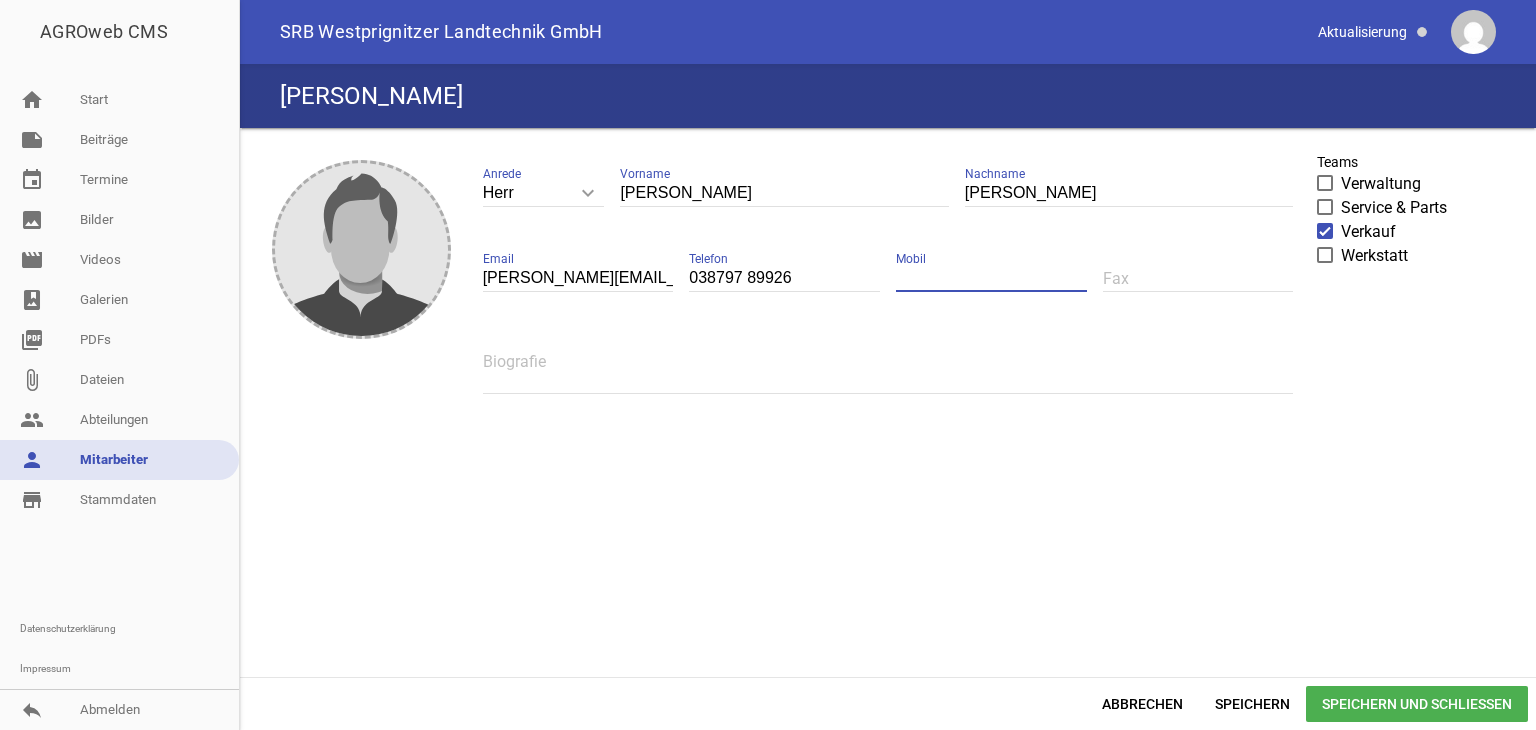 click at bounding box center [991, 278] 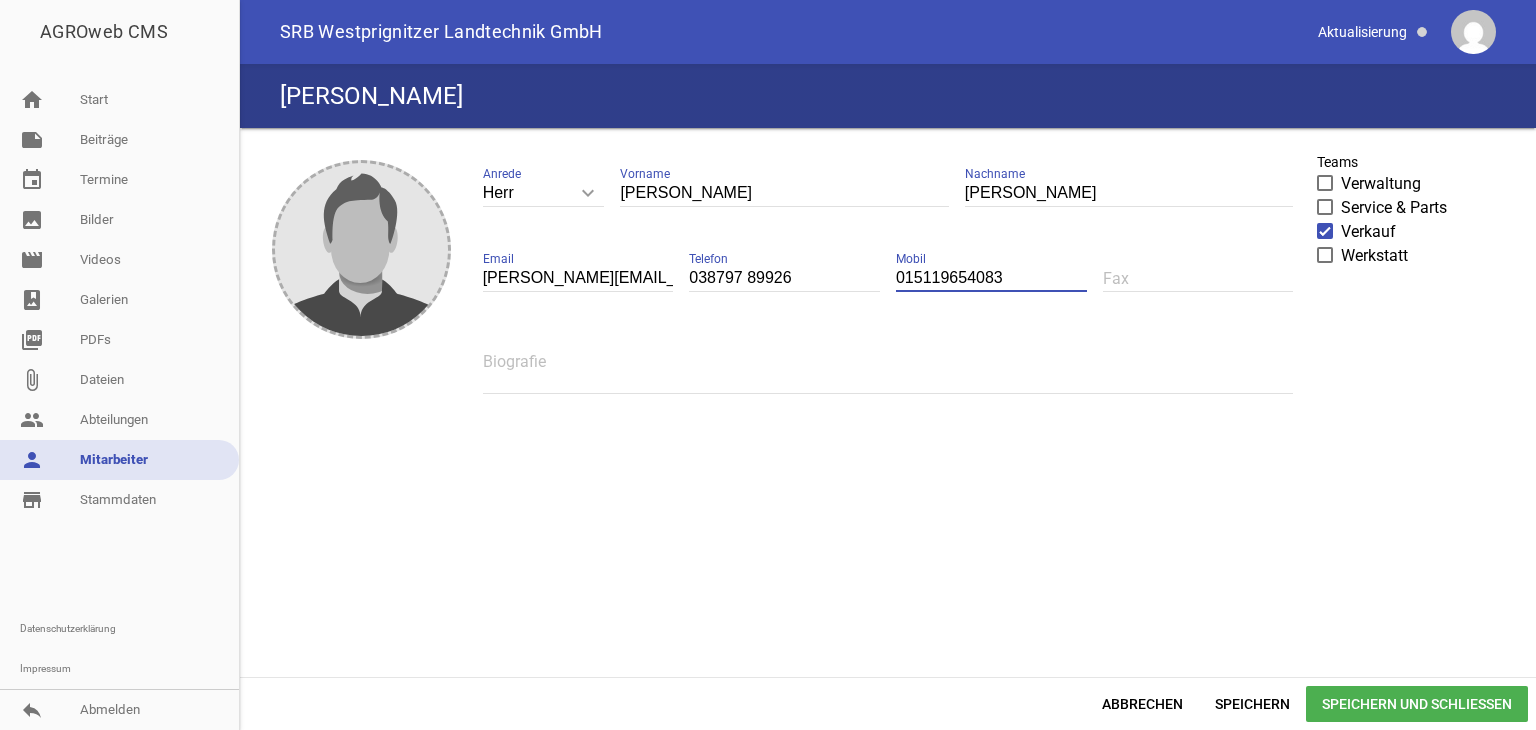 type on "015119654083" 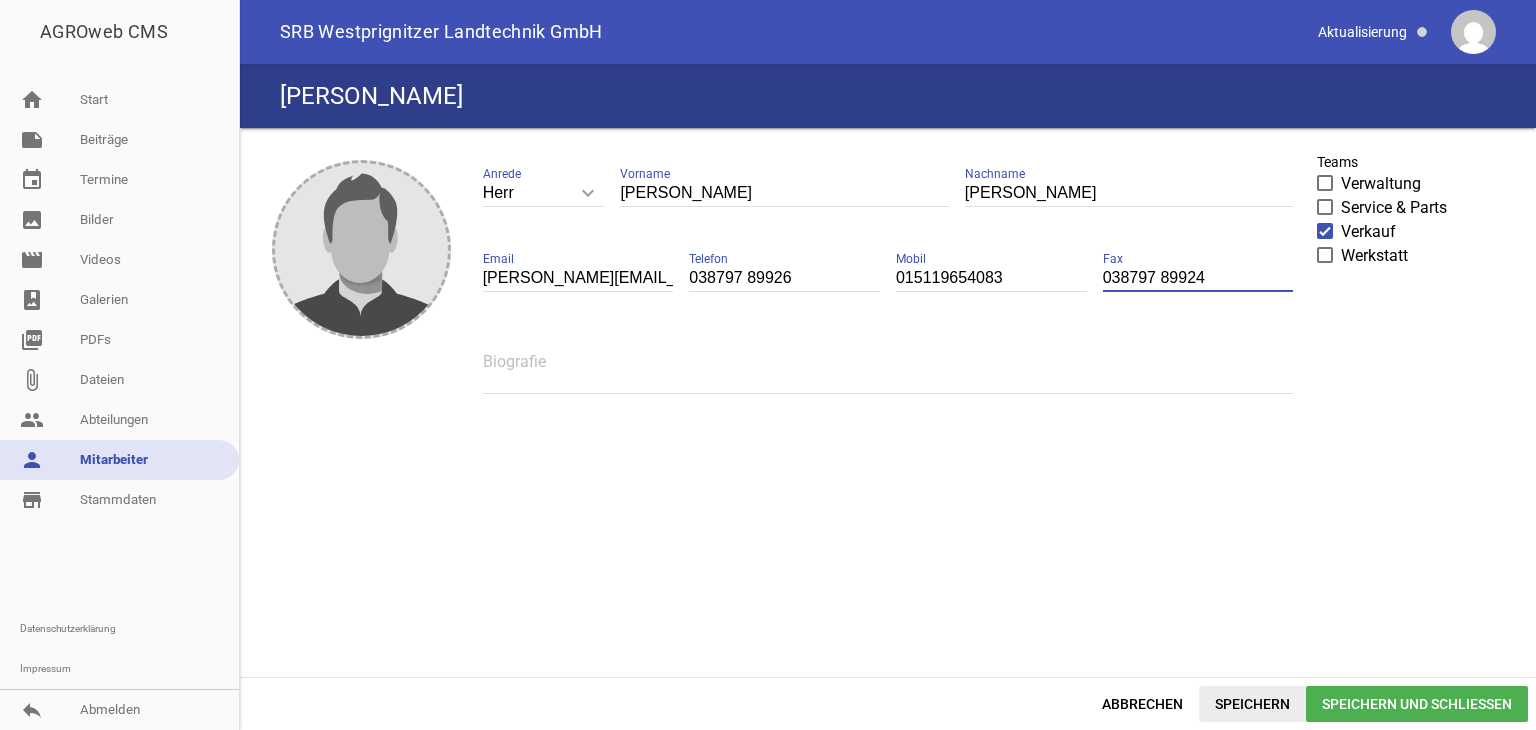 type on "038797 89924" 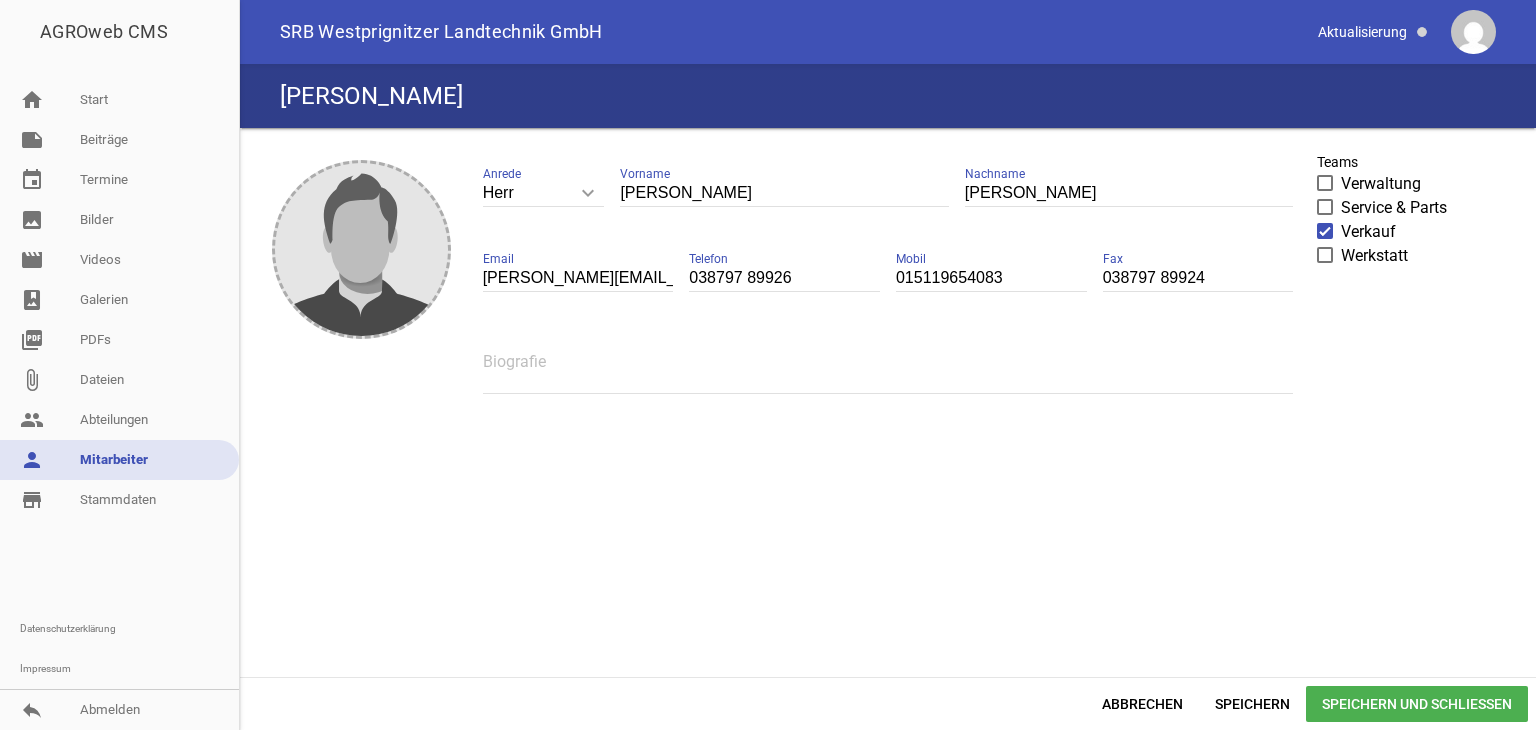 click on "Speichern und Schließen" at bounding box center [1417, 704] 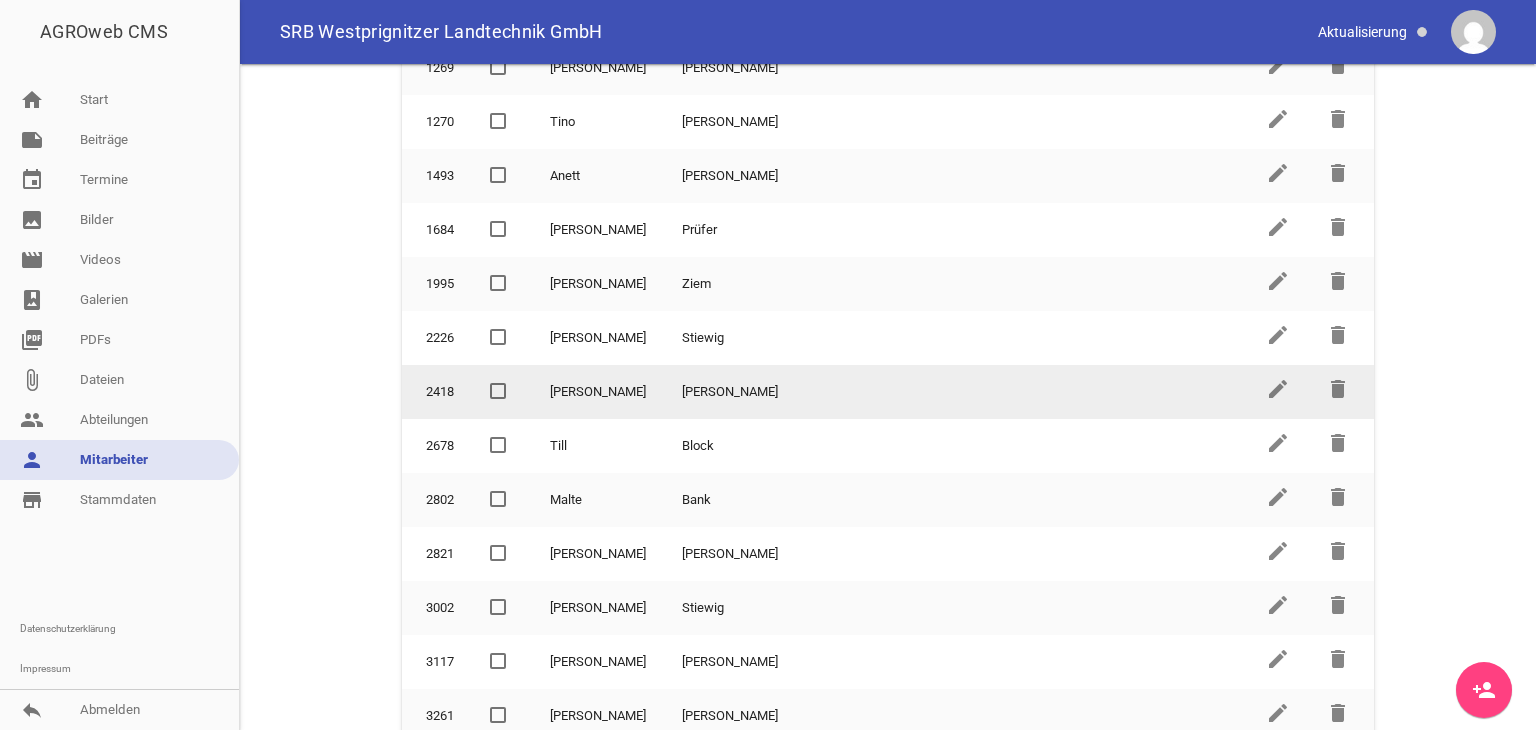 scroll, scrollTop: 759, scrollLeft: 0, axis: vertical 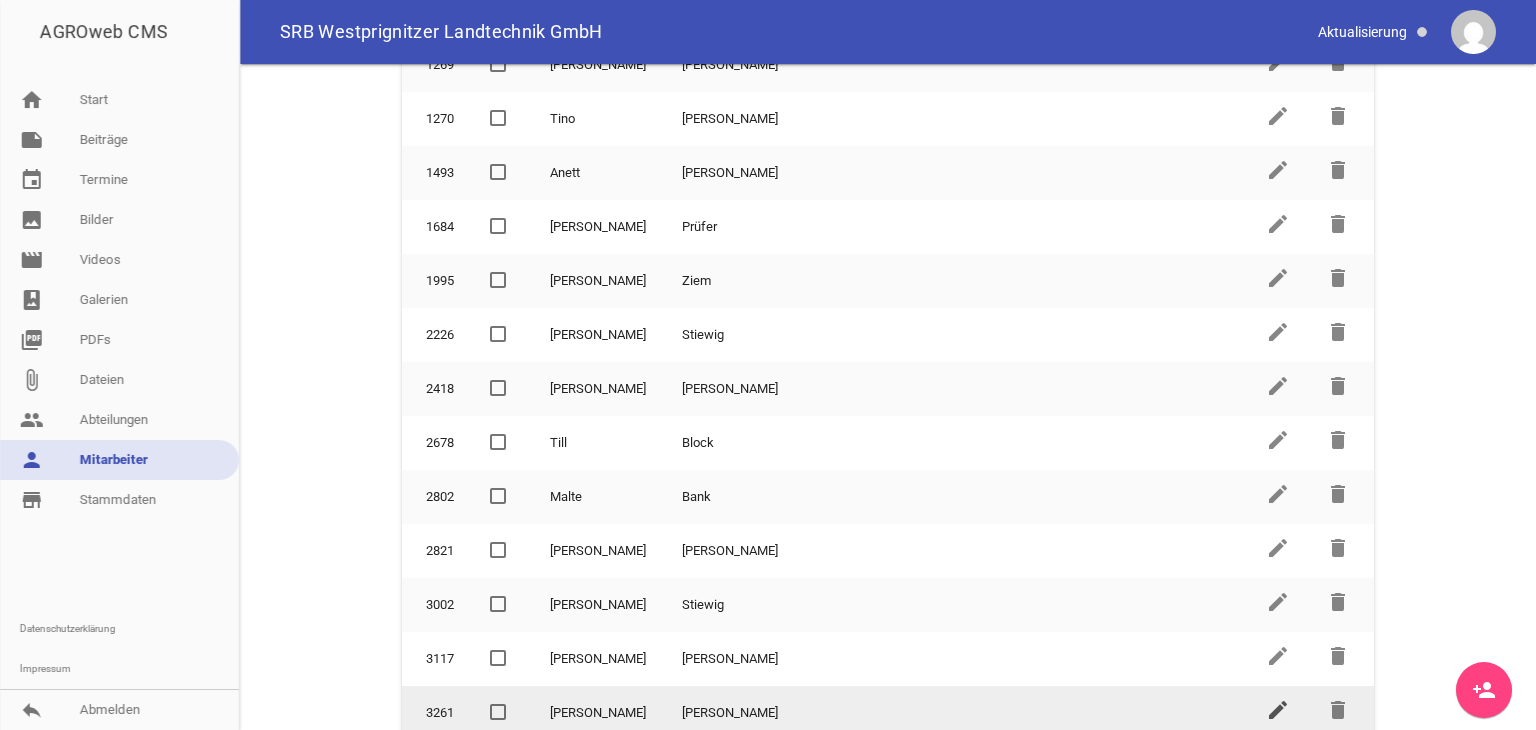 click on "edit" at bounding box center [1278, 710] 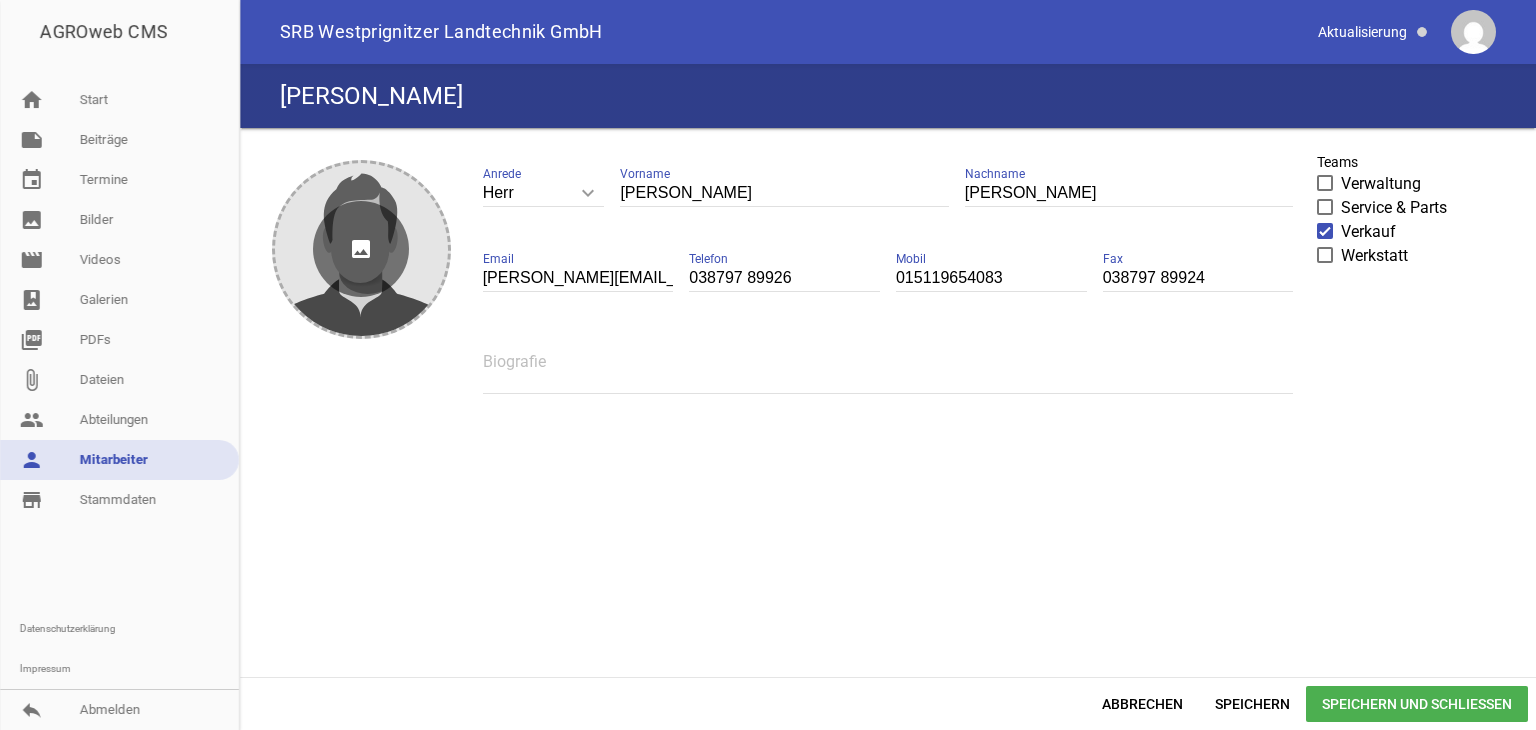 click on "image" at bounding box center (361, 249) 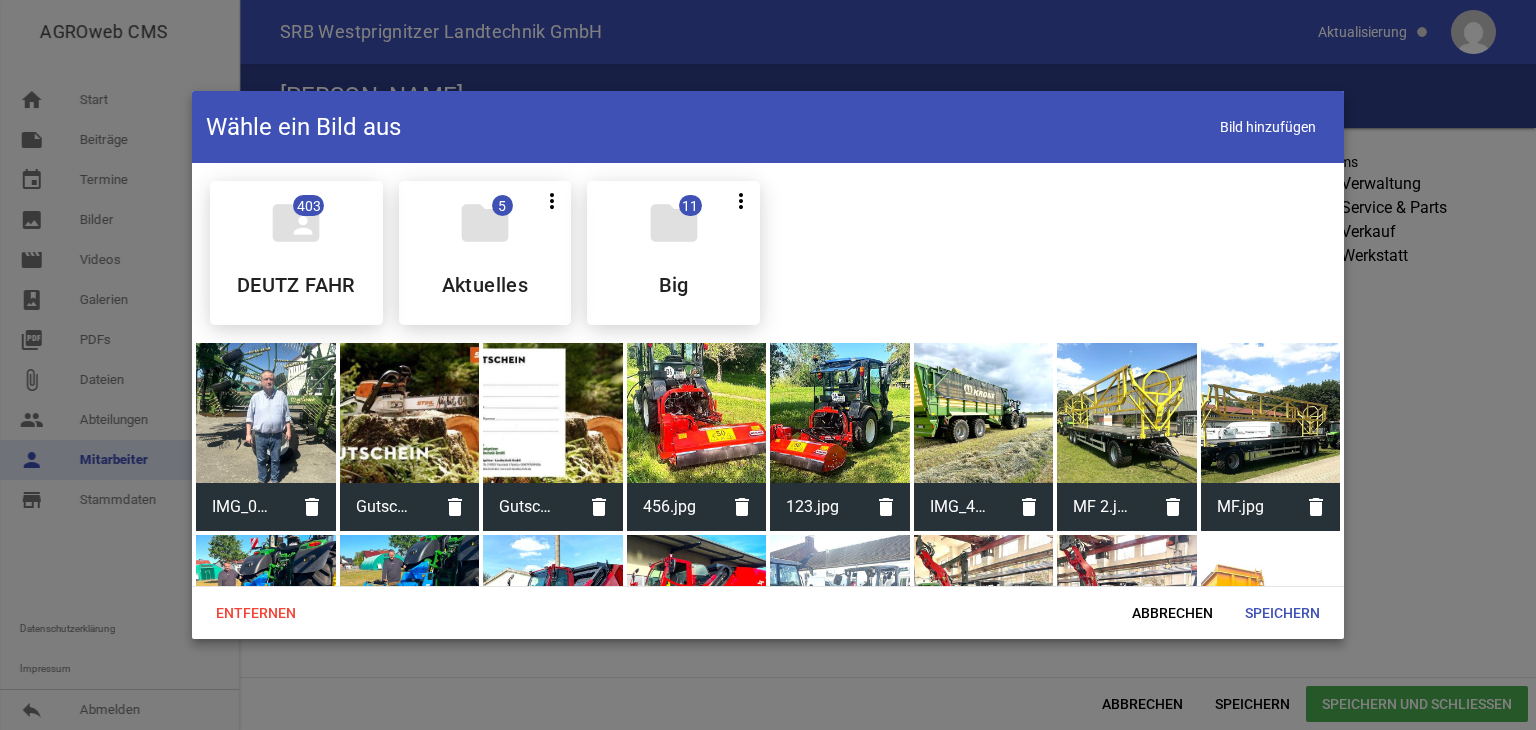 click at bounding box center (266, 413) 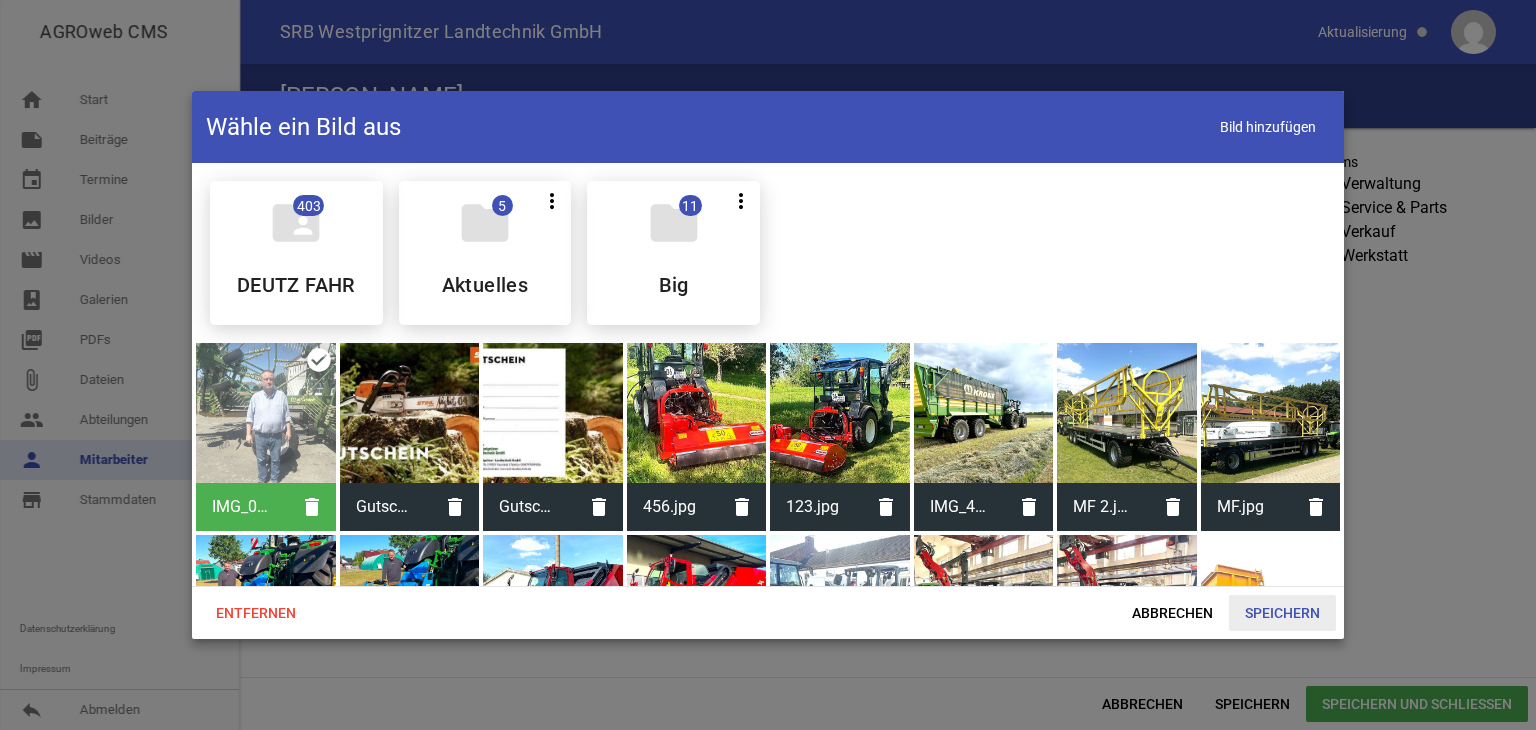 click on "Speichern" at bounding box center [1282, 613] 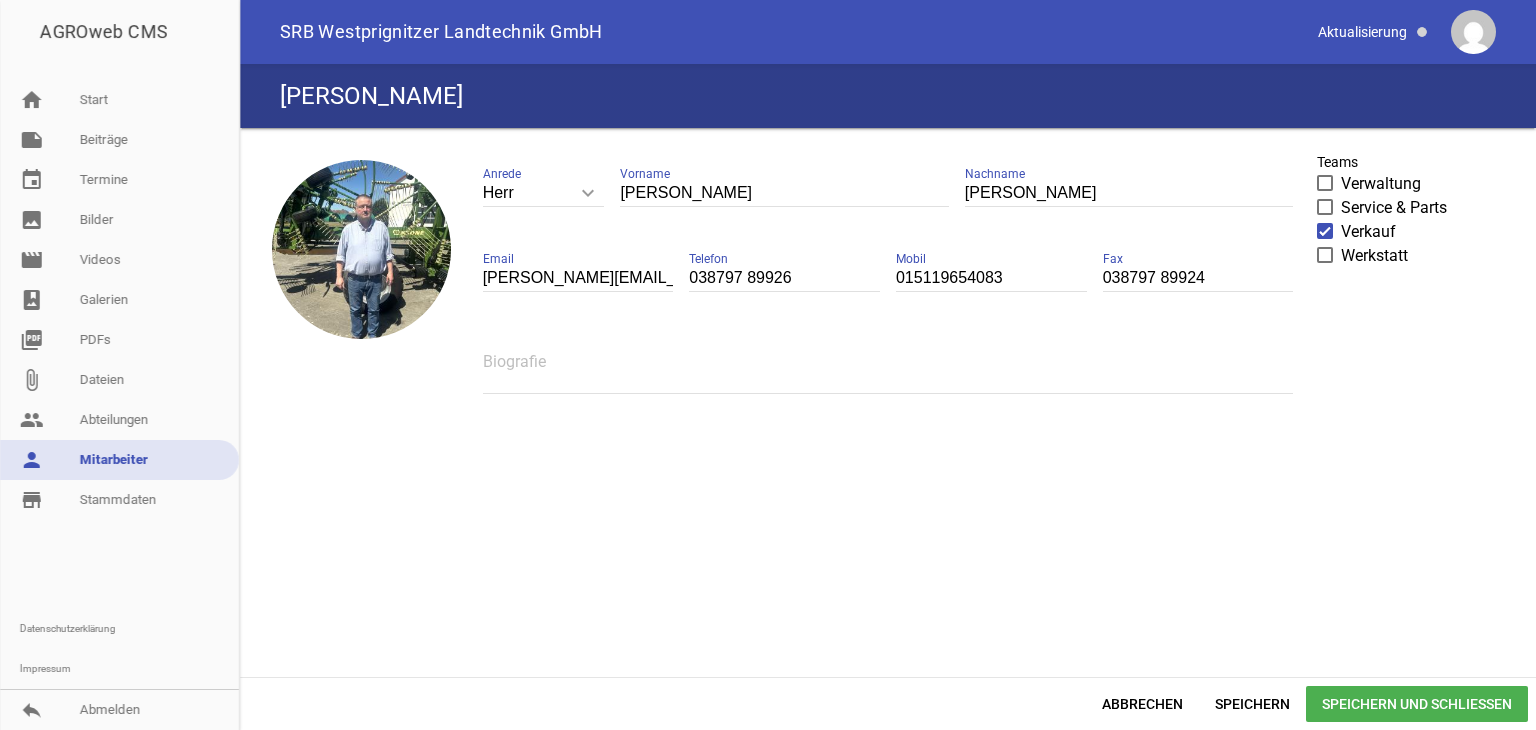 drag, startPoint x: 1249, startPoint y: 696, endPoint x: 1331, endPoint y: 710, distance: 83.18654 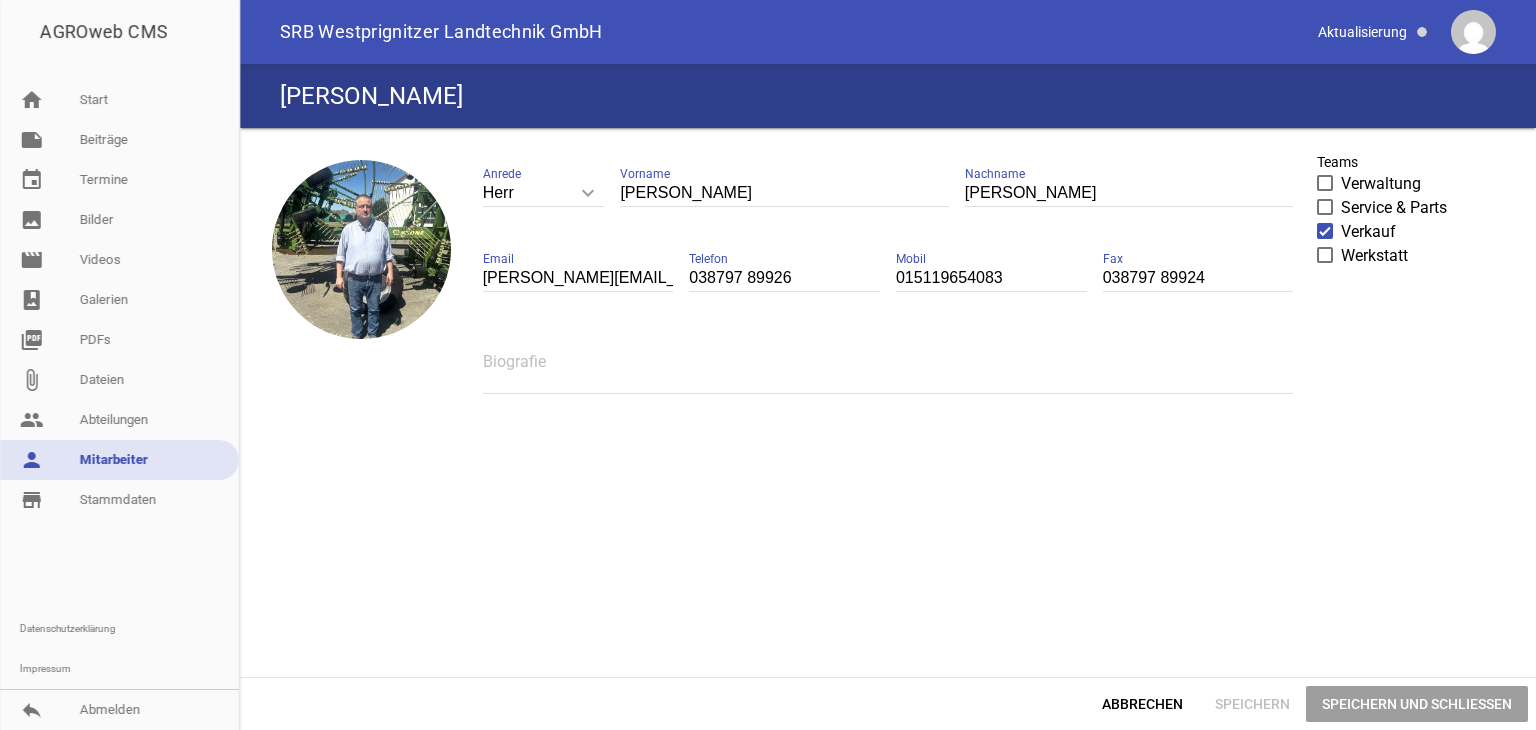 click on "Speichern und Schließen" at bounding box center (1417, 704) 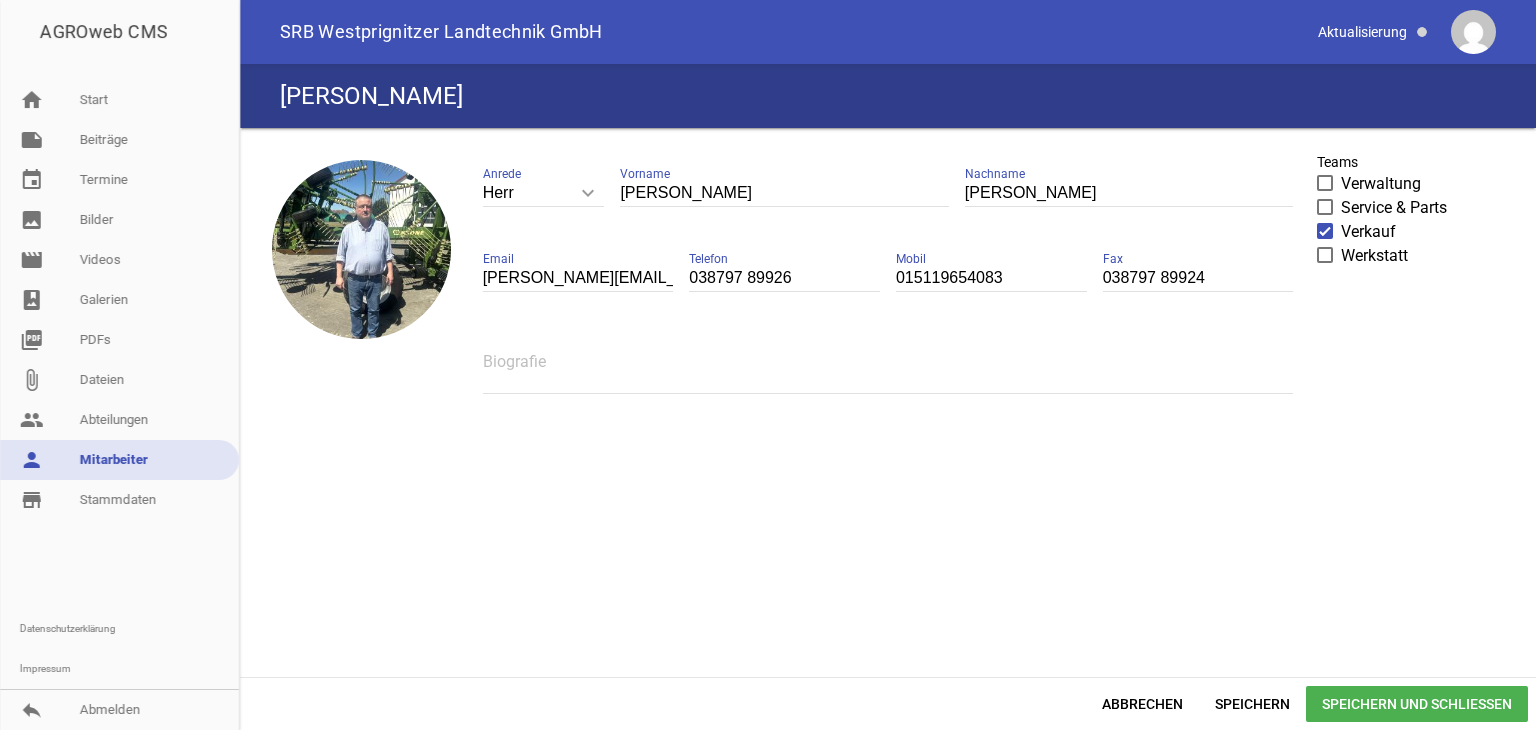 click on "Speichern und Schließen" at bounding box center [1417, 704] 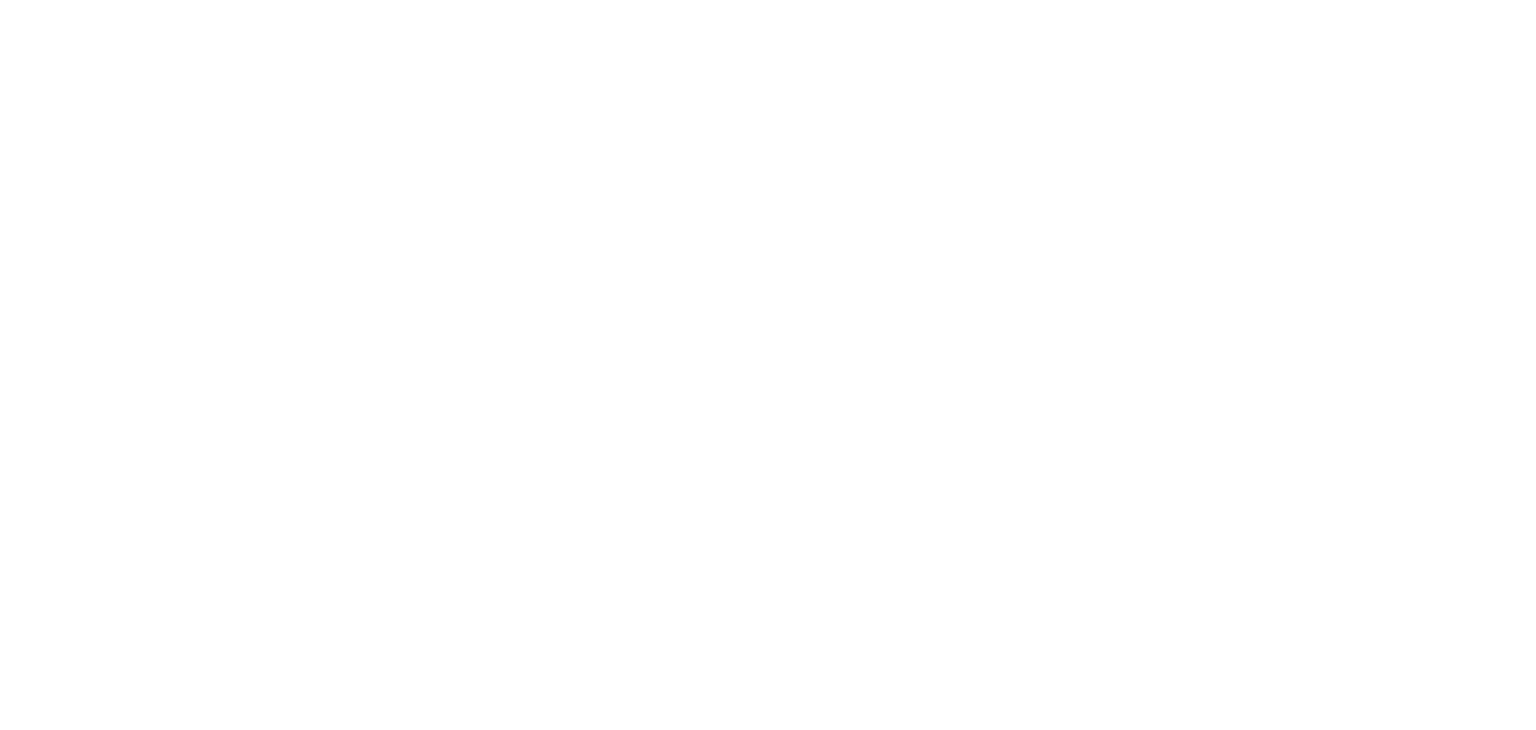 scroll, scrollTop: 0, scrollLeft: 0, axis: both 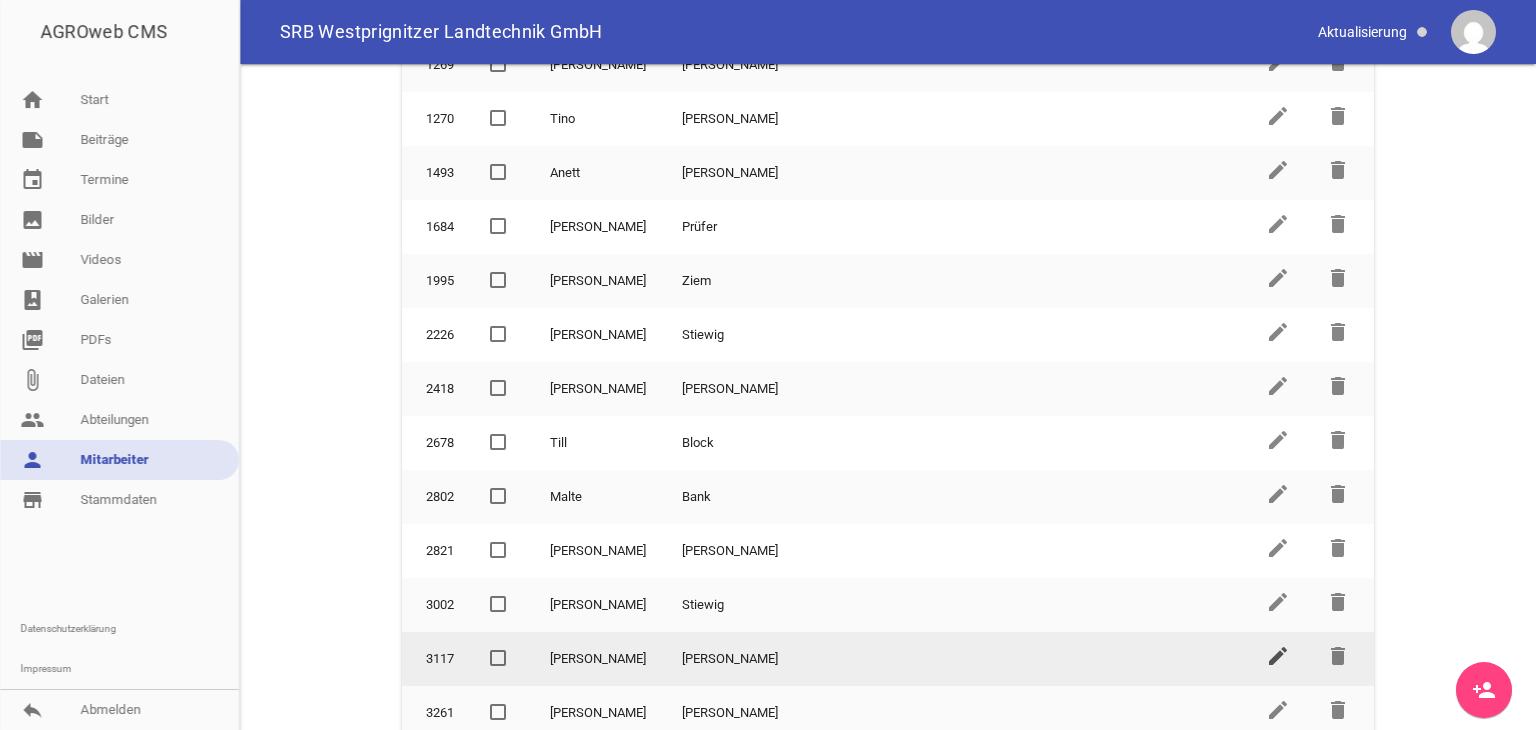 click on "edit" at bounding box center [1278, 656] 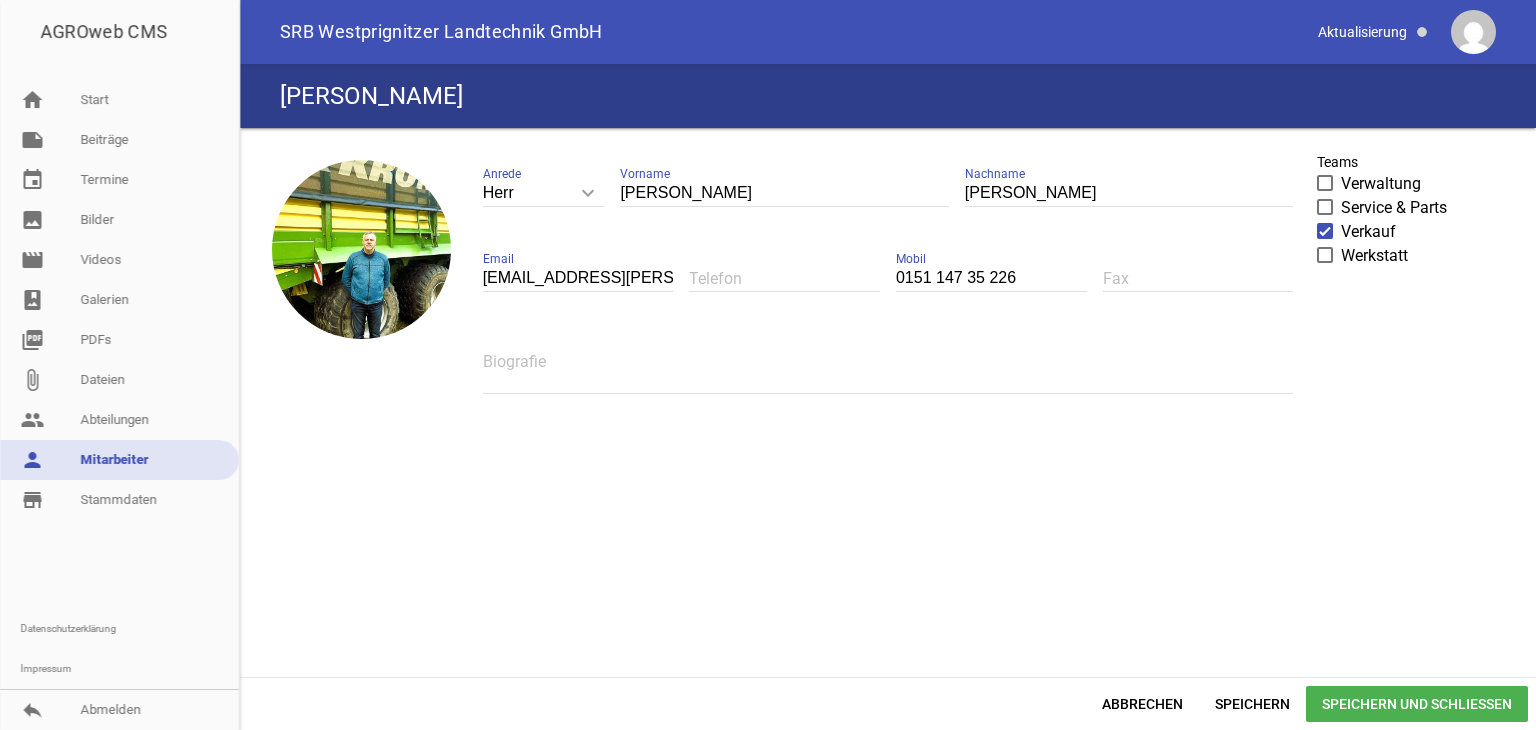 click at bounding box center [1325, 231] 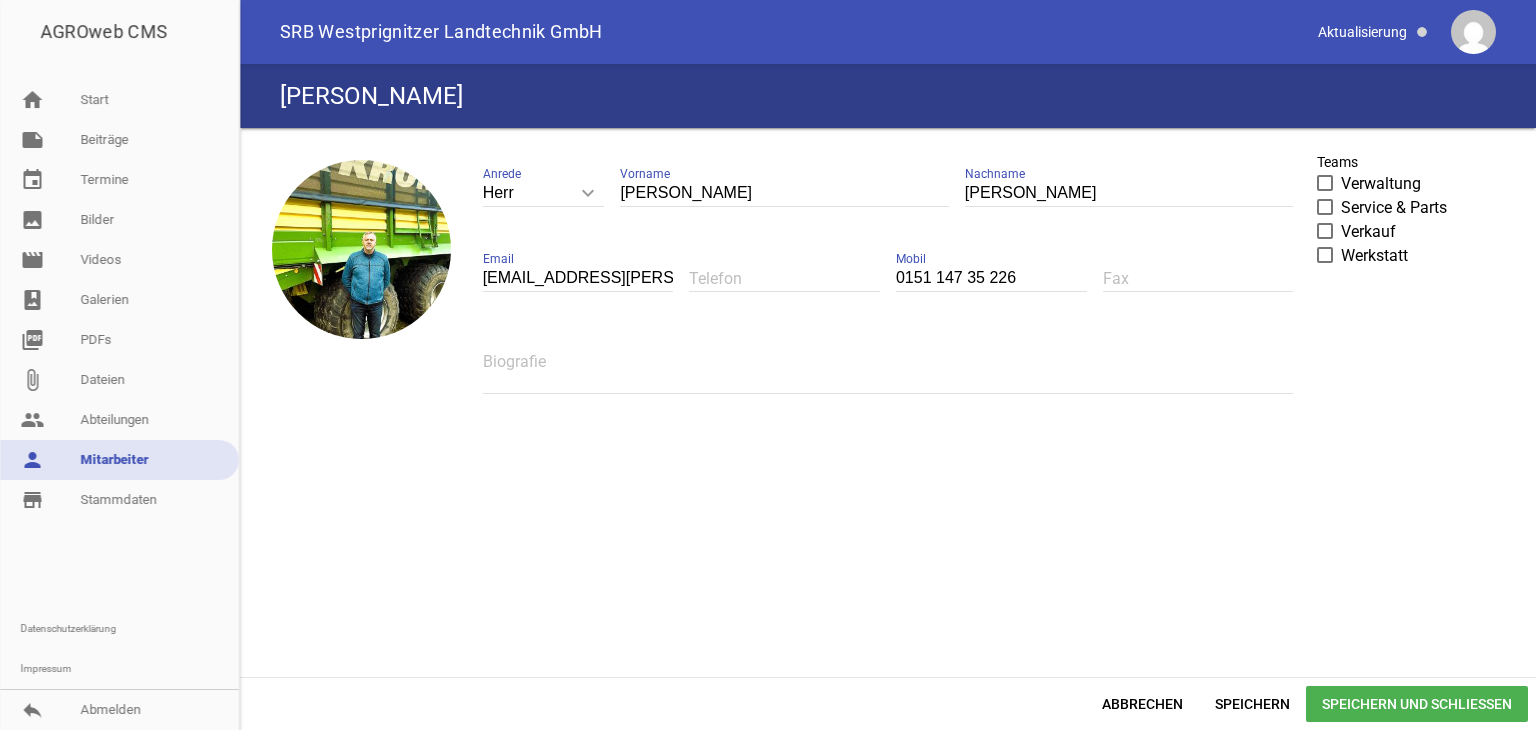 click at bounding box center (1325, 231) 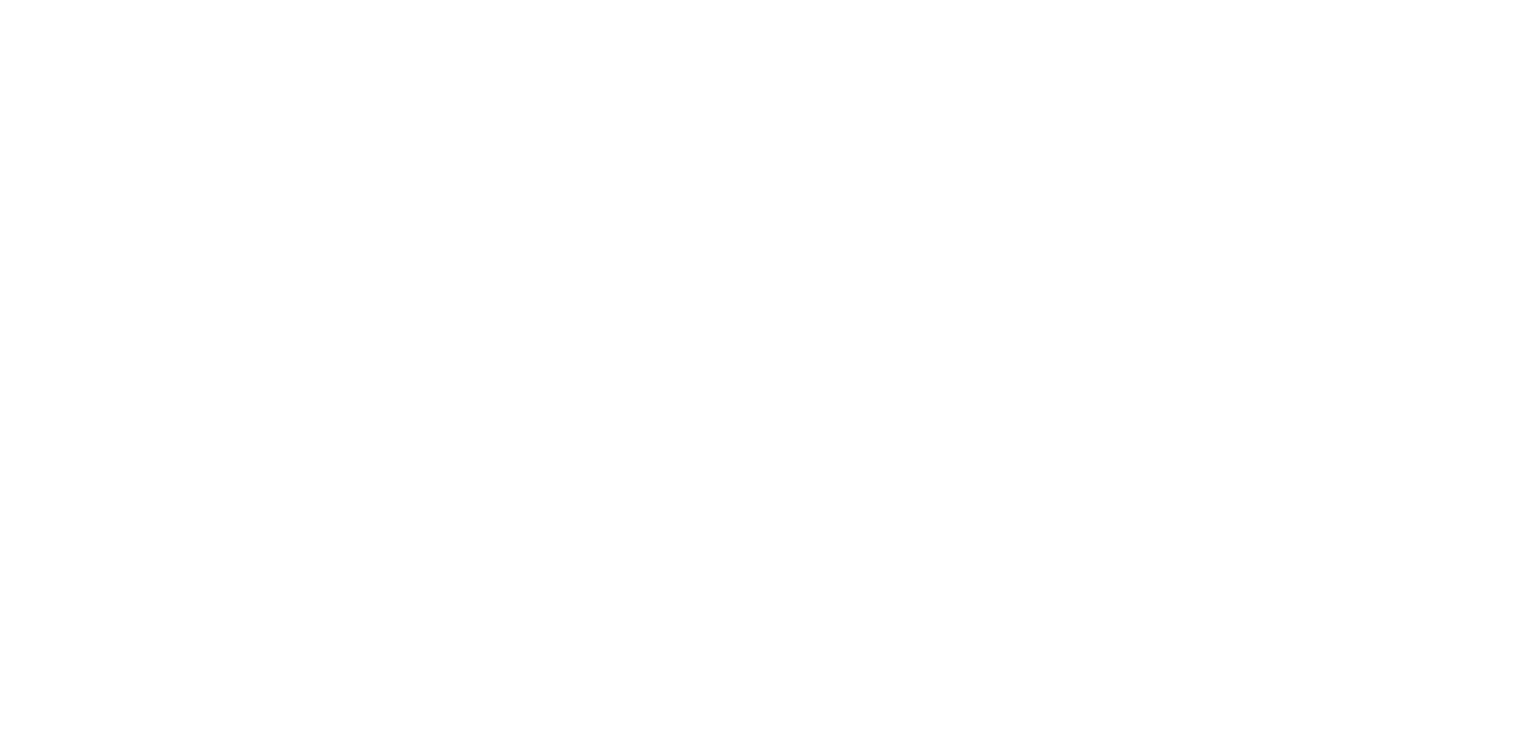 scroll, scrollTop: 0, scrollLeft: 0, axis: both 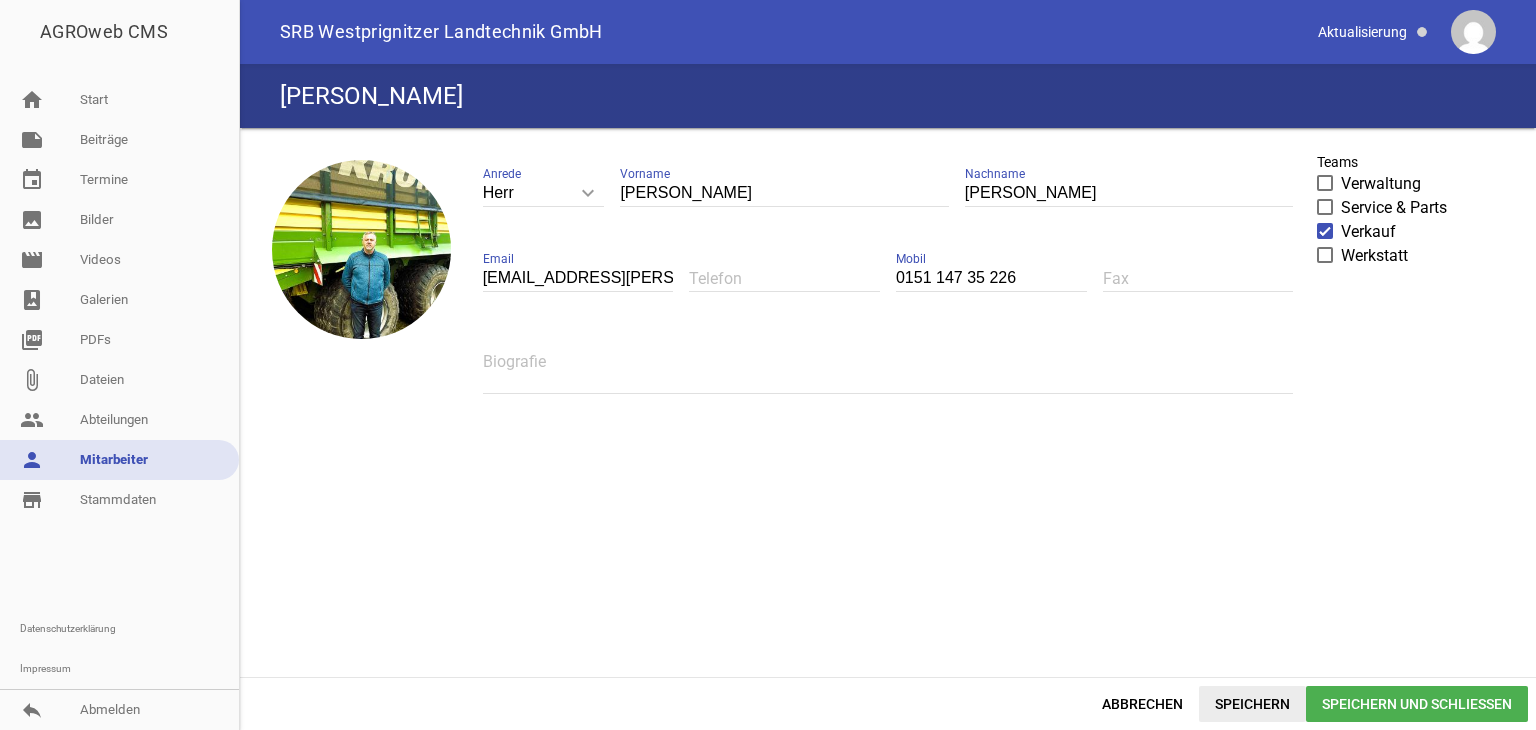 click on "Speichern" at bounding box center [1252, 704] 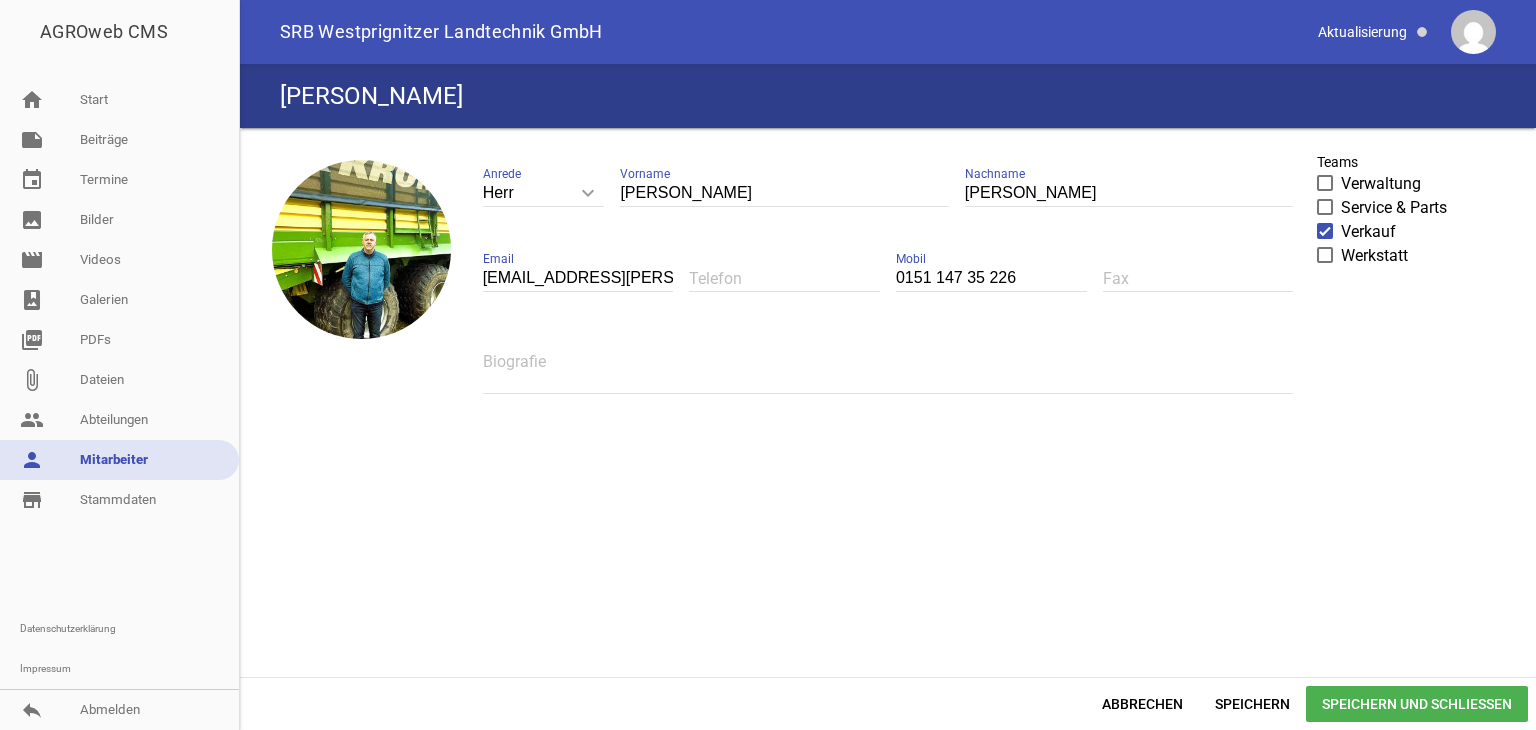 drag, startPoint x: 698, startPoint y: 280, endPoint x: 1535, endPoint y: 264, distance: 837.1529 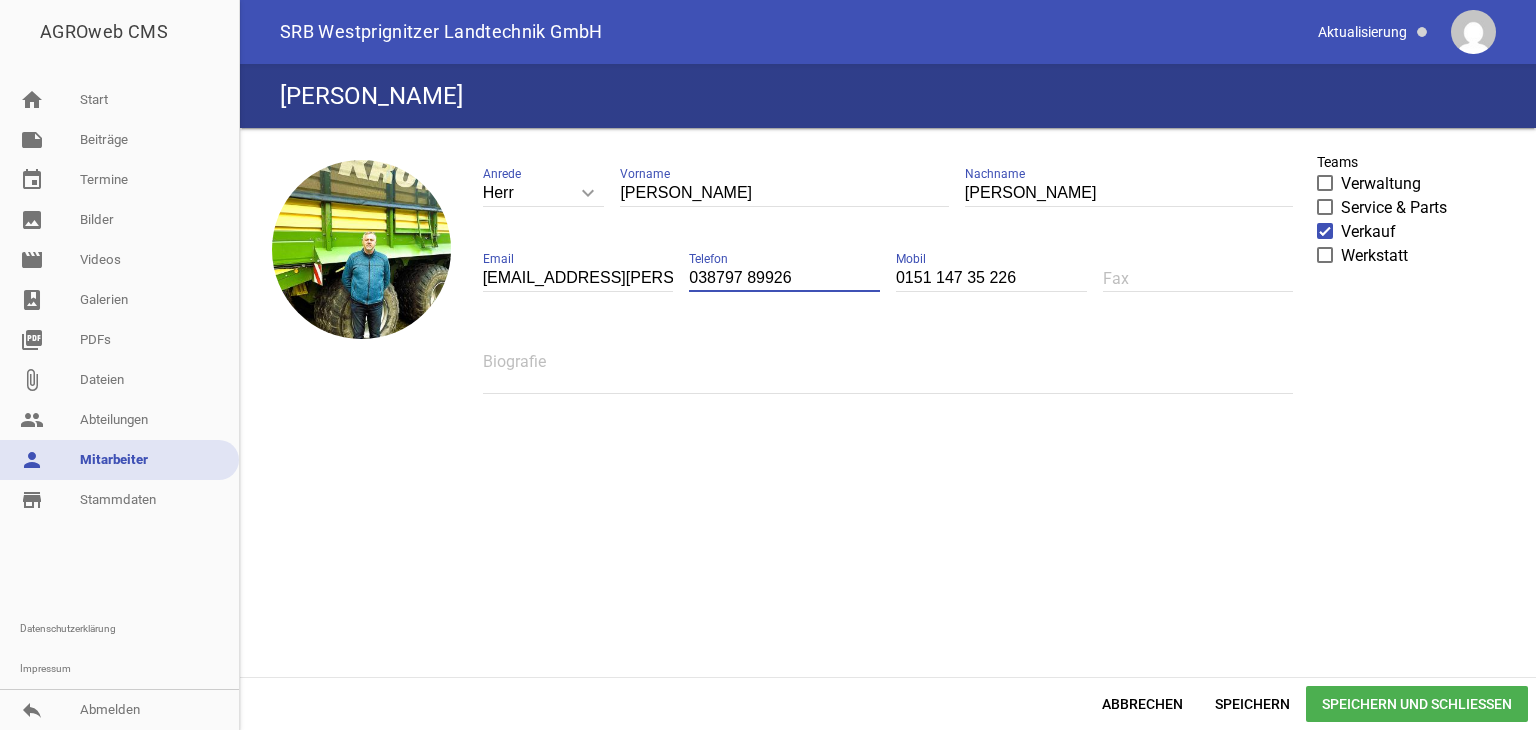 type on "038797 89926" 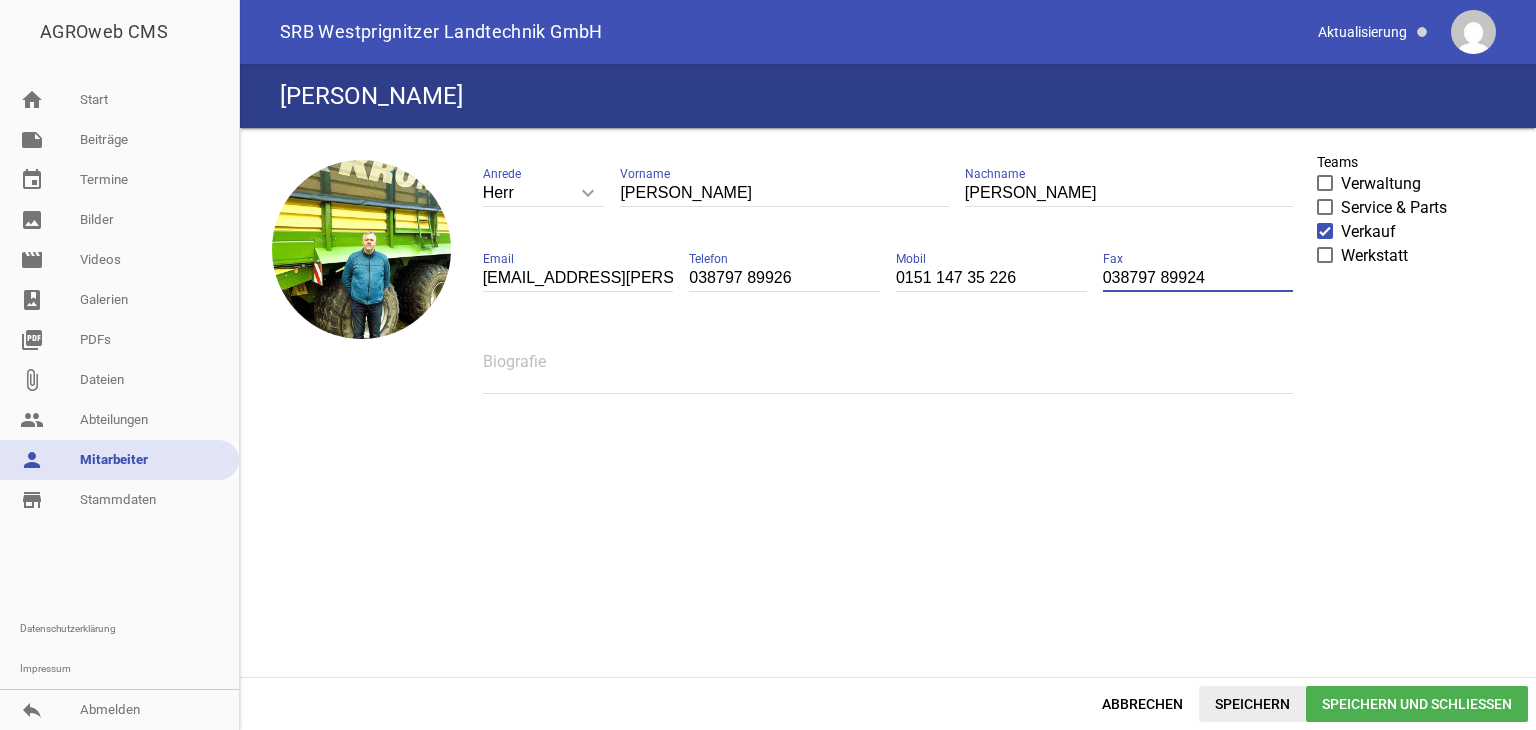 type on "038797 89924" 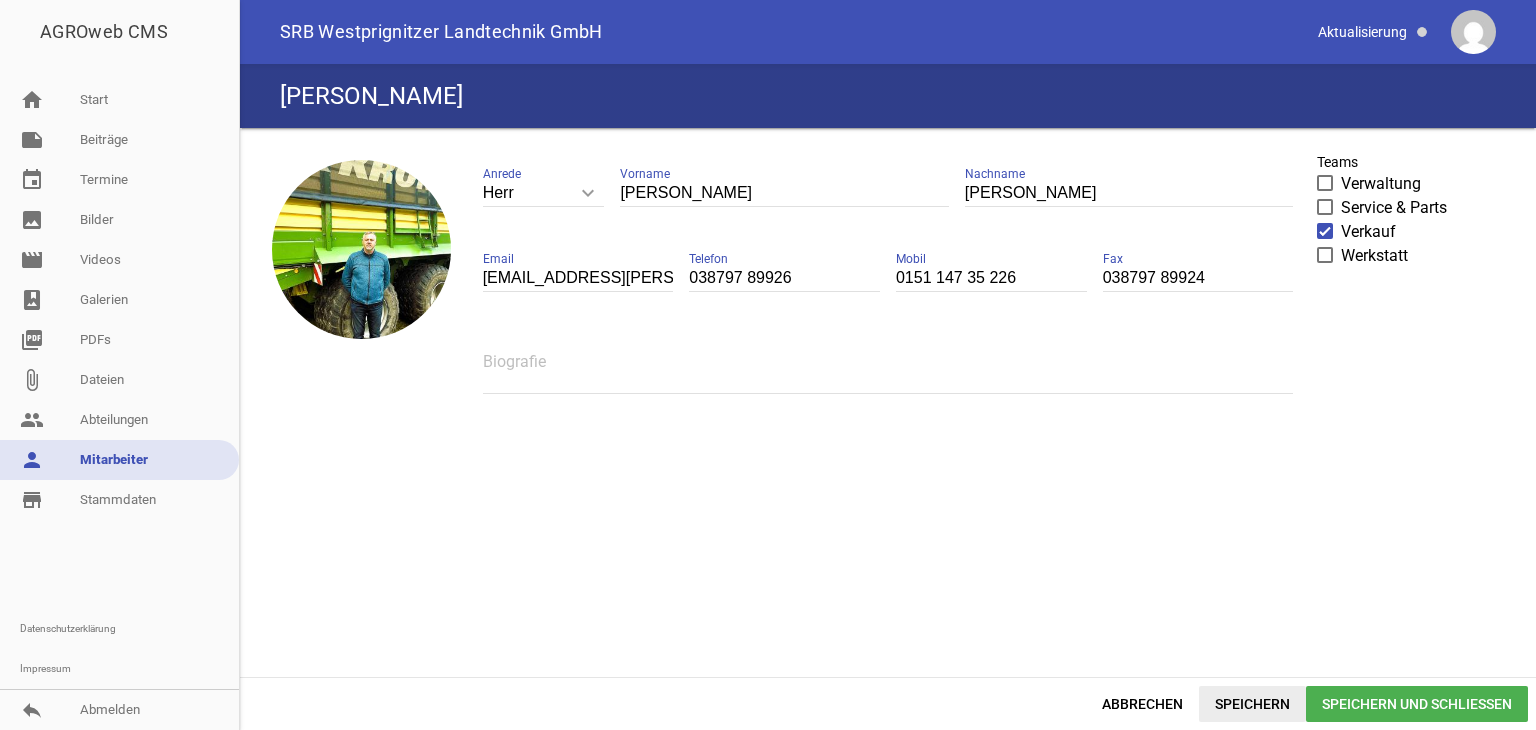 click on "Speichern" at bounding box center [1252, 704] 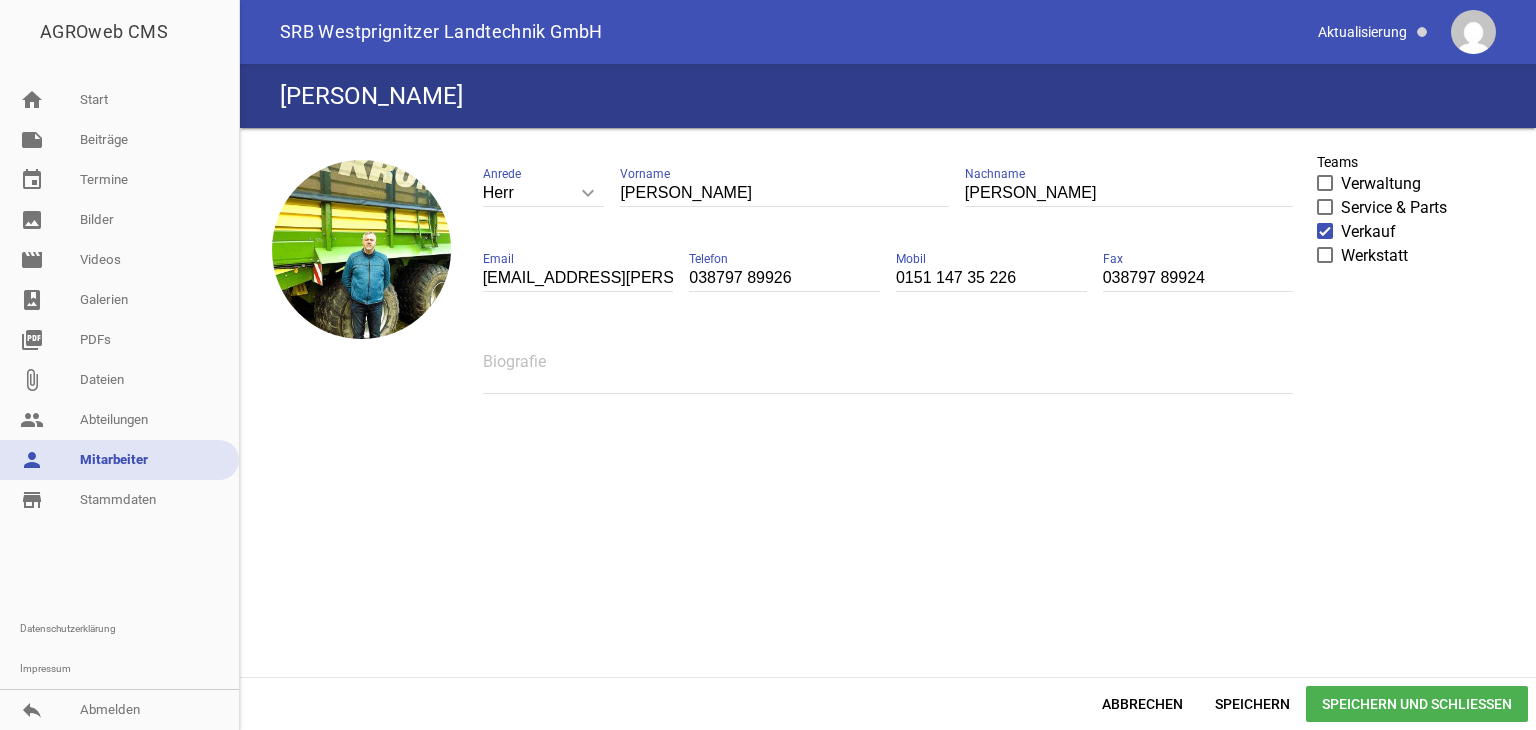 click on "Speichern und Schließen" at bounding box center (1417, 704) 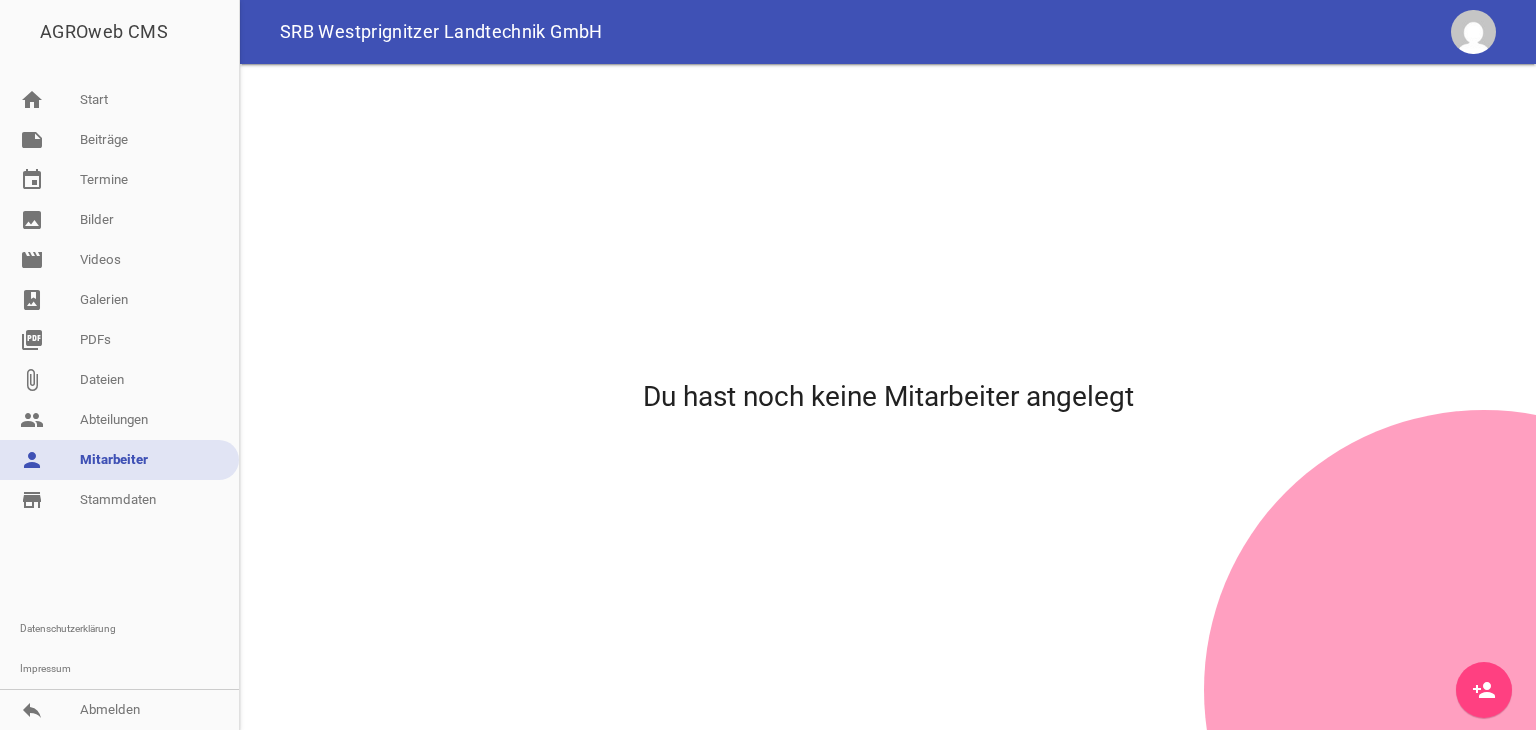 scroll, scrollTop: 0, scrollLeft: 0, axis: both 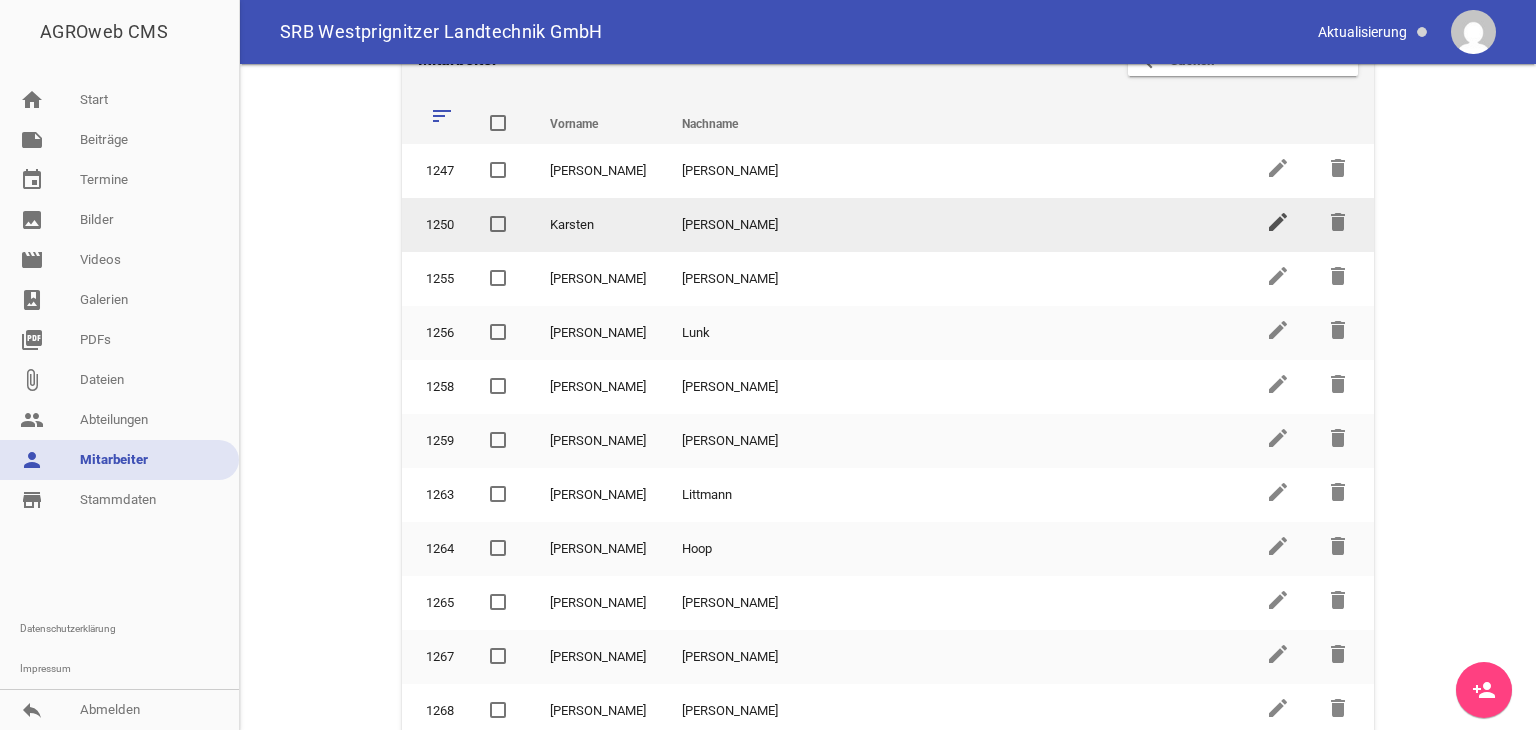 click on "edit" at bounding box center (1278, 222) 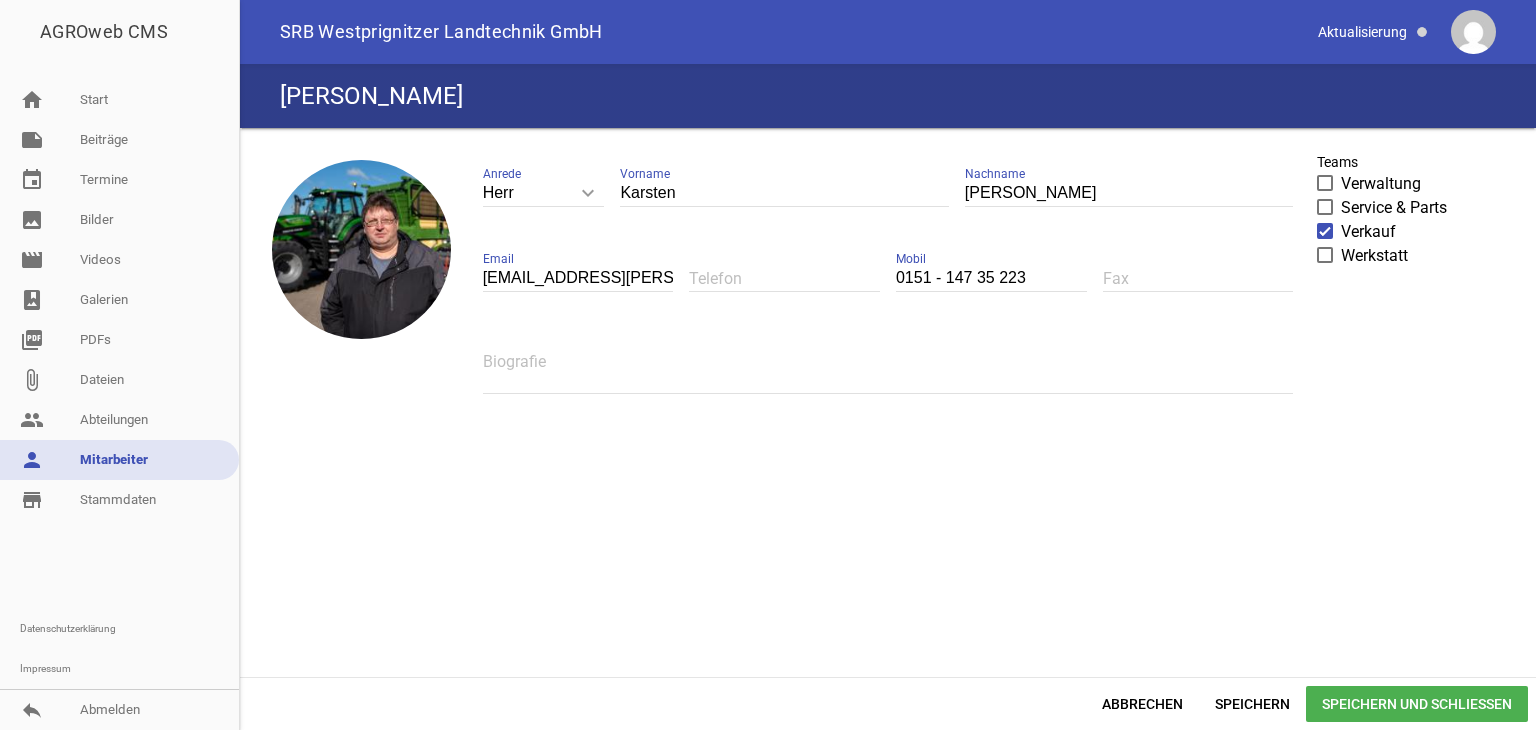 click at bounding box center [784, 278] 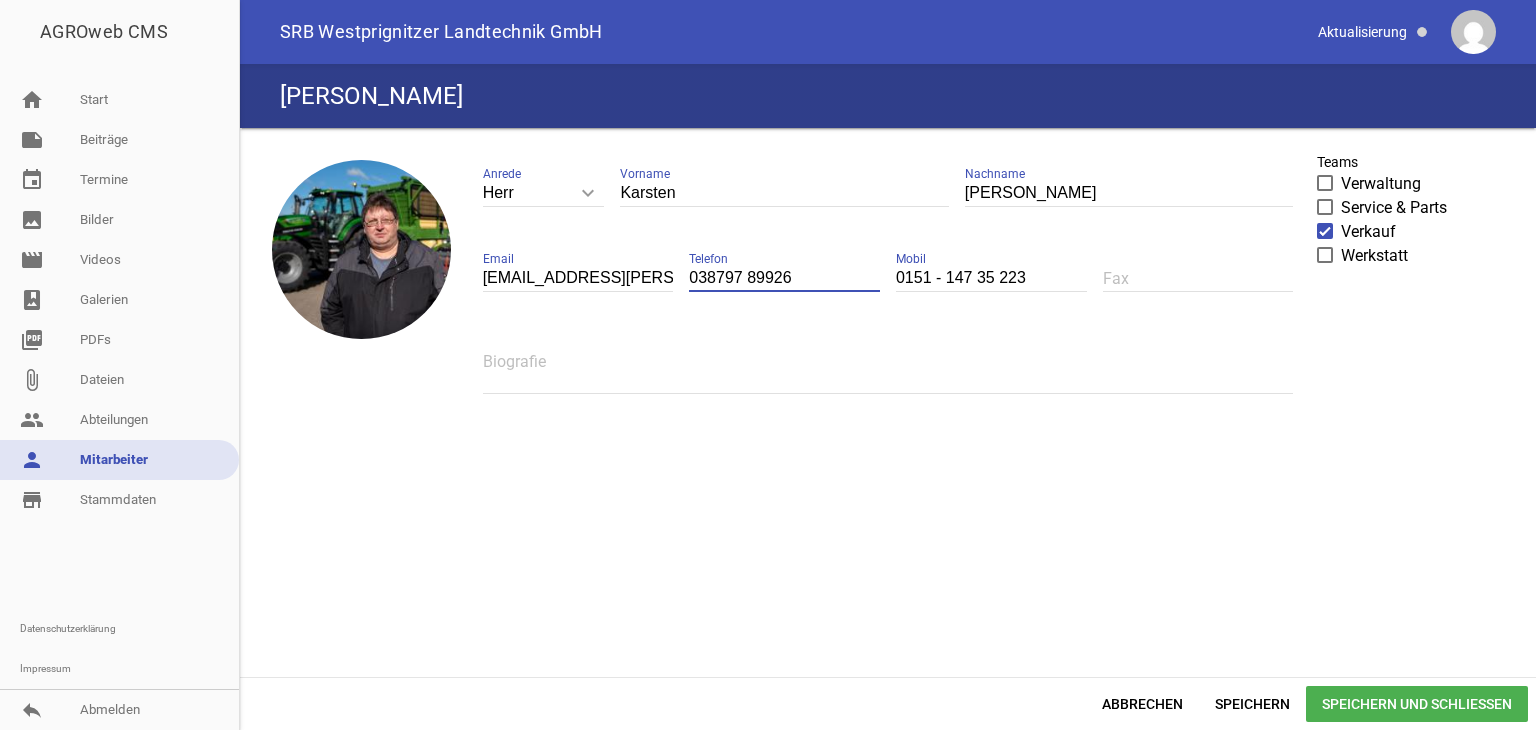 type on "038797 89926" 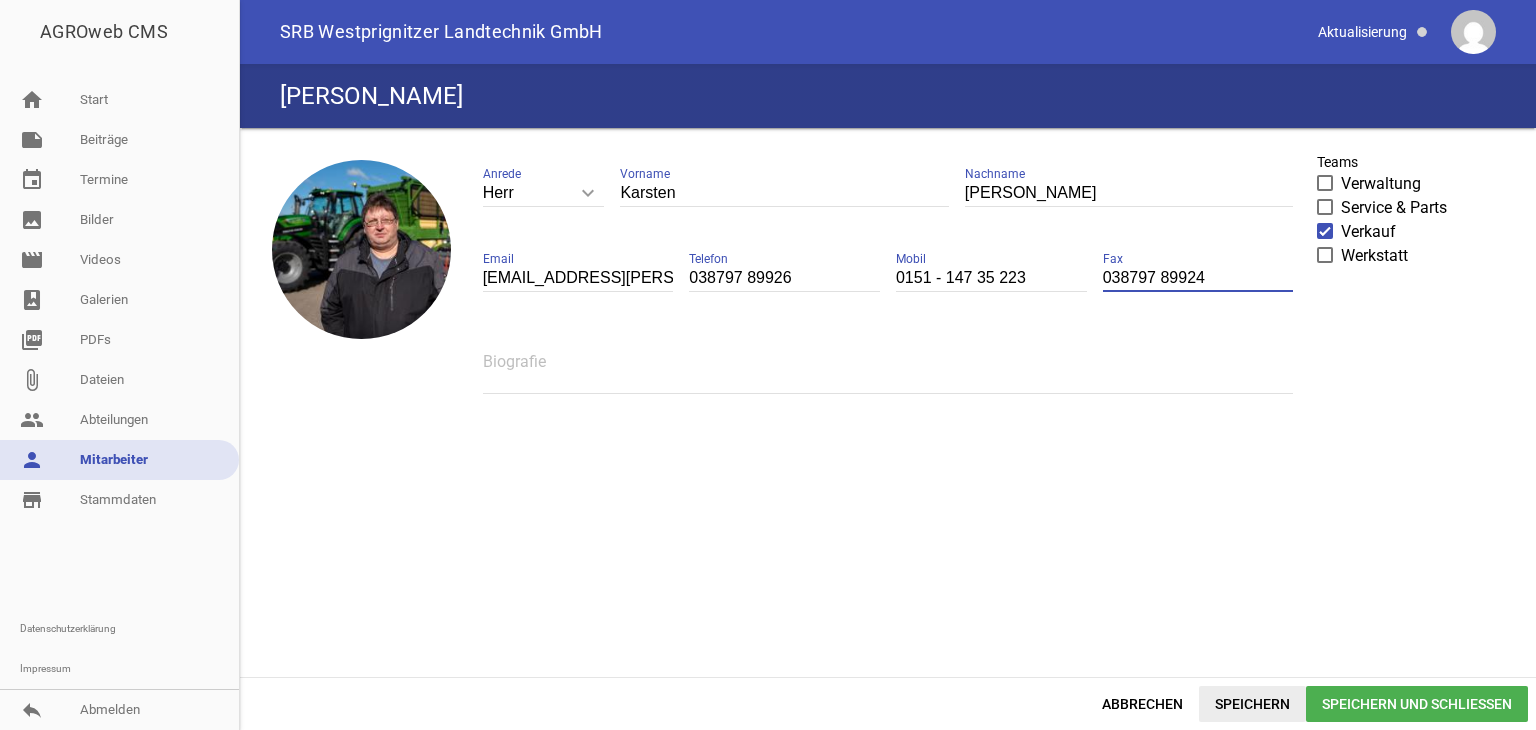 type on "038797 89924" 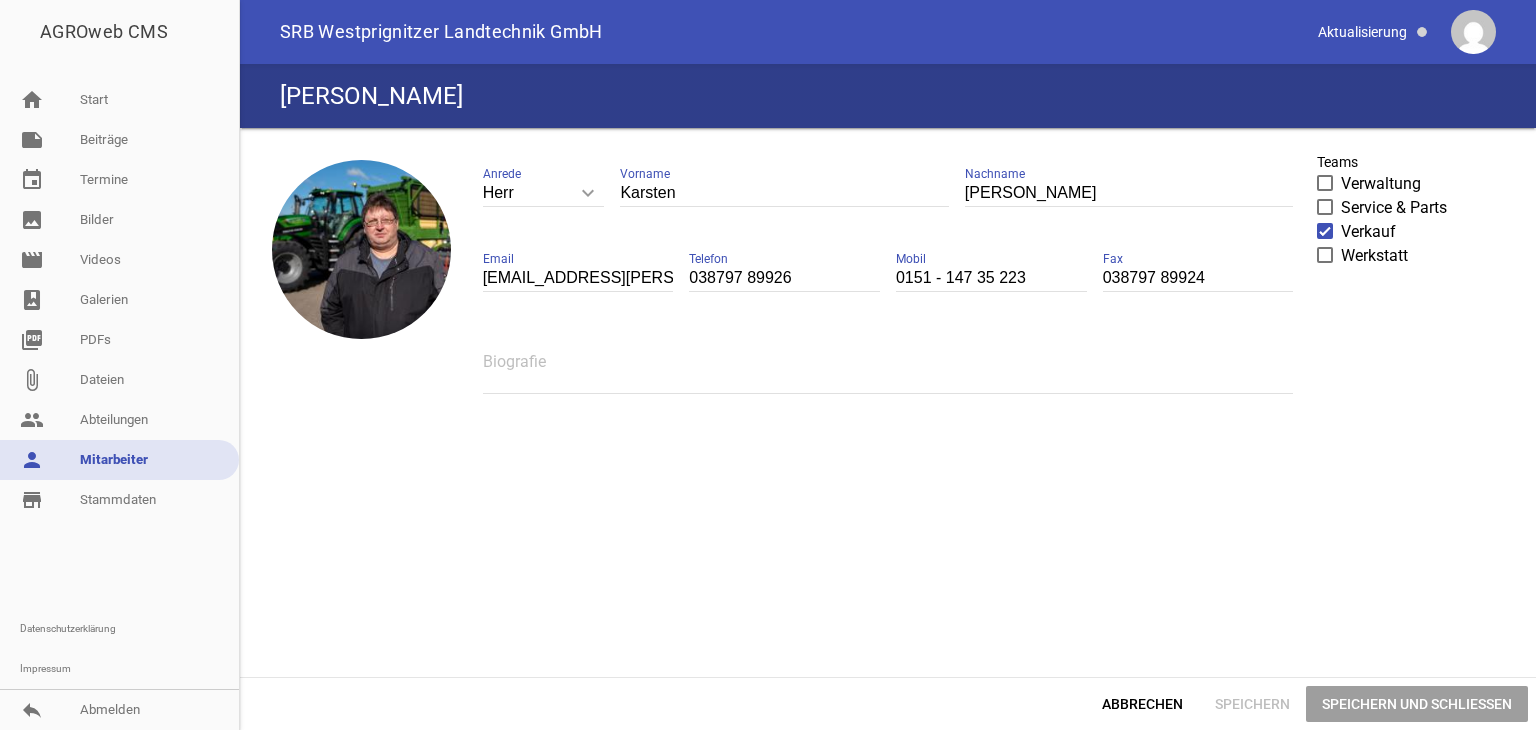 click on "Speichern und Schließen" at bounding box center [1417, 704] 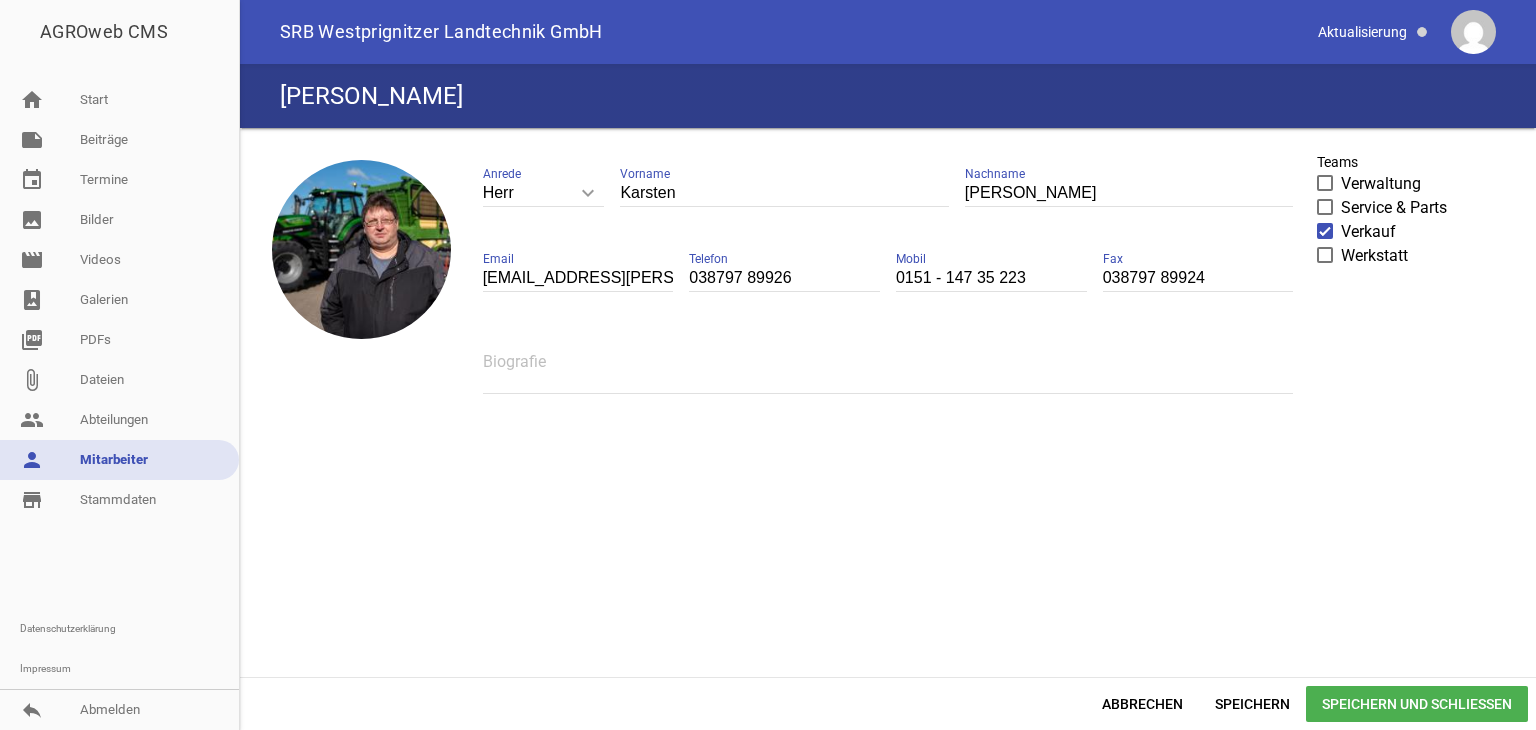 click on "Speichern und Schließen" at bounding box center [1417, 704] 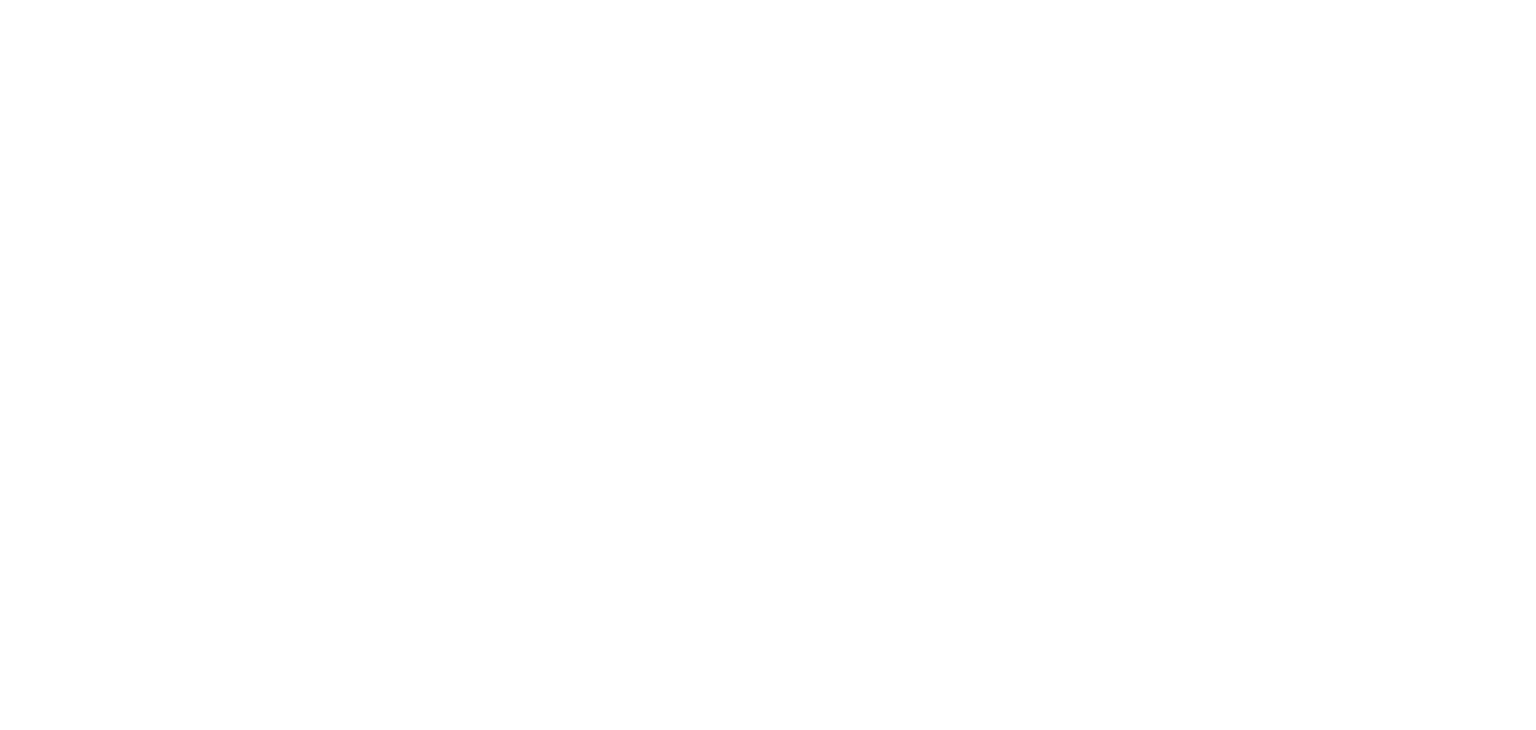 scroll, scrollTop: 0, scrollLeft: 0, axis: both 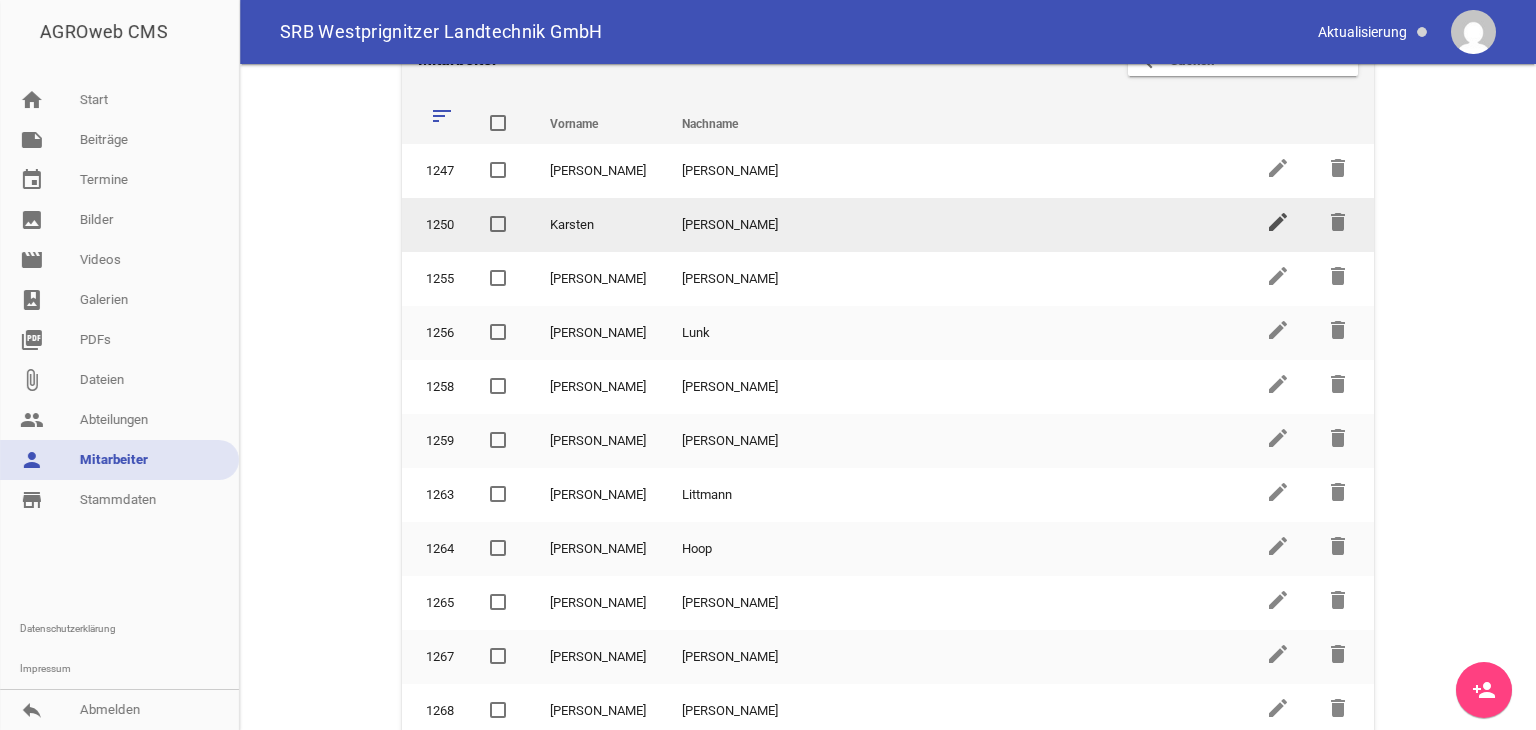 click on "edit" at bounding box center [1278, 222] 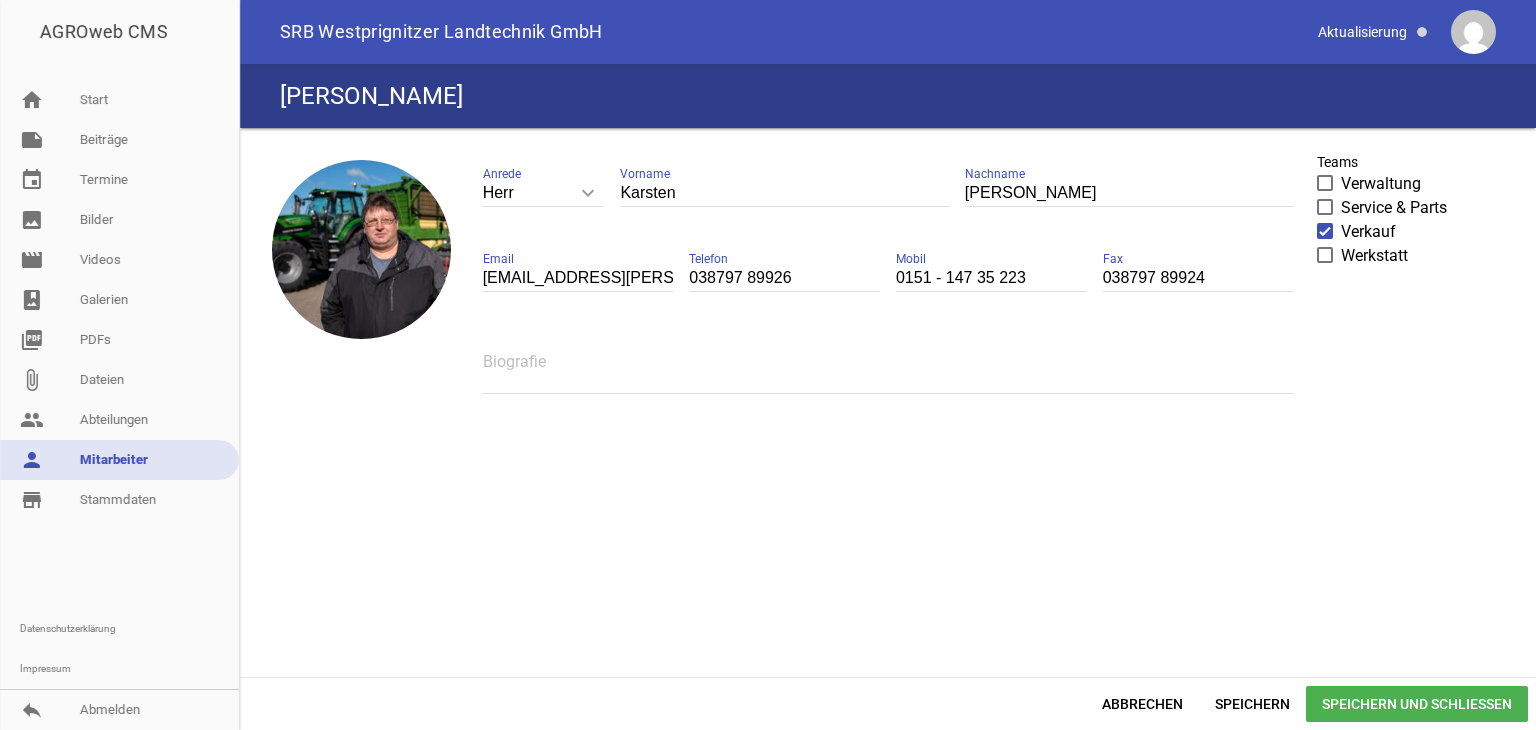 click at bounding box center (888, 371) 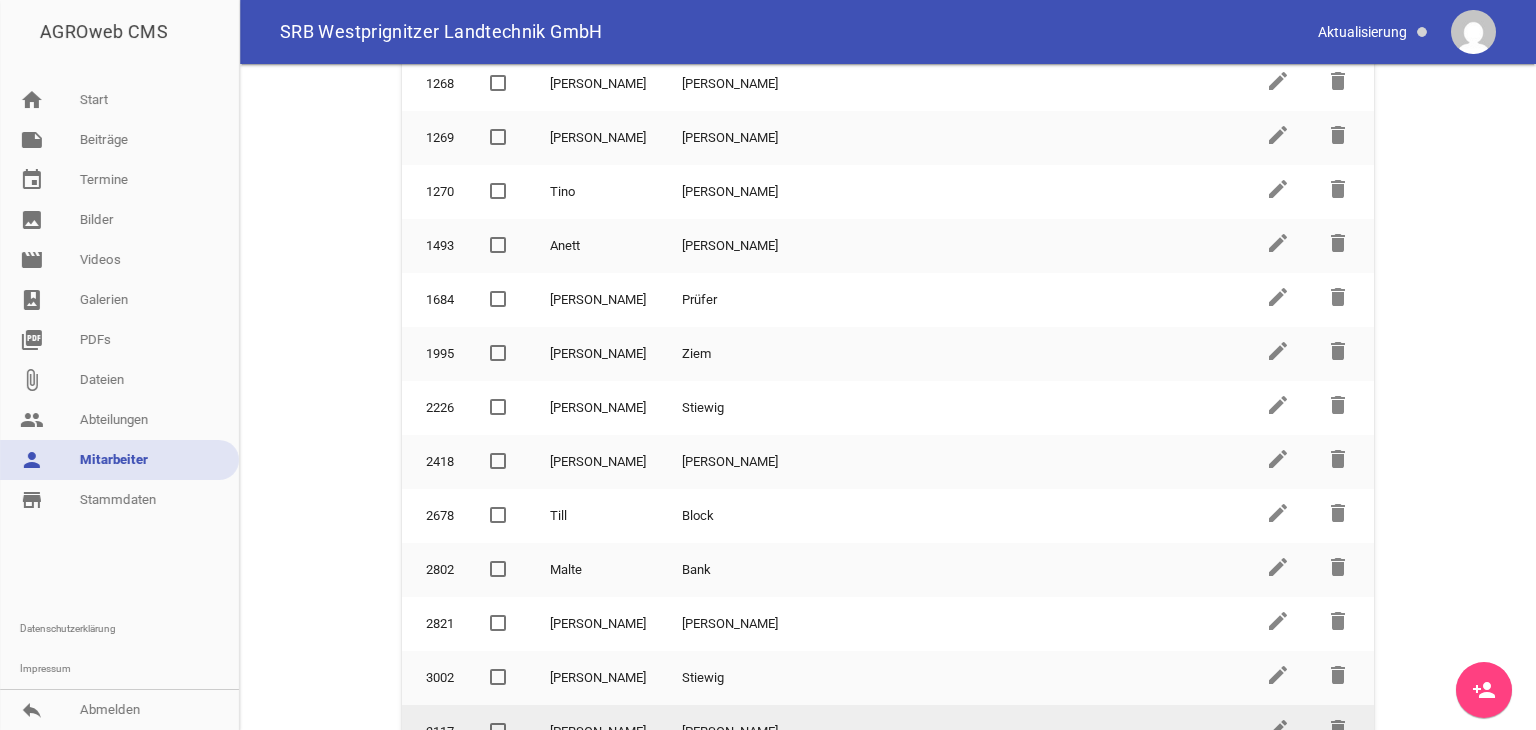 scroll, scrollTop: 759, scrollLeft: 0, axis: vertical 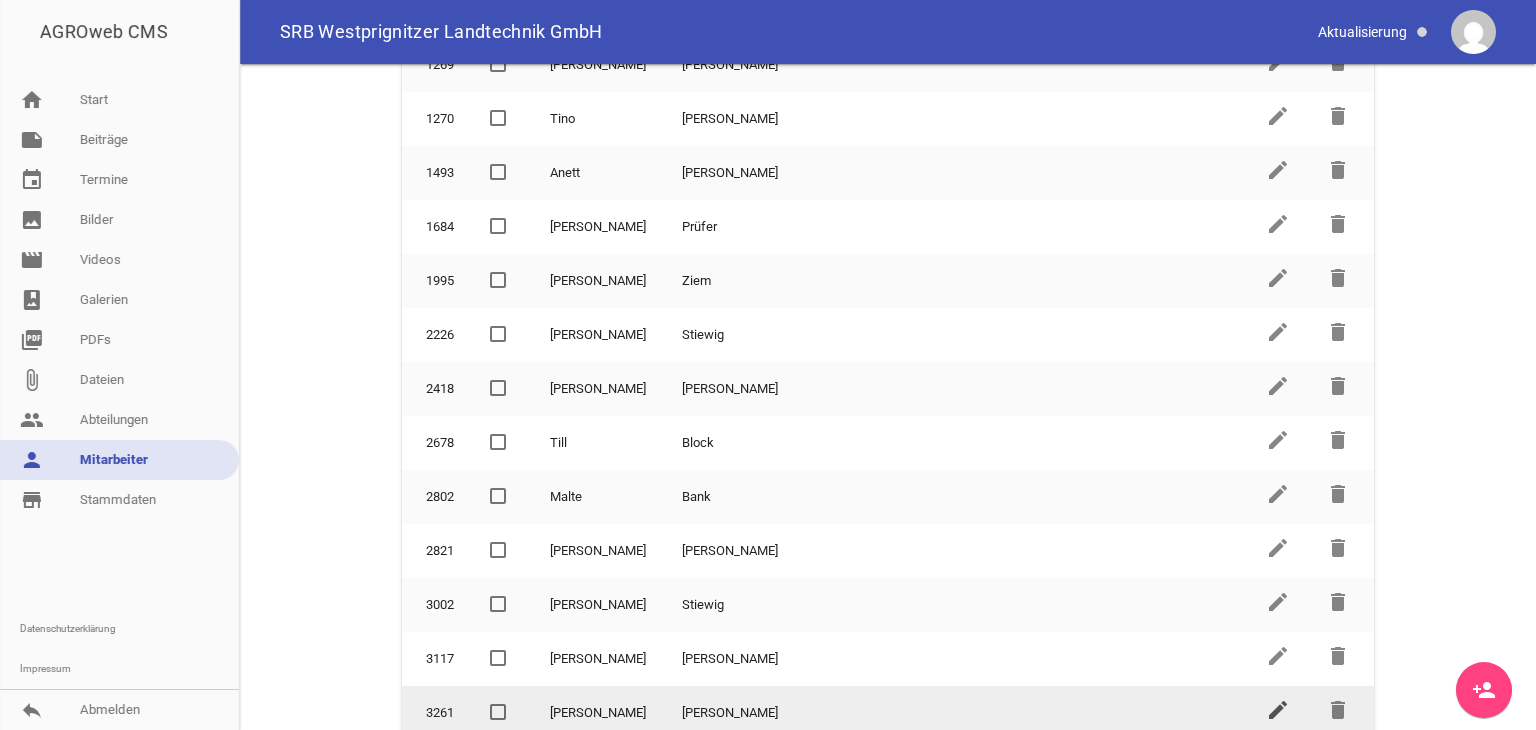 click on "edit" at bounding box center [1278, 710] 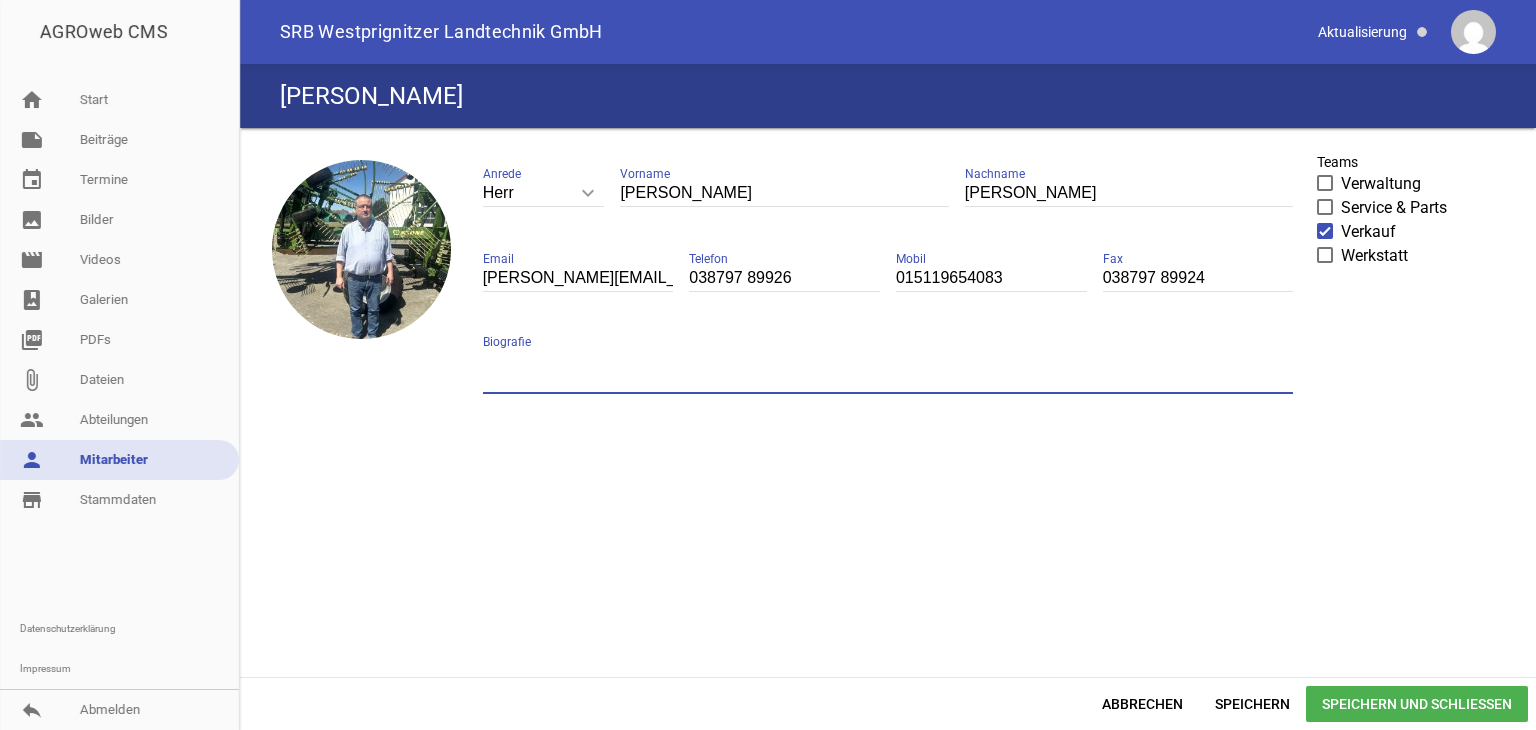 click at bounding box center [888, 371] 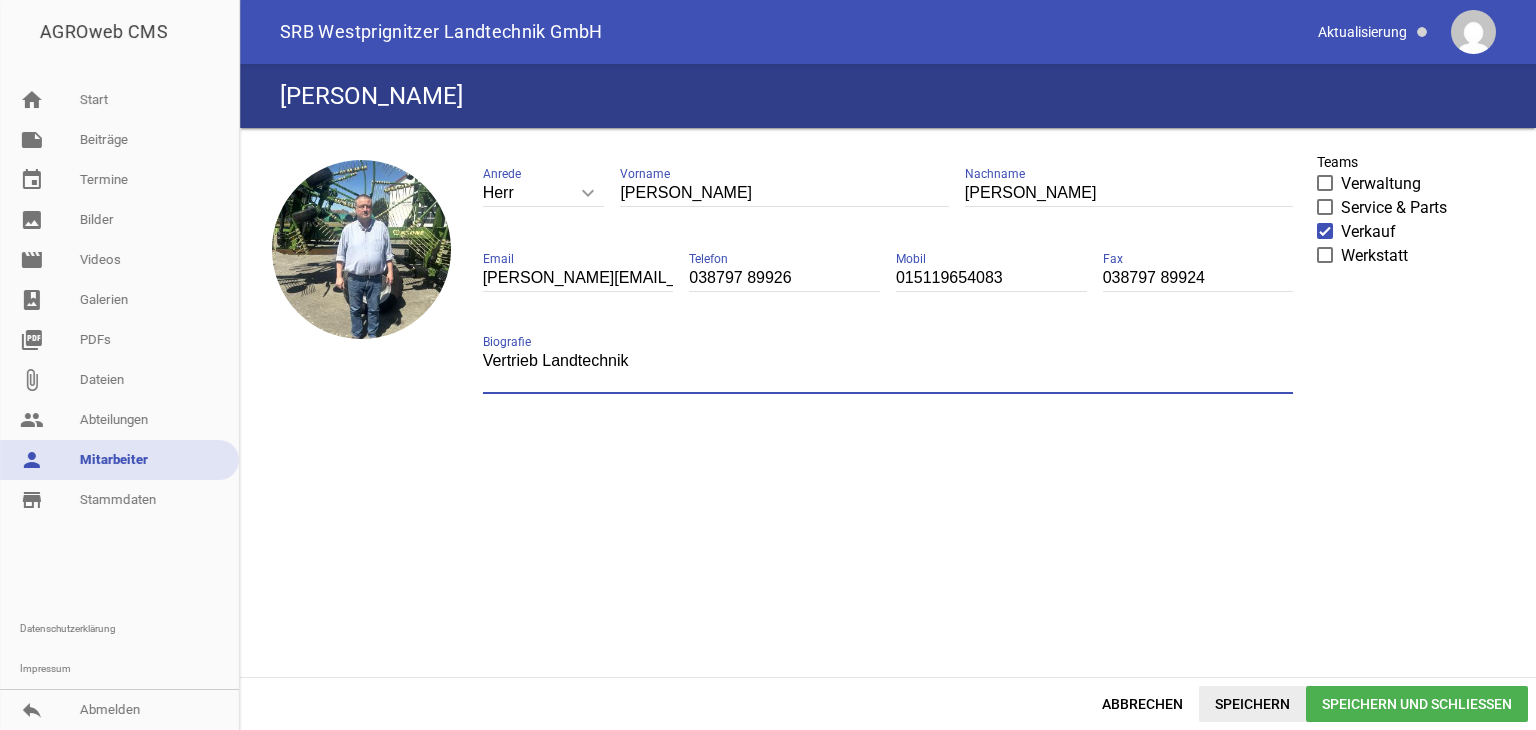 type on "Vertrieb Landtechnik" 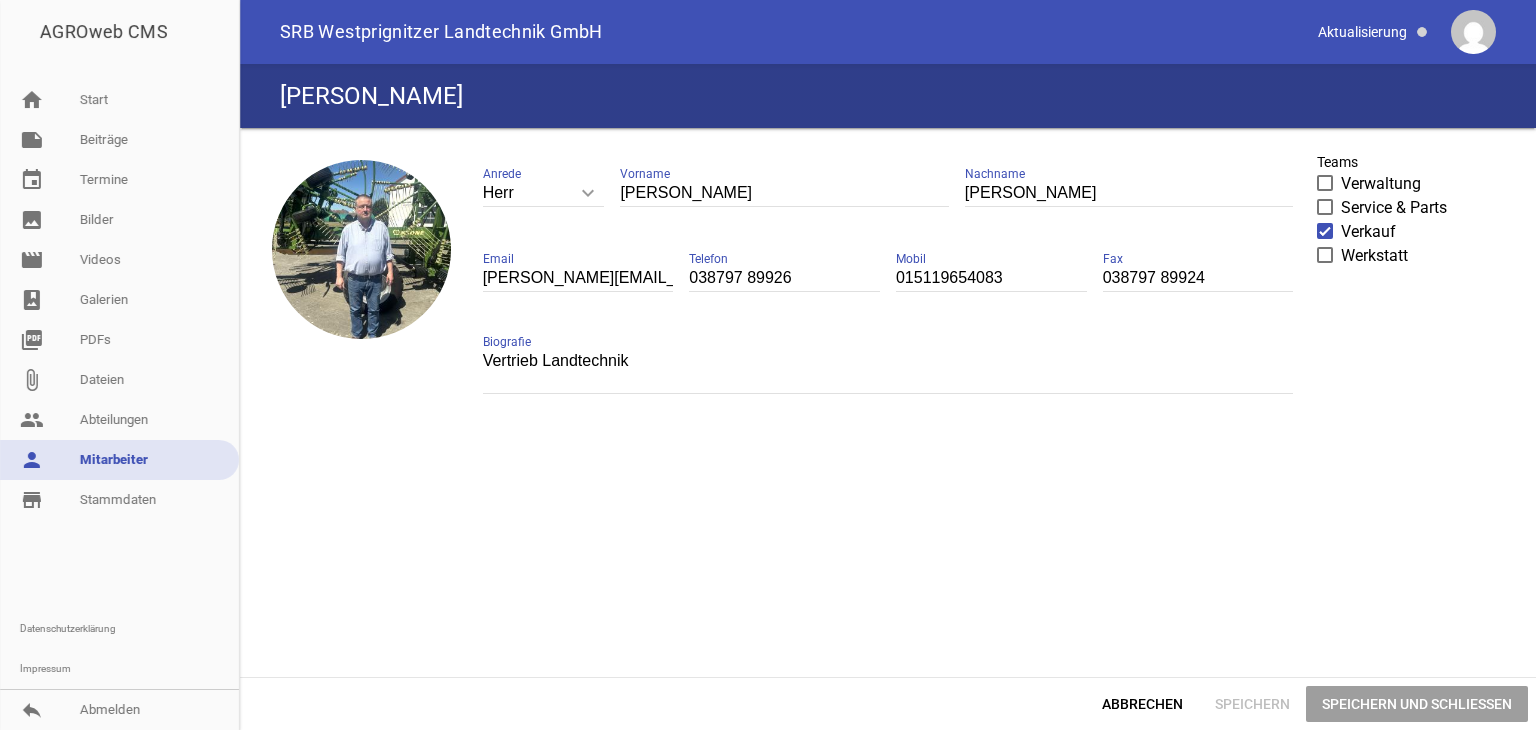 click on "Speichern und Schließen" at bounding box center [1417, 704] 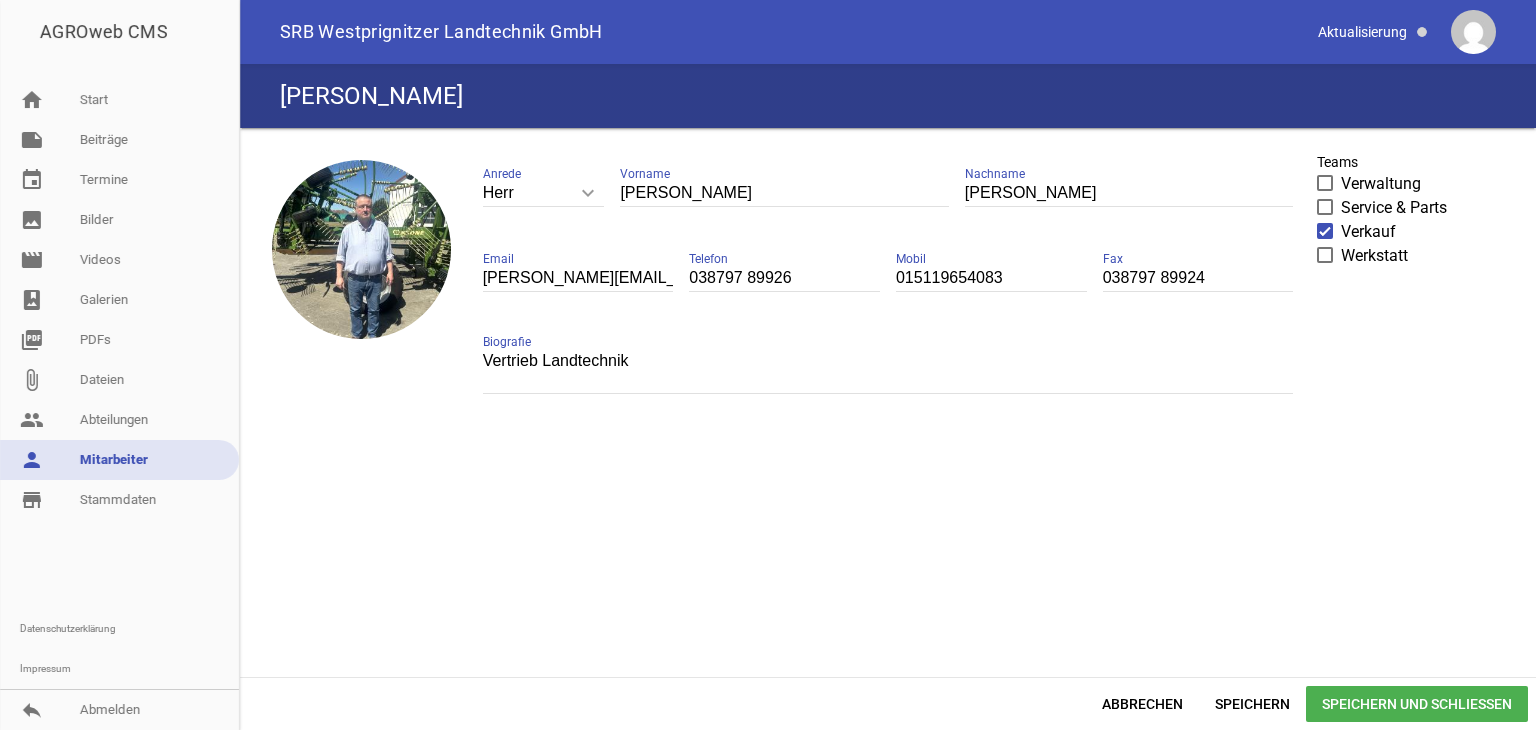 click on "Speichern und Schließen" at bounding box center (1417, 704) 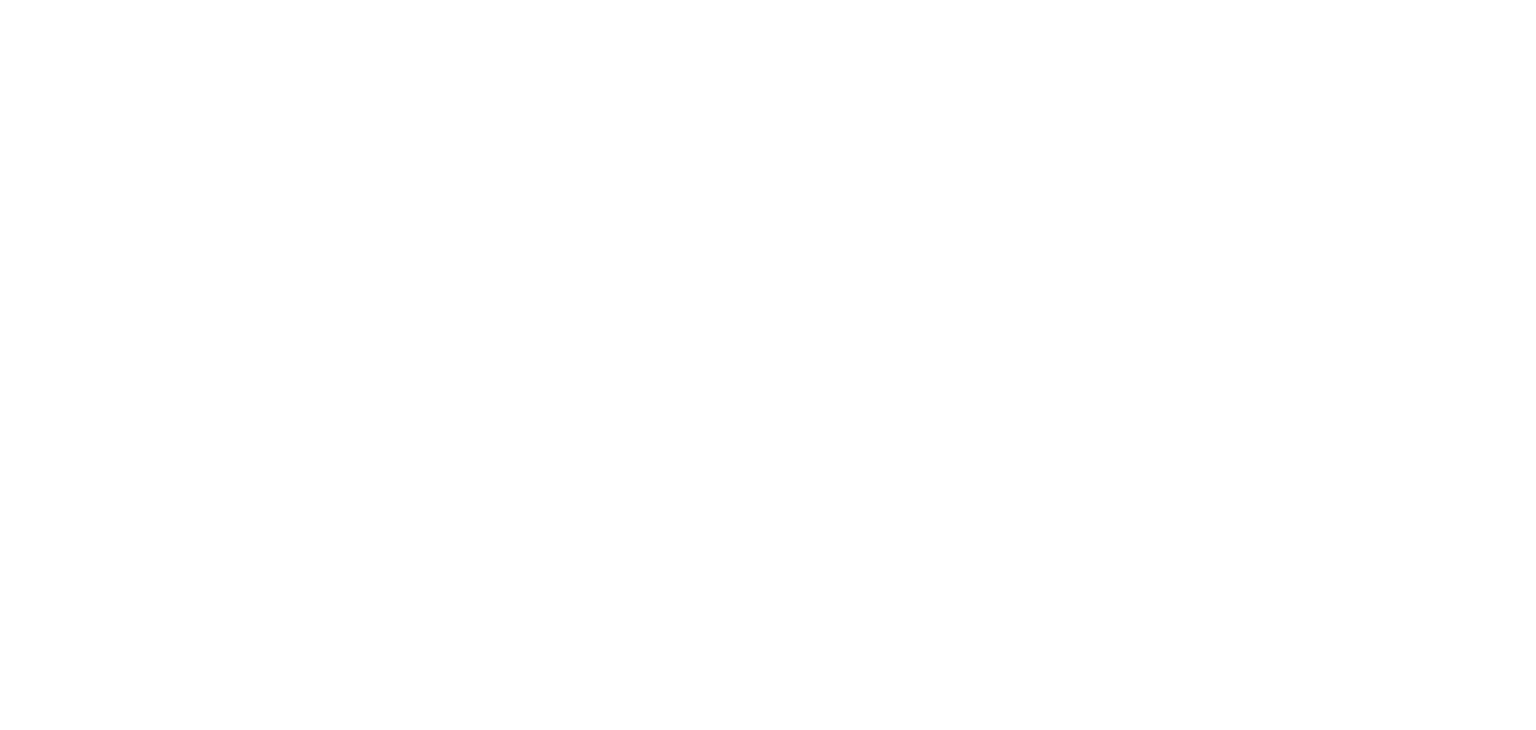 scroll, scrollTop: 0, scrollLeft: 0, axis: both 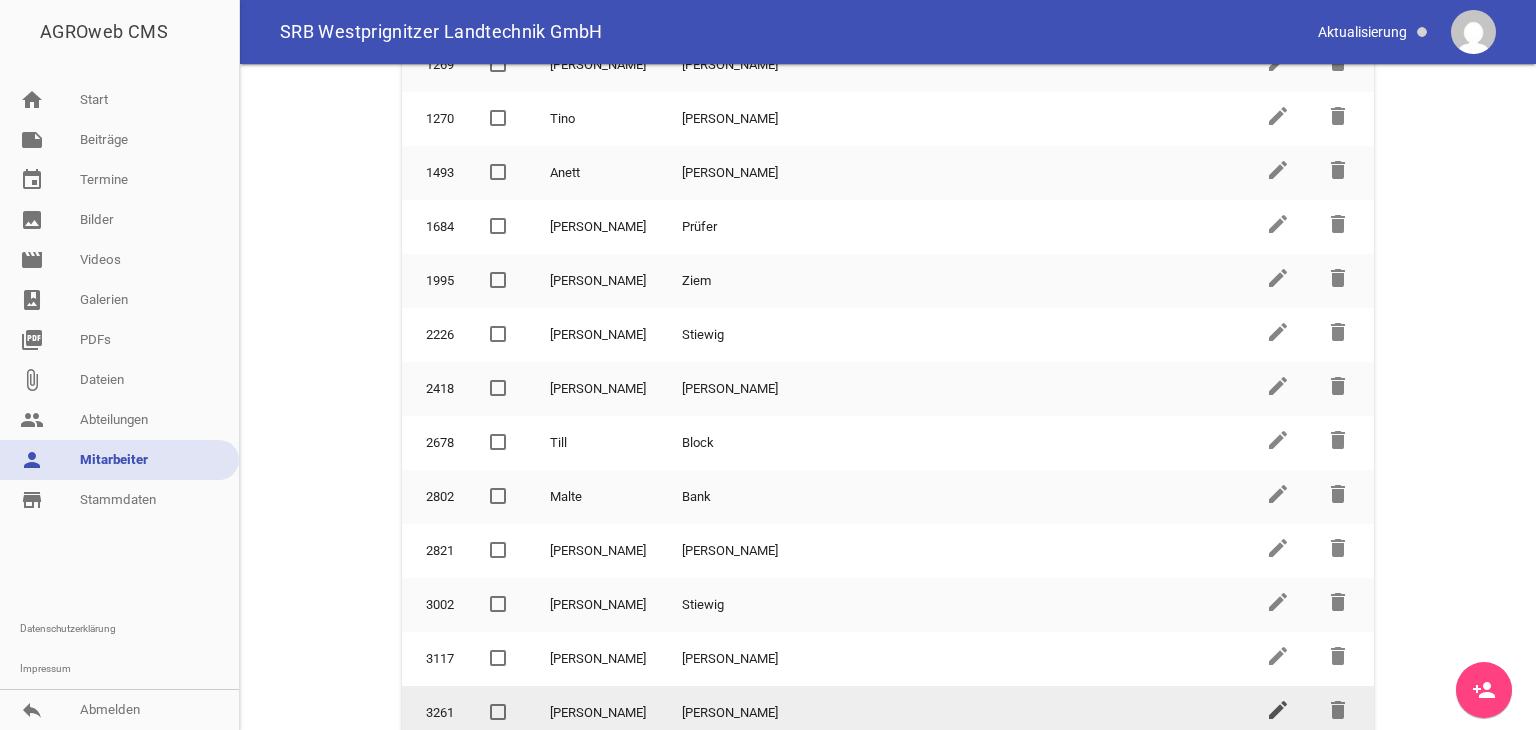 click on "edit" at bounding box center (1278, 710) 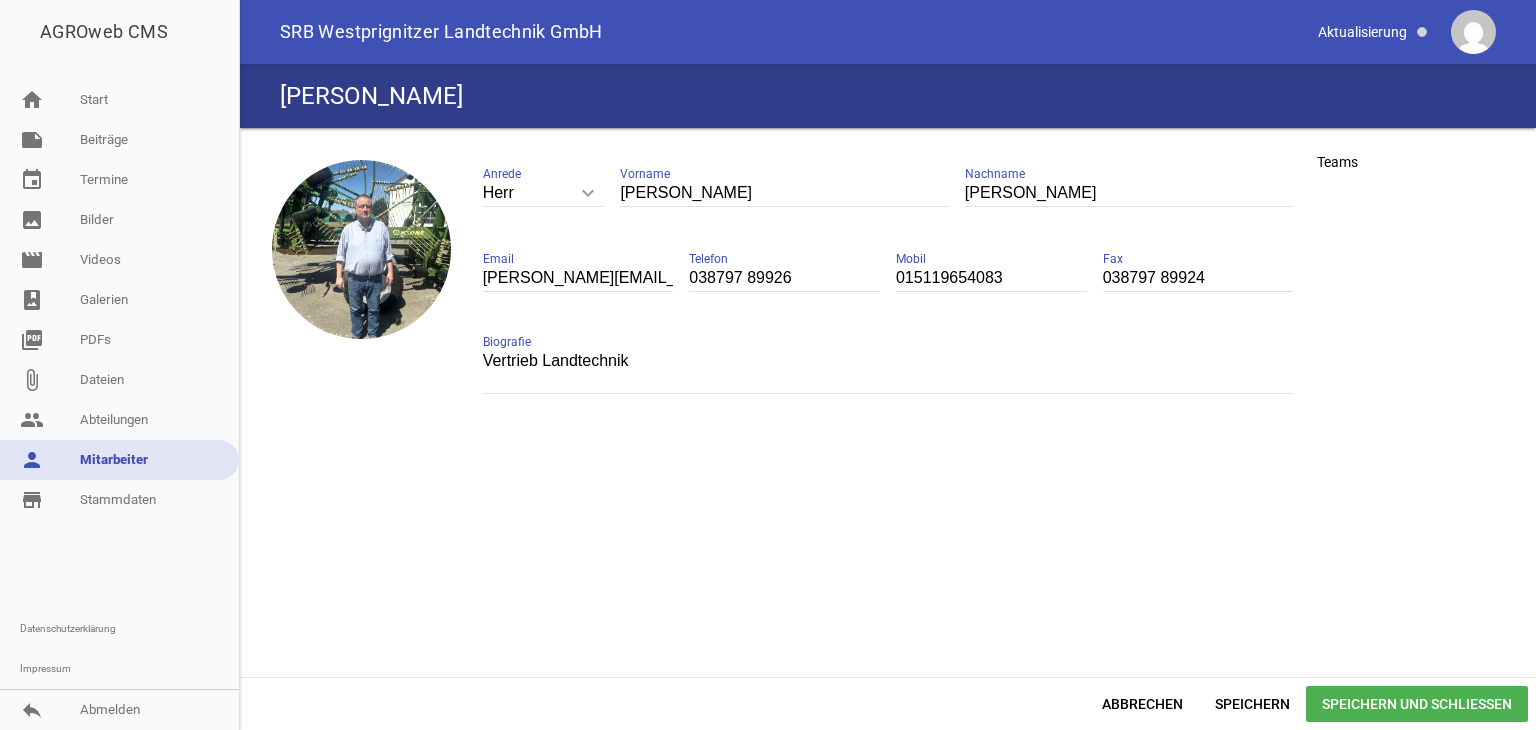scroll, scrollTop: 0, scrollLeft: 0, axis: both 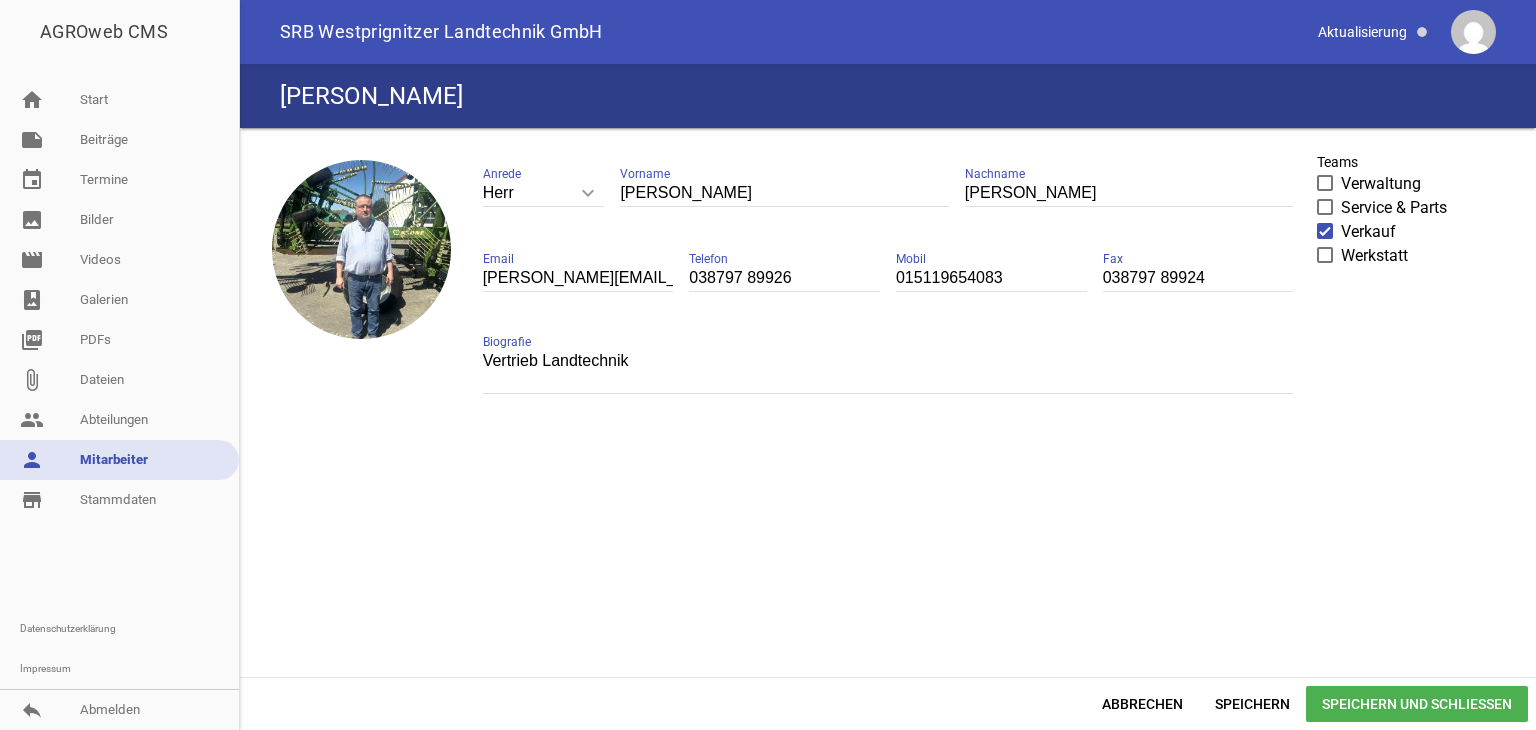click at bounding box center (1325, 231) 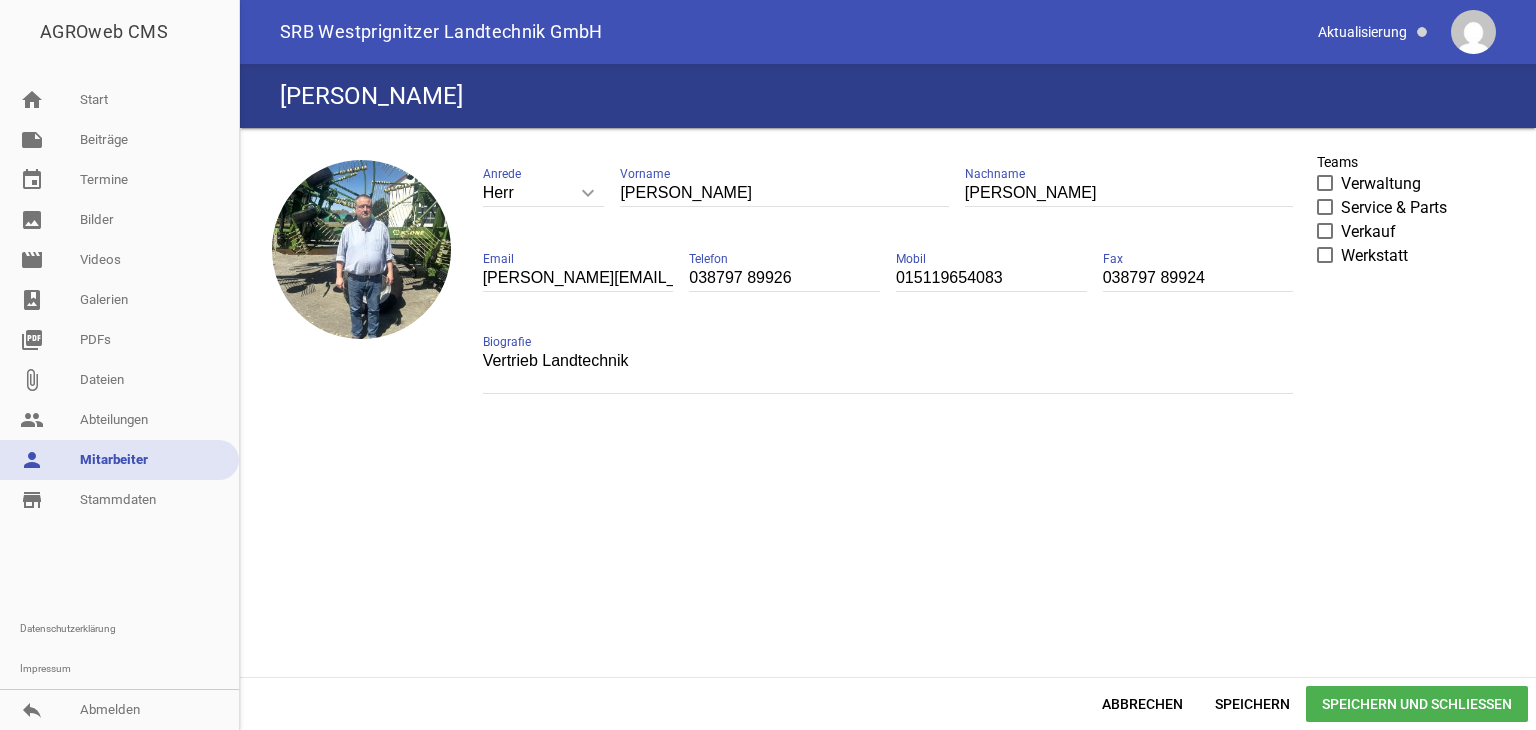 click on "Speichern und Schließen" at bounding box center [1417, 704] 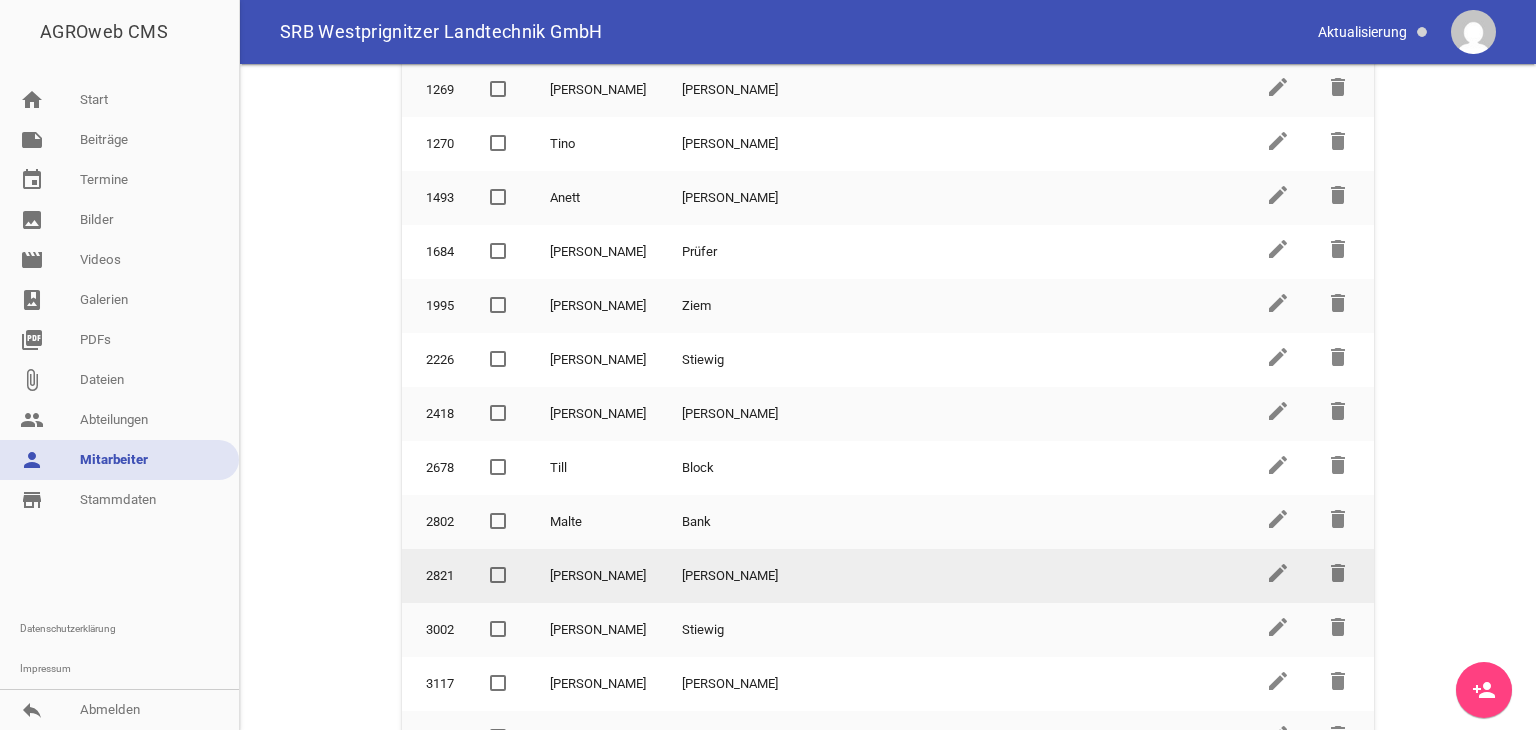 scroll, scrollTop: 759, scrollLeft: 0, axis: vertical 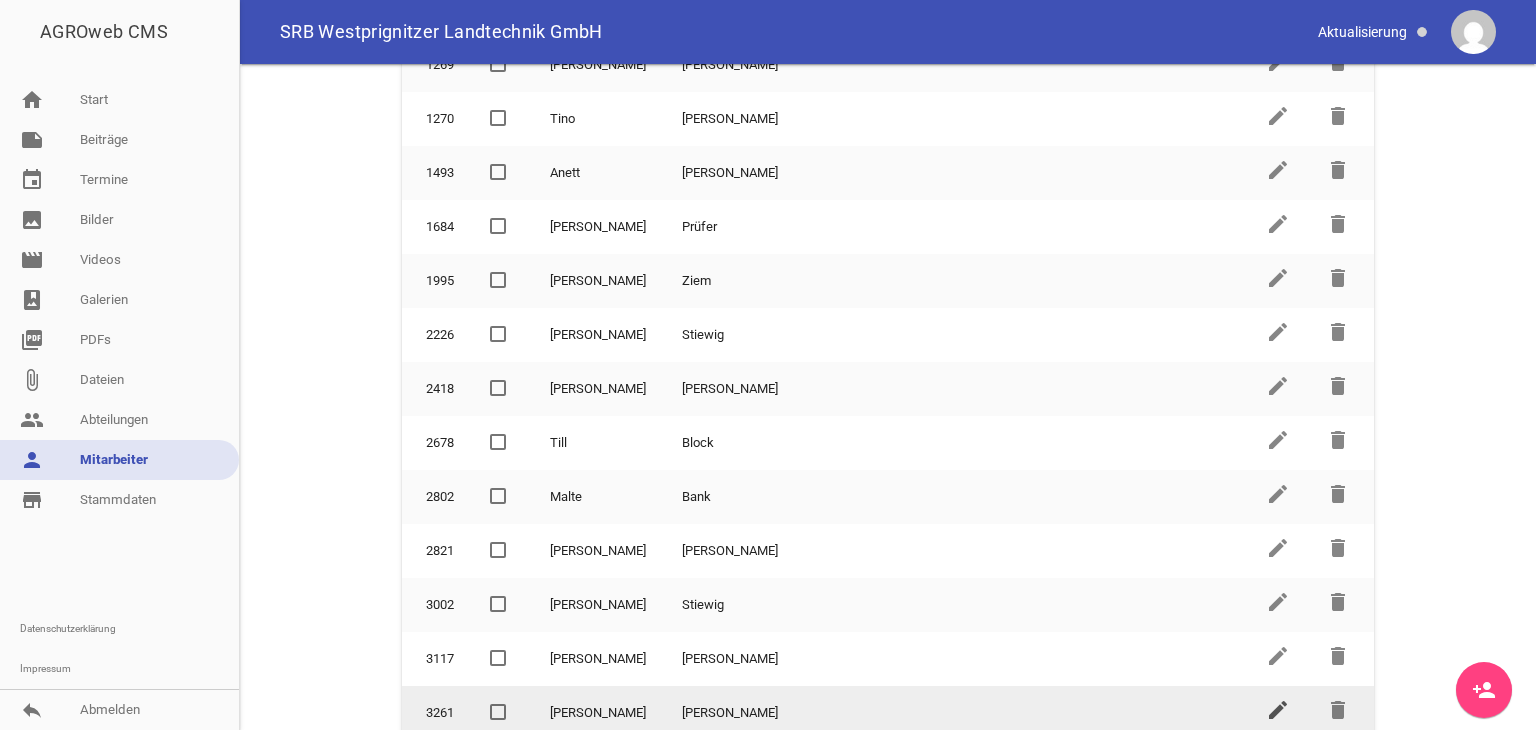click on "edit" at bounding box center (1278, 710) 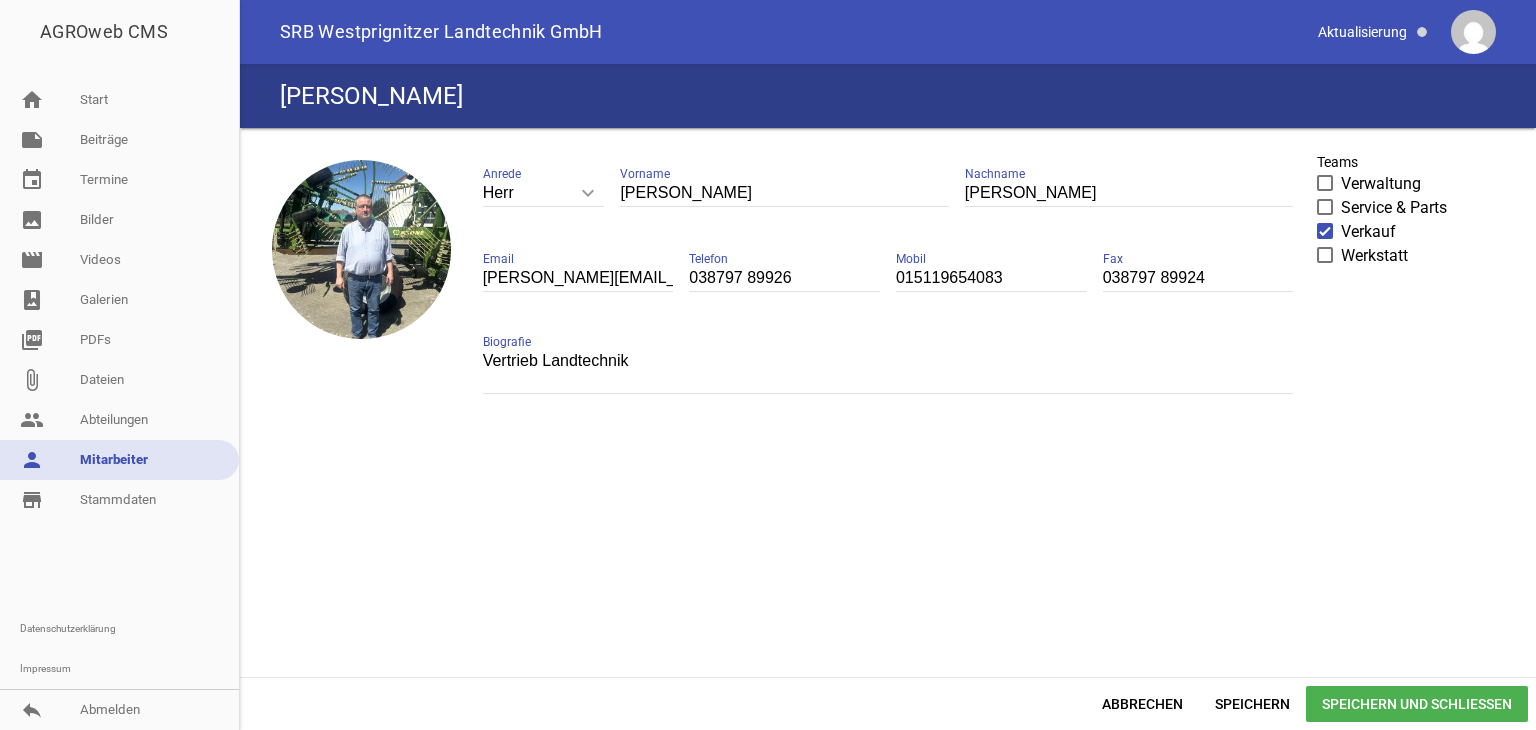 click at bounding box center (1325, 231) 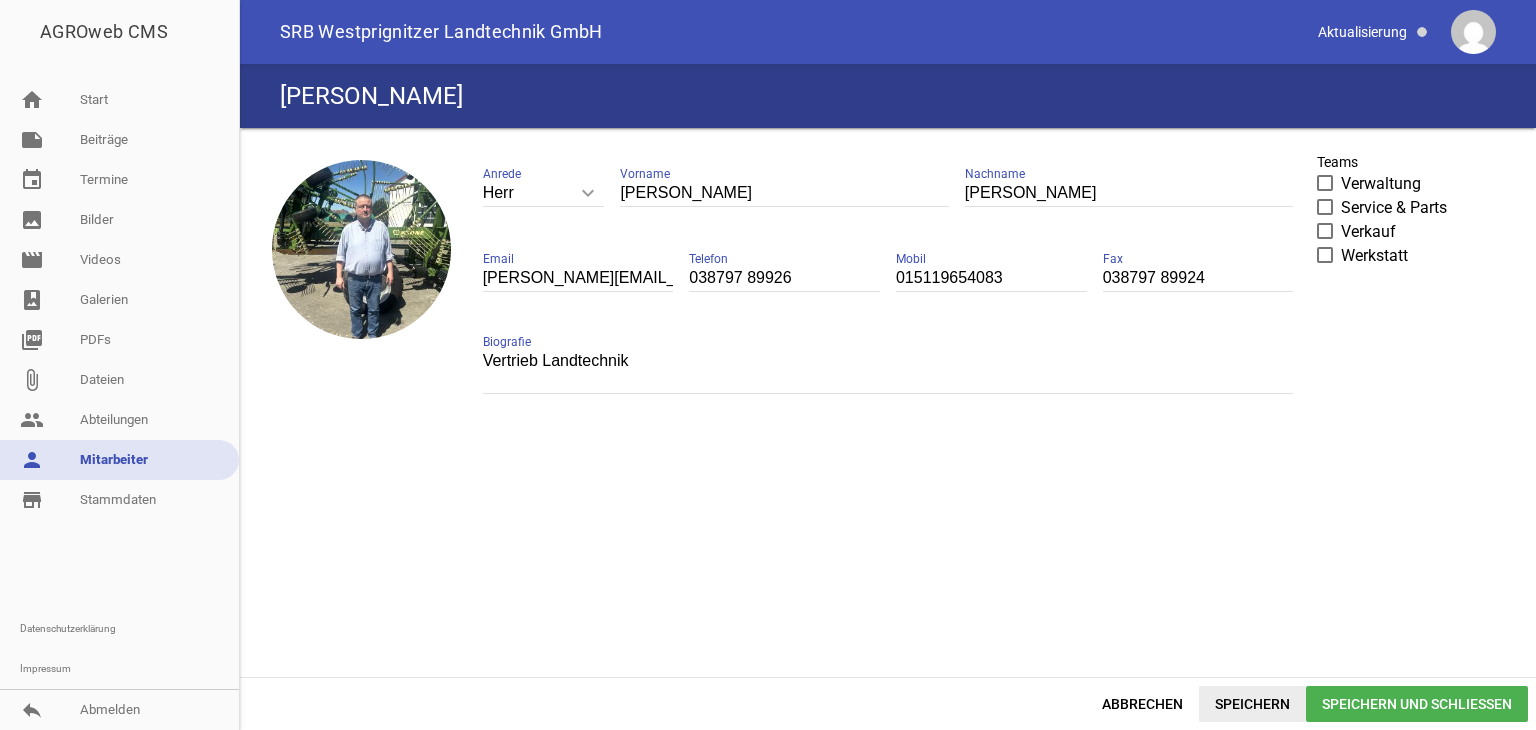 click on "Speichern" at bounding box center (1252, 704) 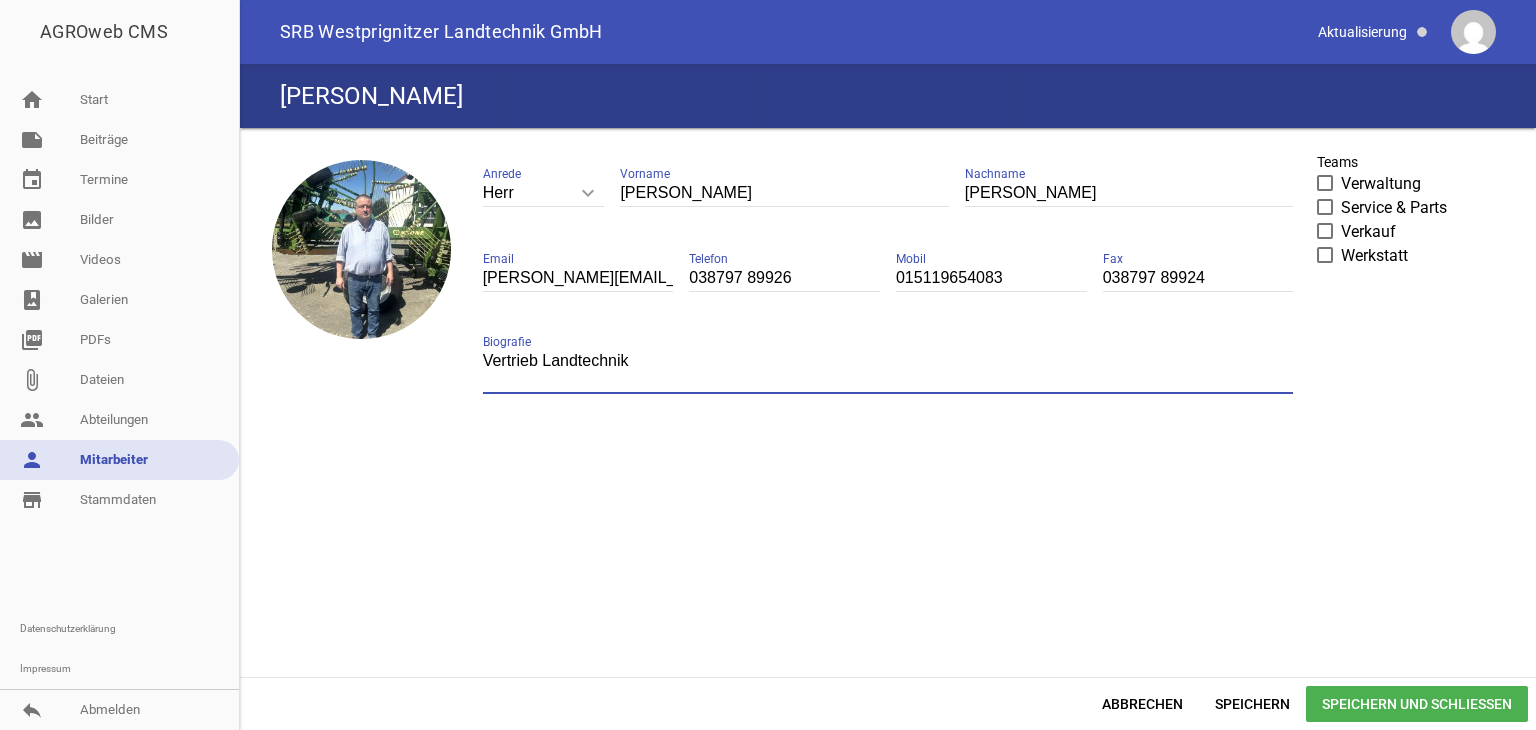 drag, startPoint x: 632, startPoint y: 360, endPoint x: 469, endPoint y: 361, distance: 163.00307 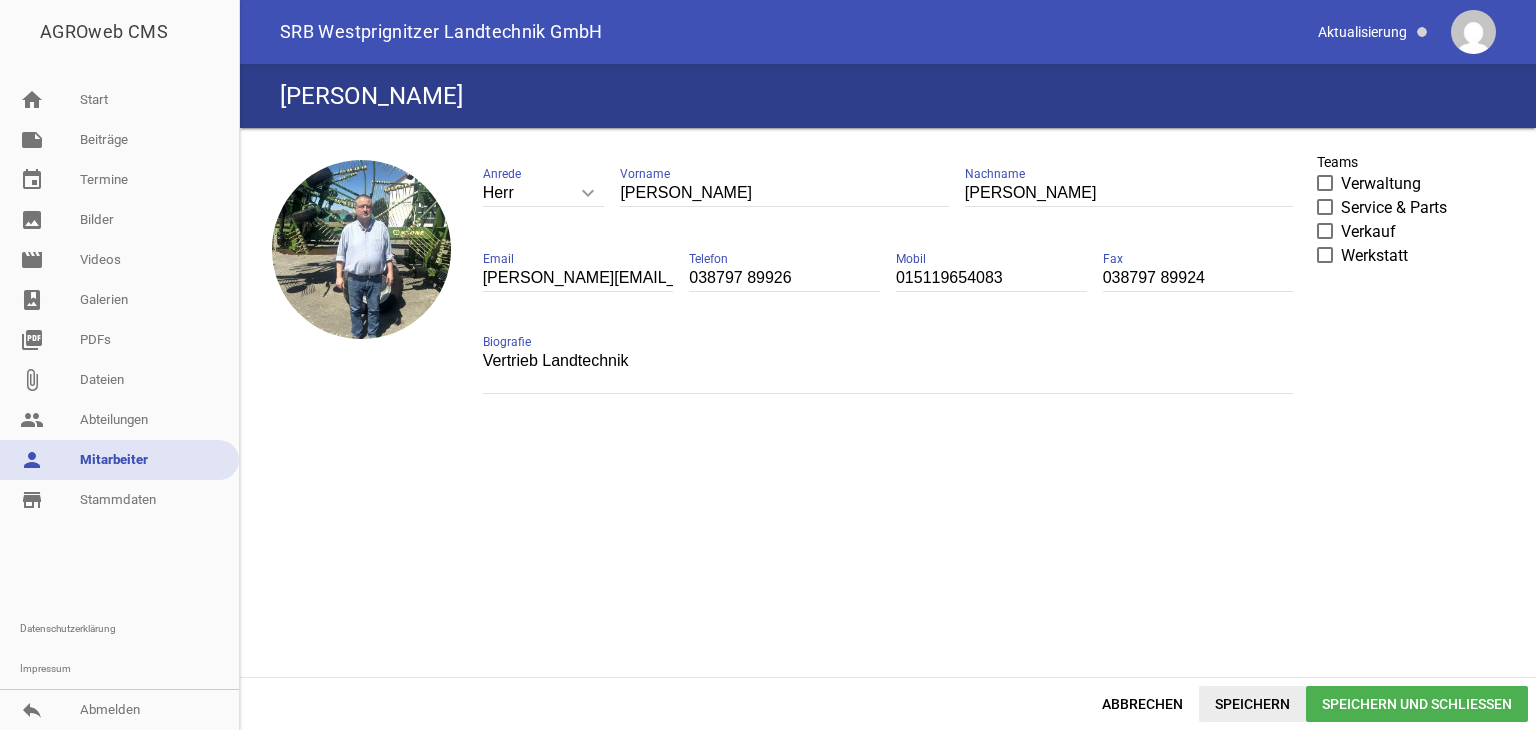 click on "Speichern" at bounding box center [1252, 704] 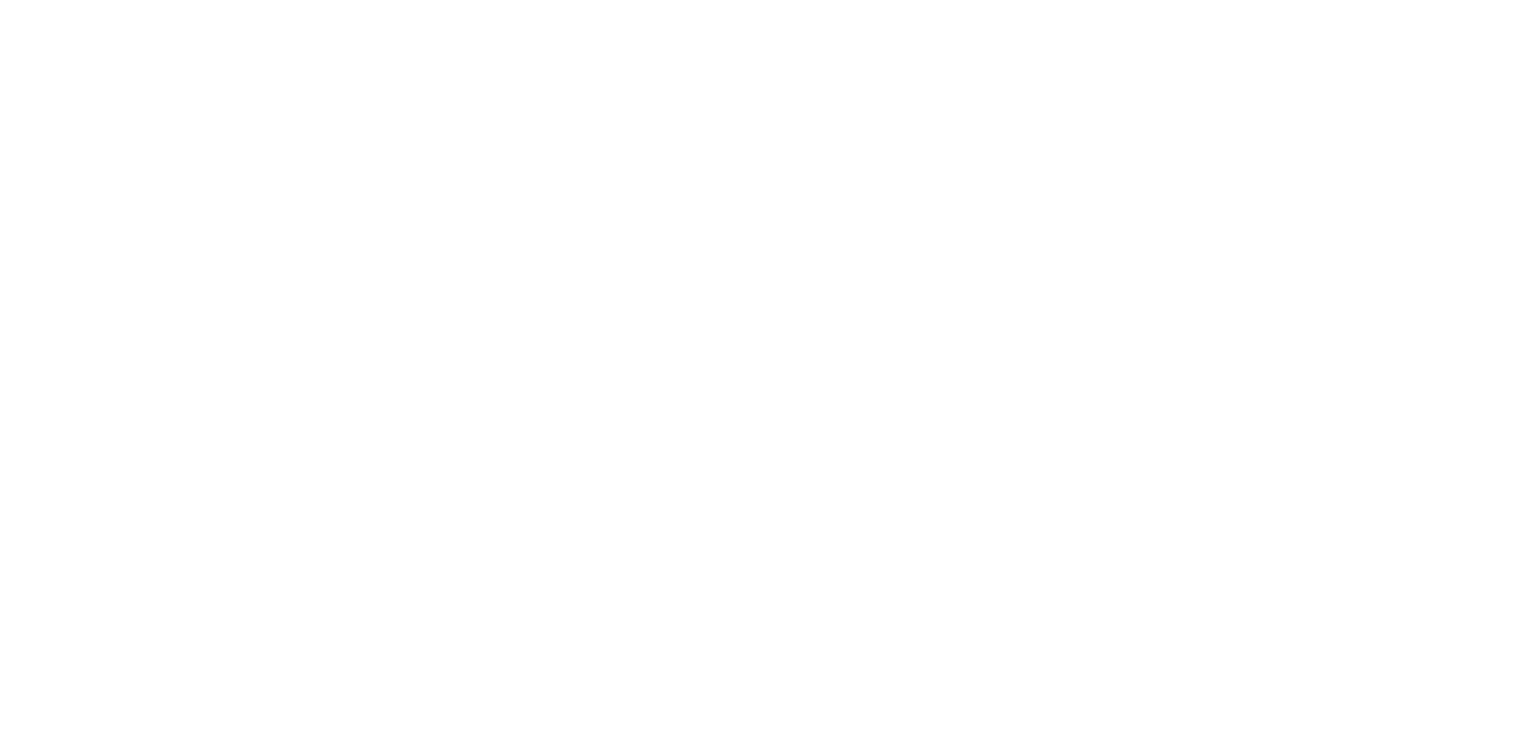 scroll, scrollTop: 0, scrollLeft: 0, axis: both 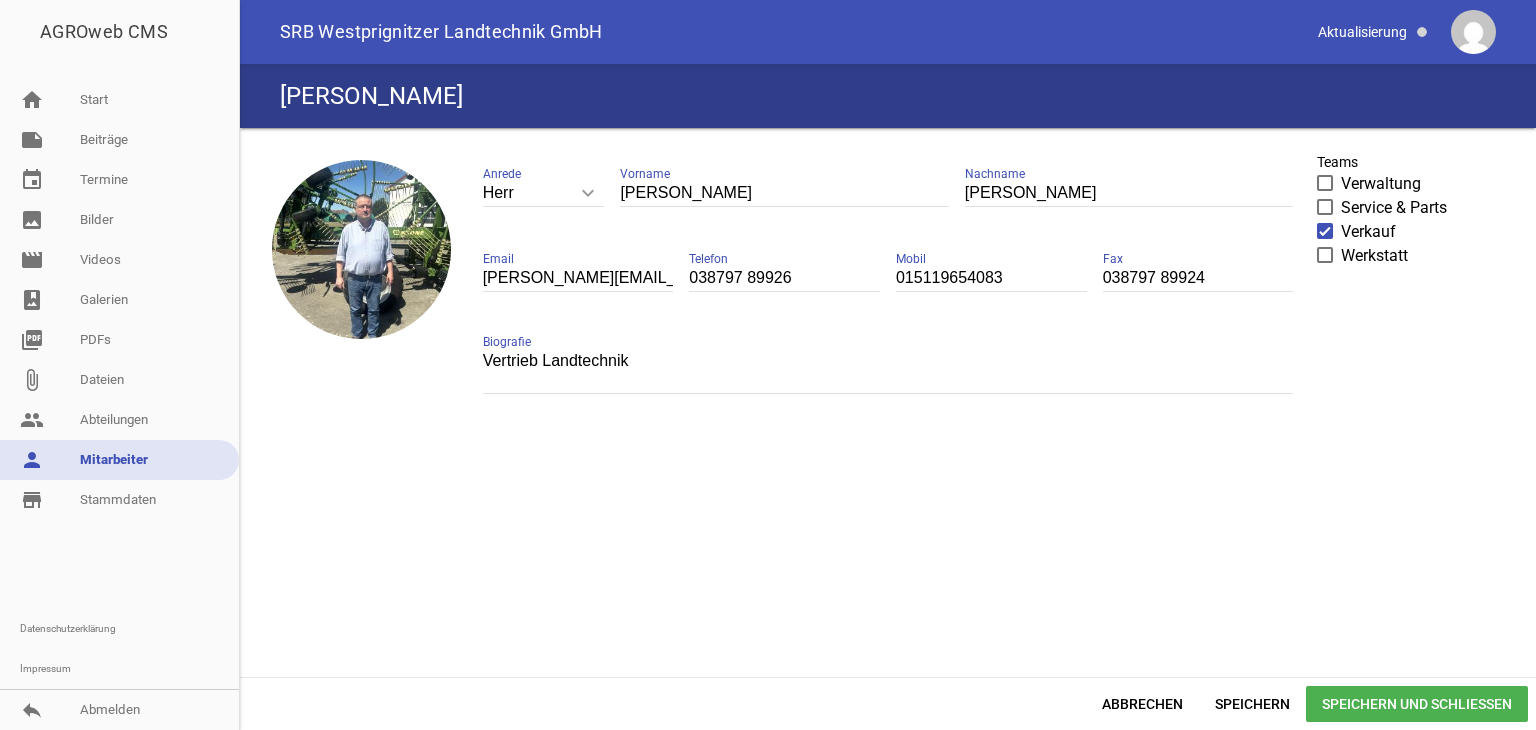 click at bounding box center [1325, 231] 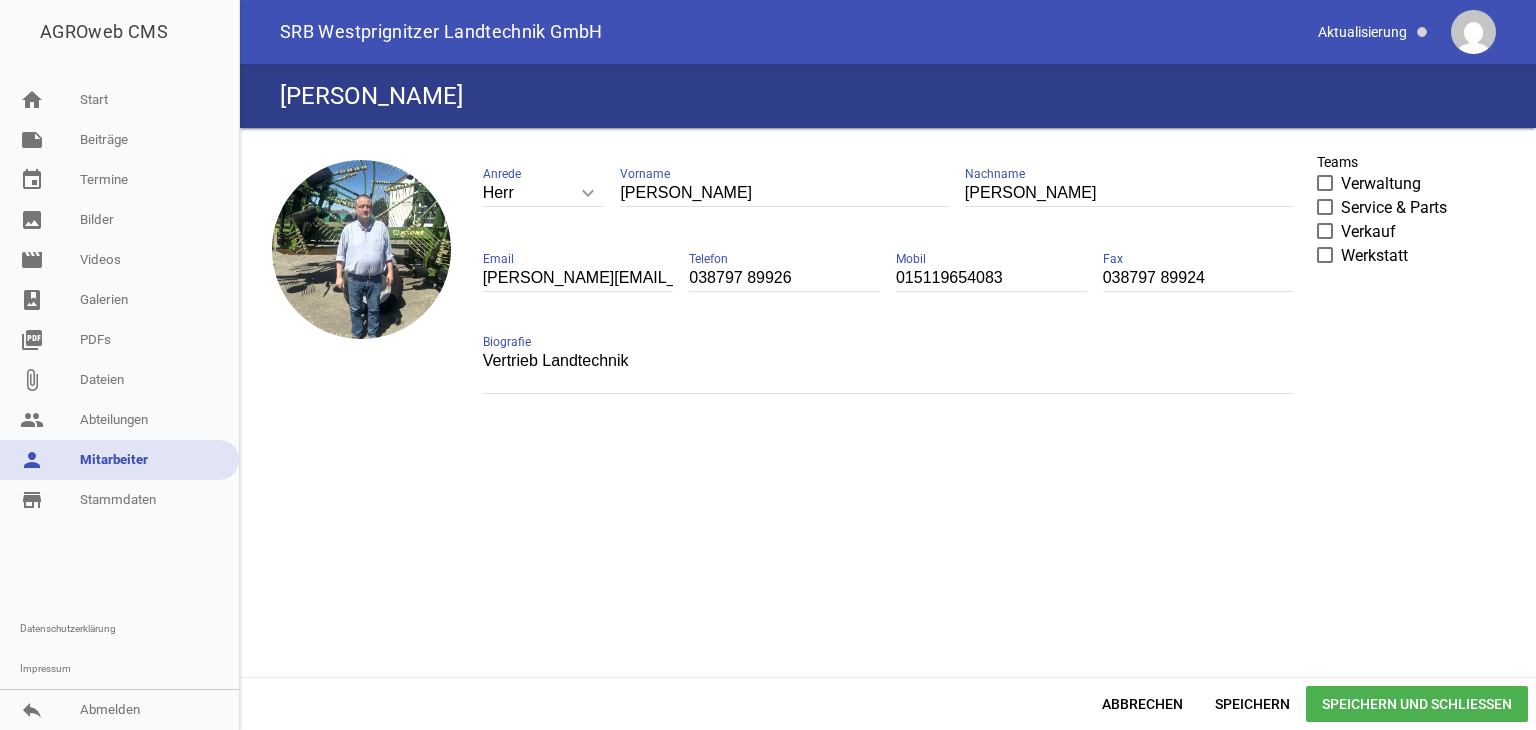 click on "Speichern und Schließen" at bounding box center [1417, 704] 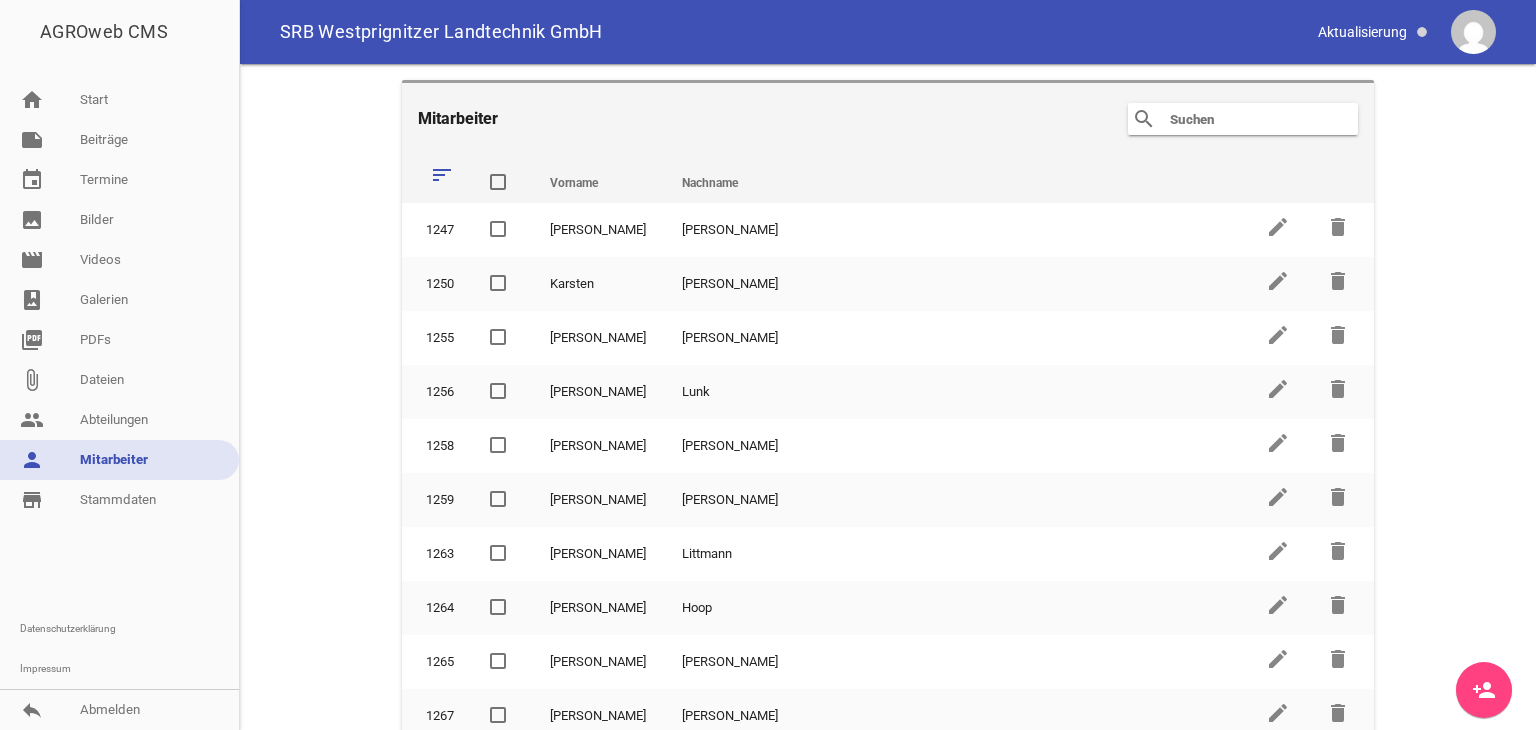 click on "sort" at bounding box center (442, 175) 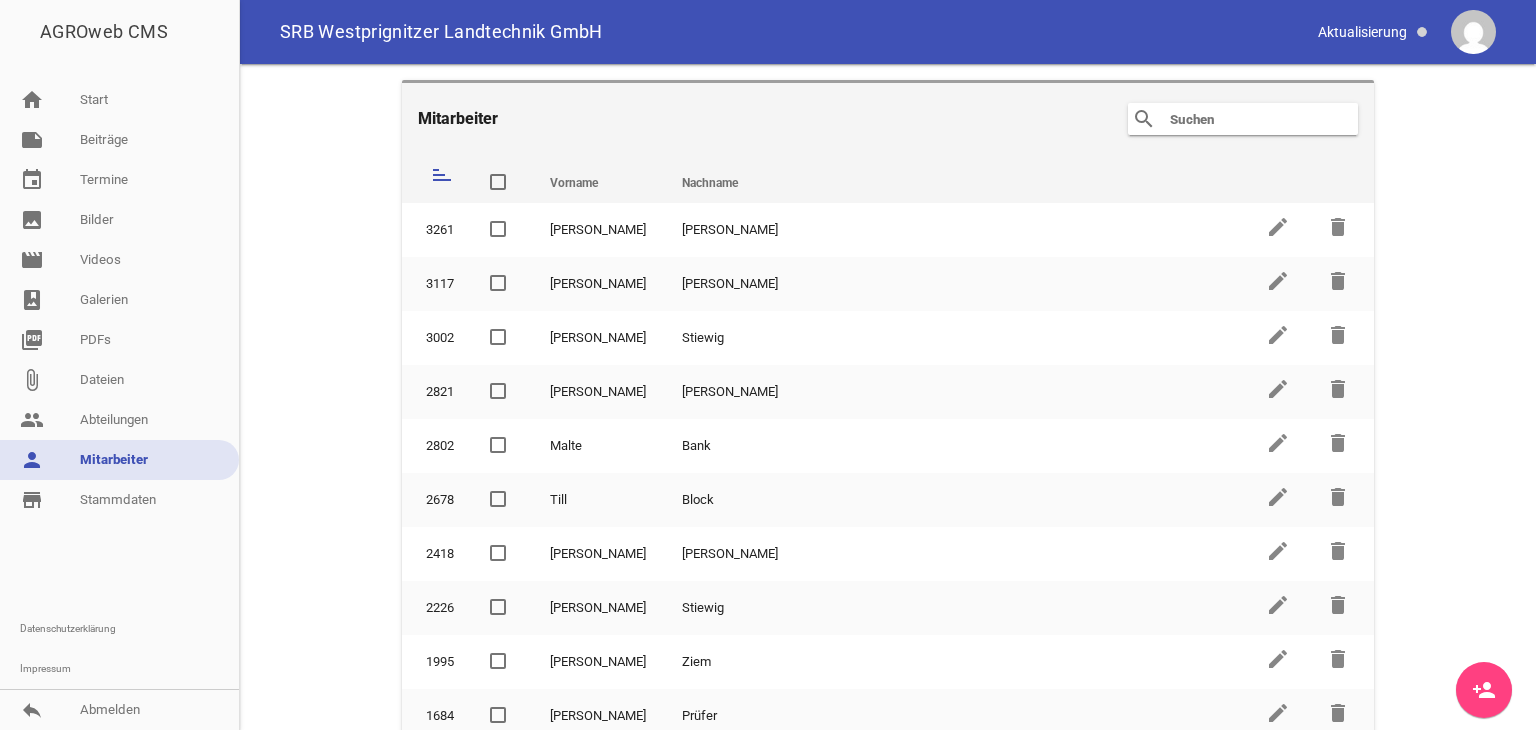 click on "sort" at bounding box center [442, 175] 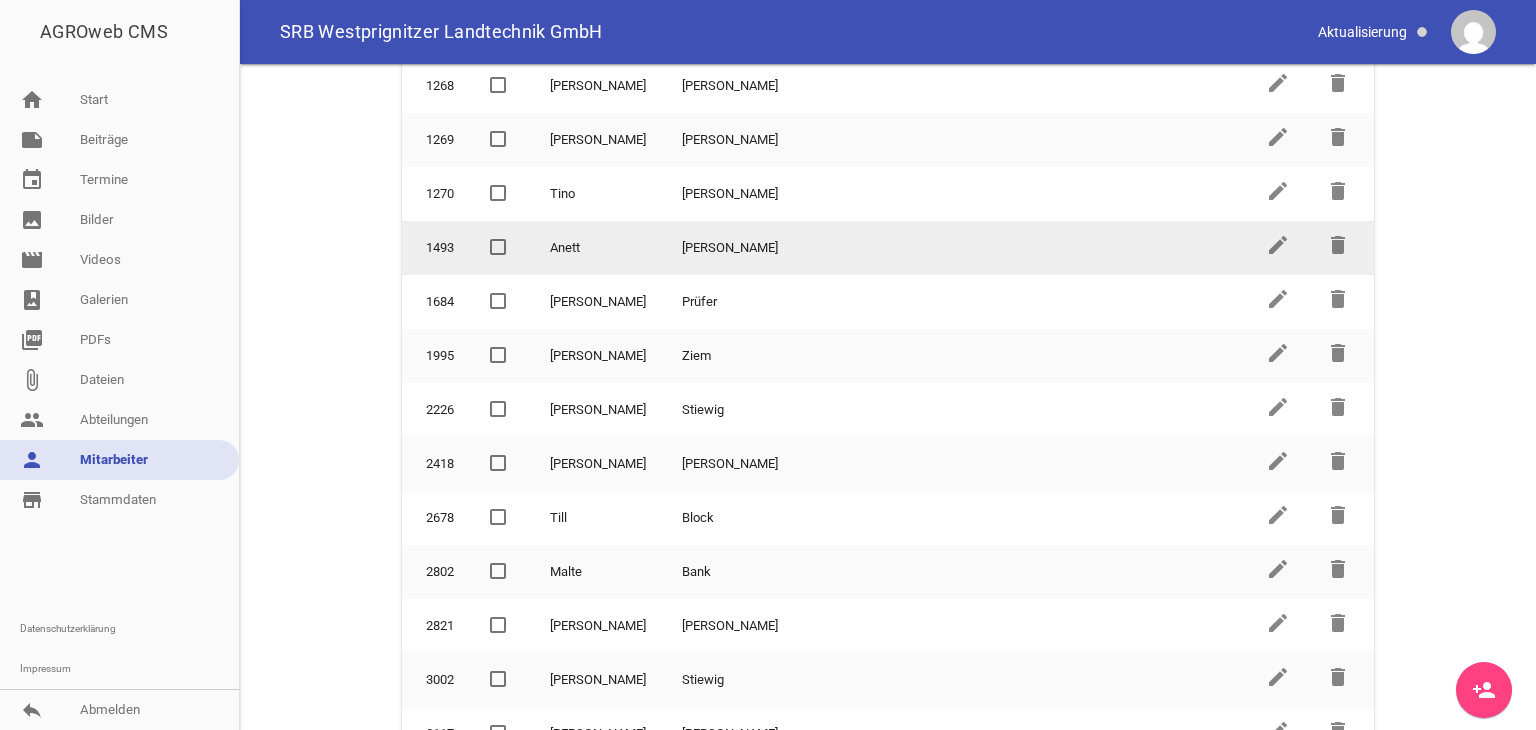 scroll, scrollTop: 759, scrollLeft: 0, axis: vertical 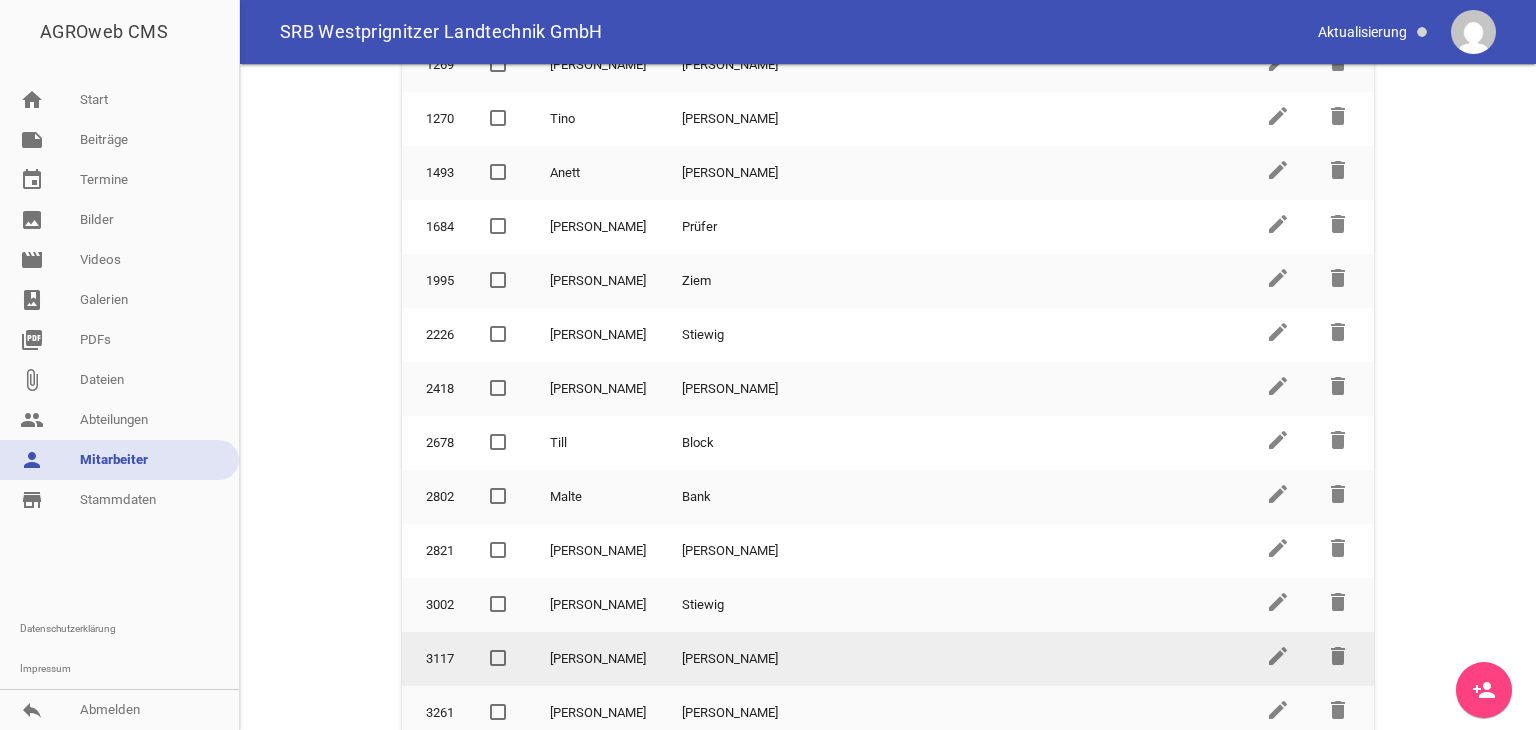click at bounding box center (498, 658) 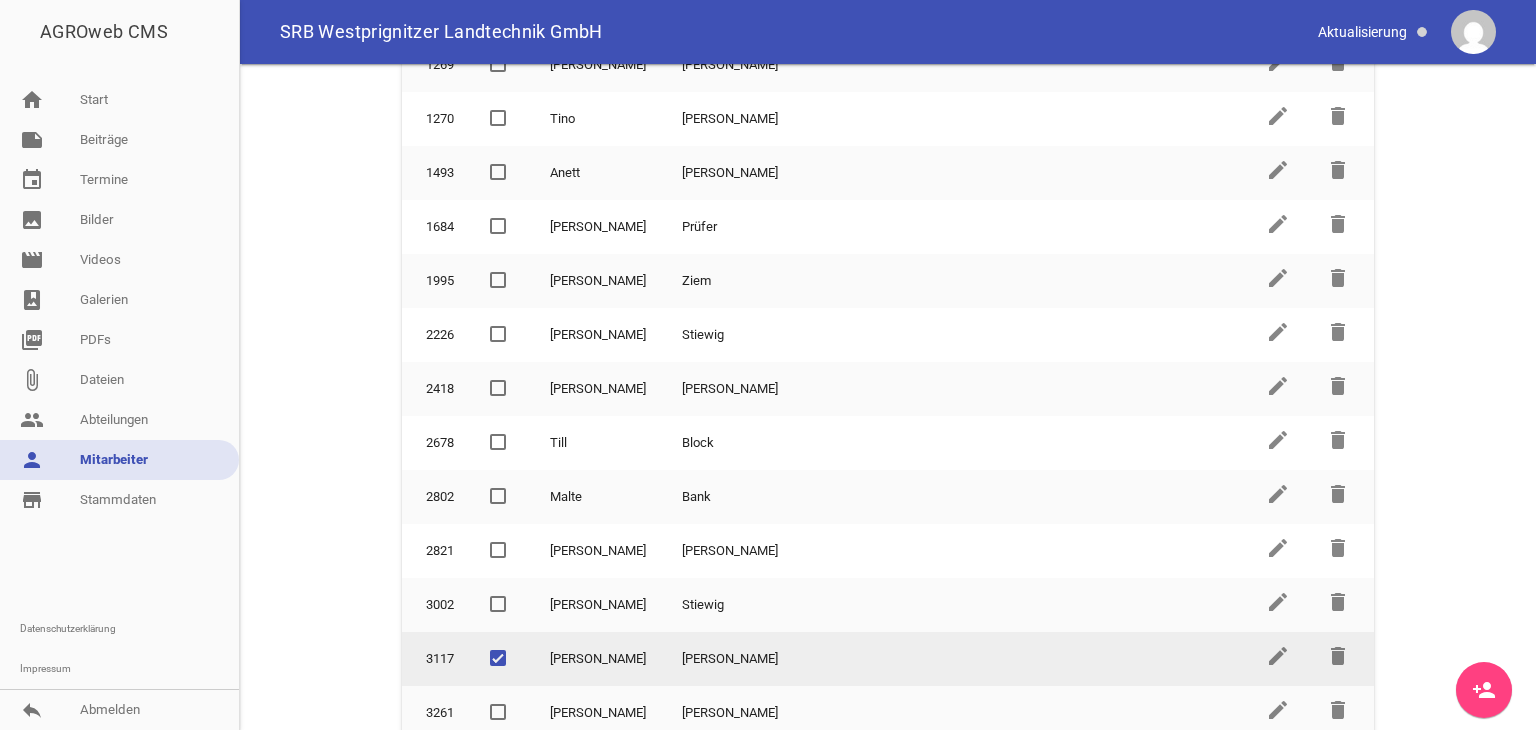 click at bounding box center (498, 658) 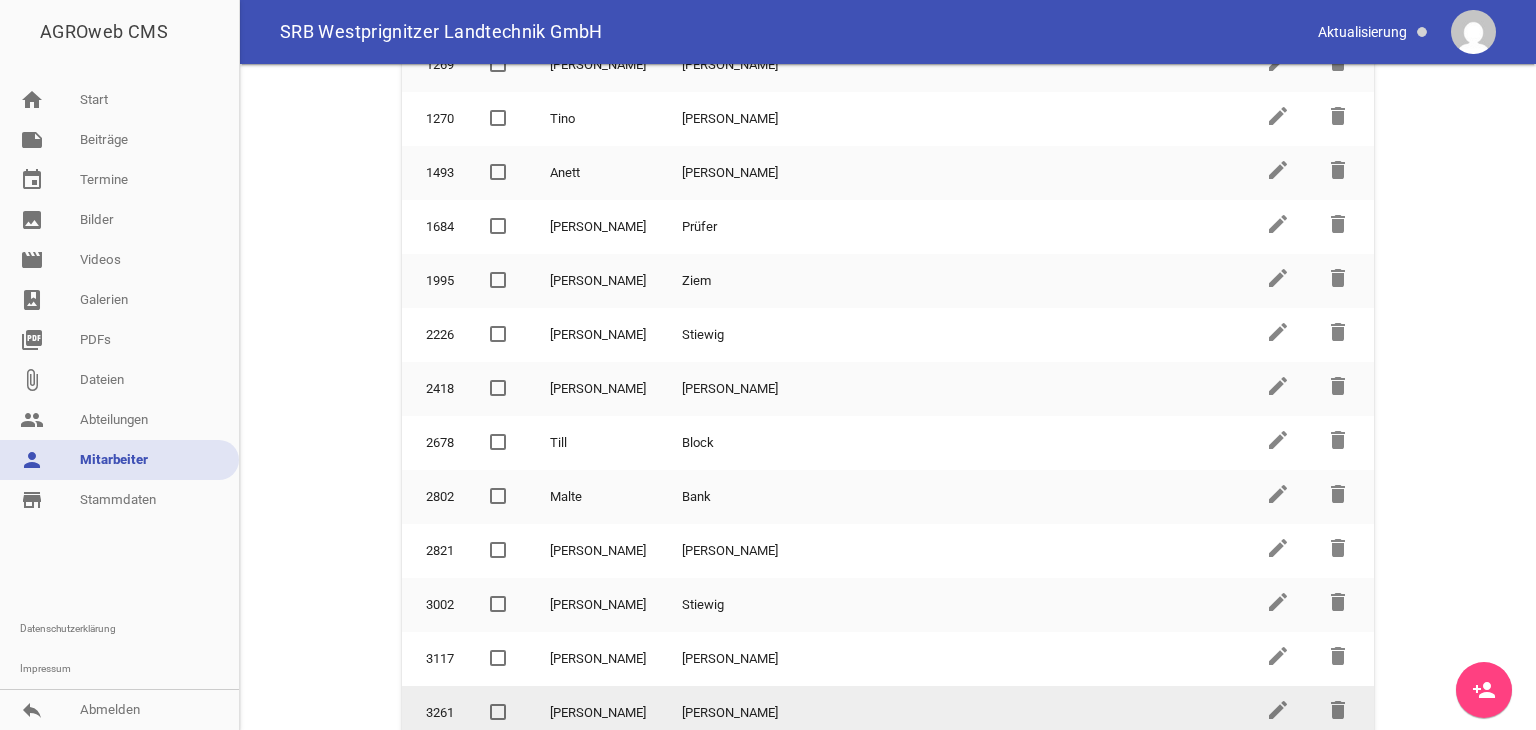 click at bounding box center [498, 712] 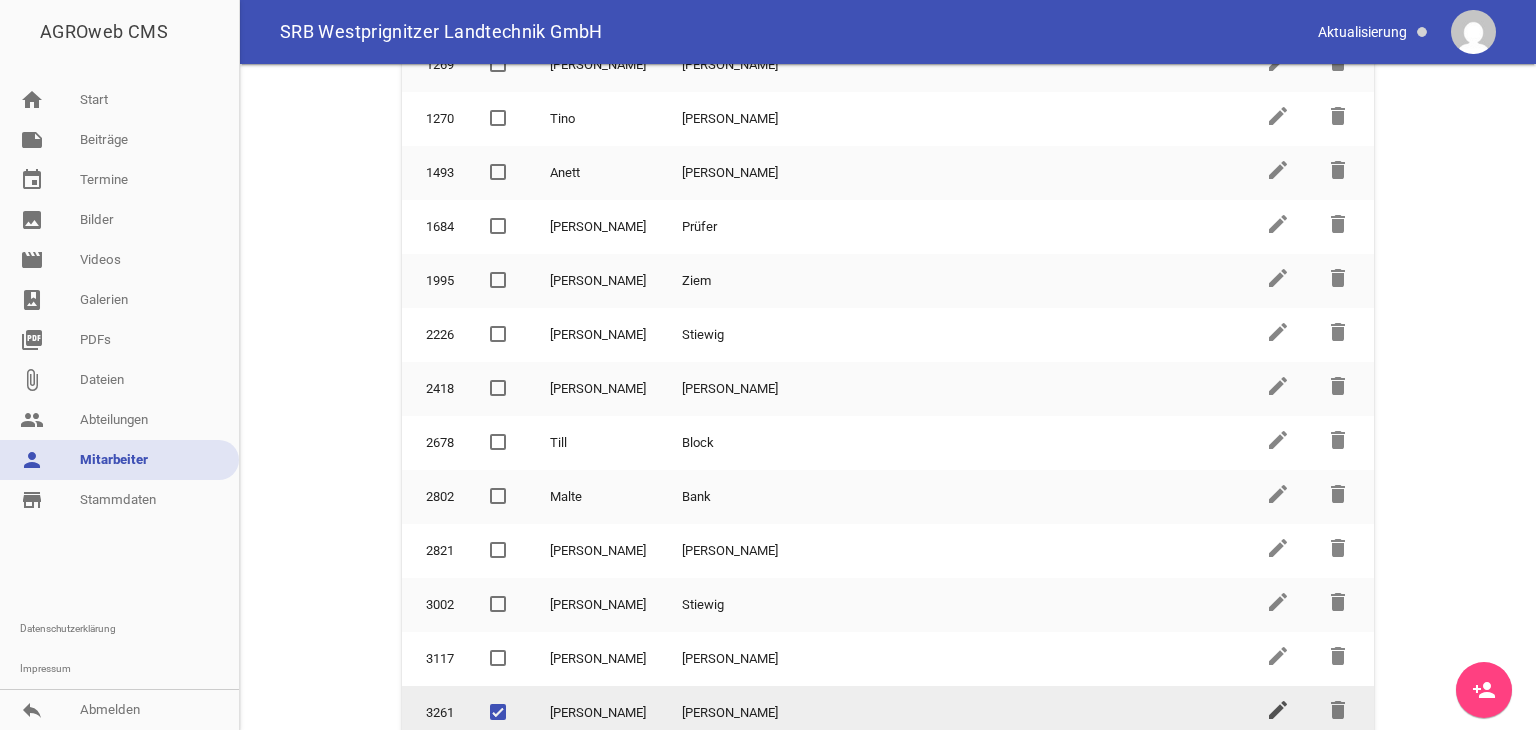 click on "edit" at bounding box center (1278, 710) 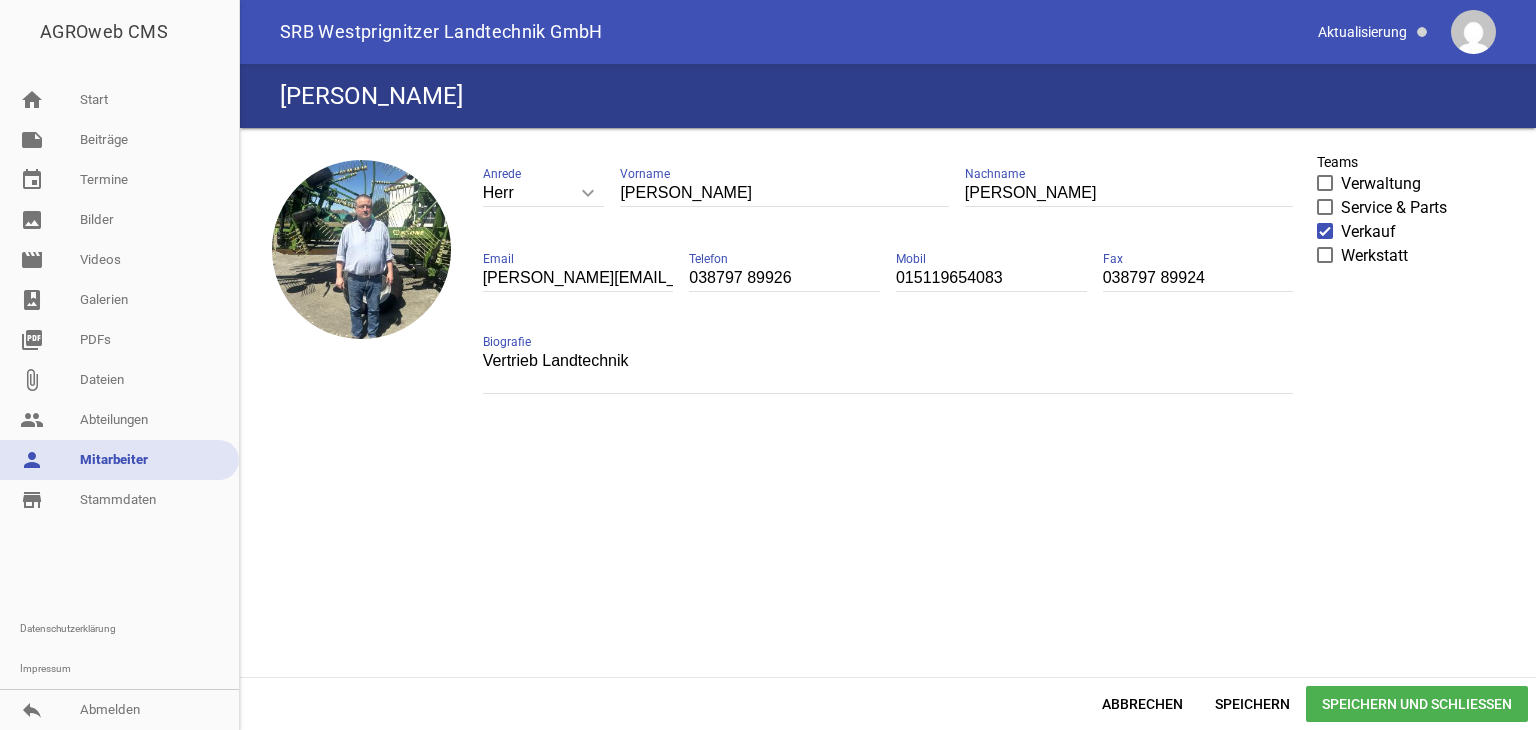 scroll, scrollTop: 0, scrollLeft: 0, axis: both 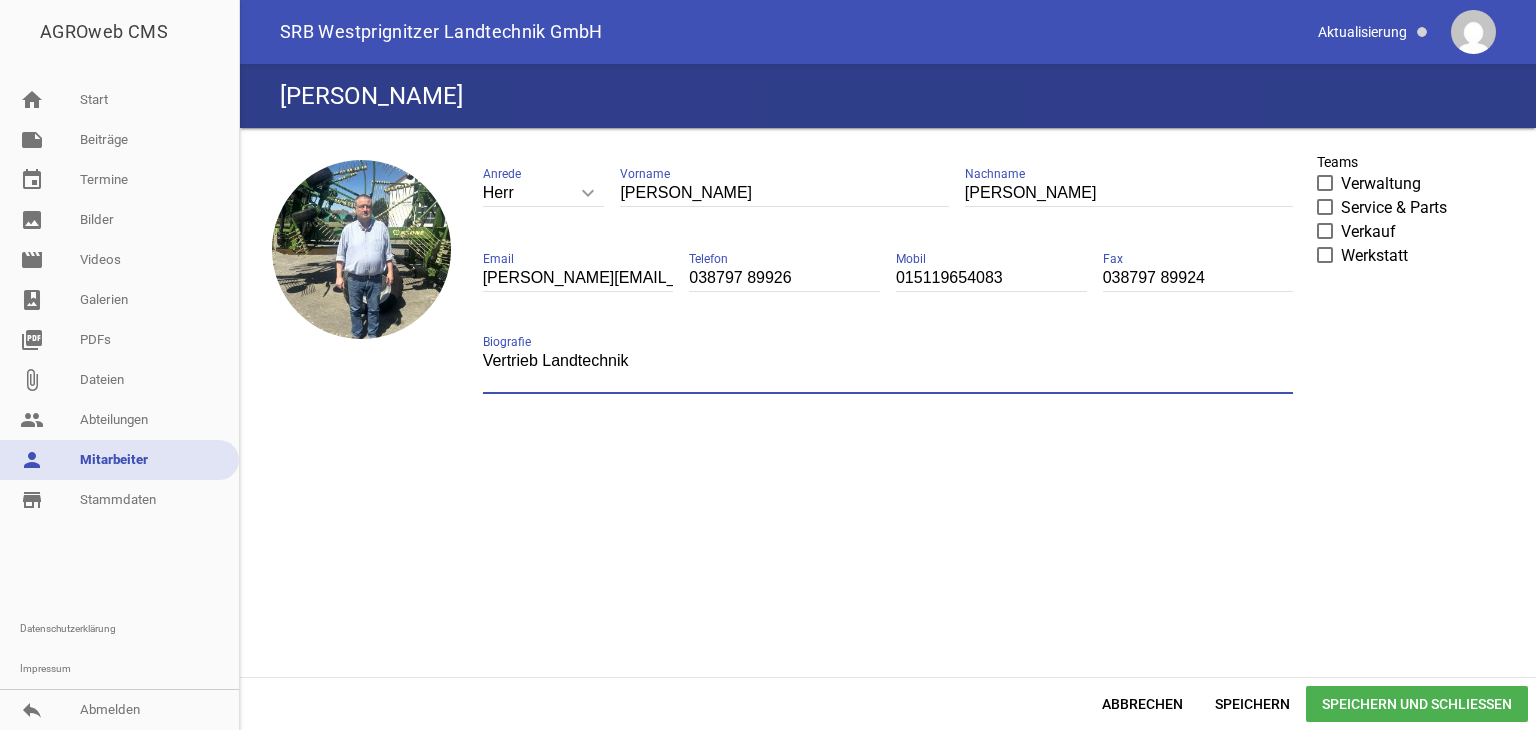 click on "Vertrieb Landtechnik" at bounding box center (888, 371) 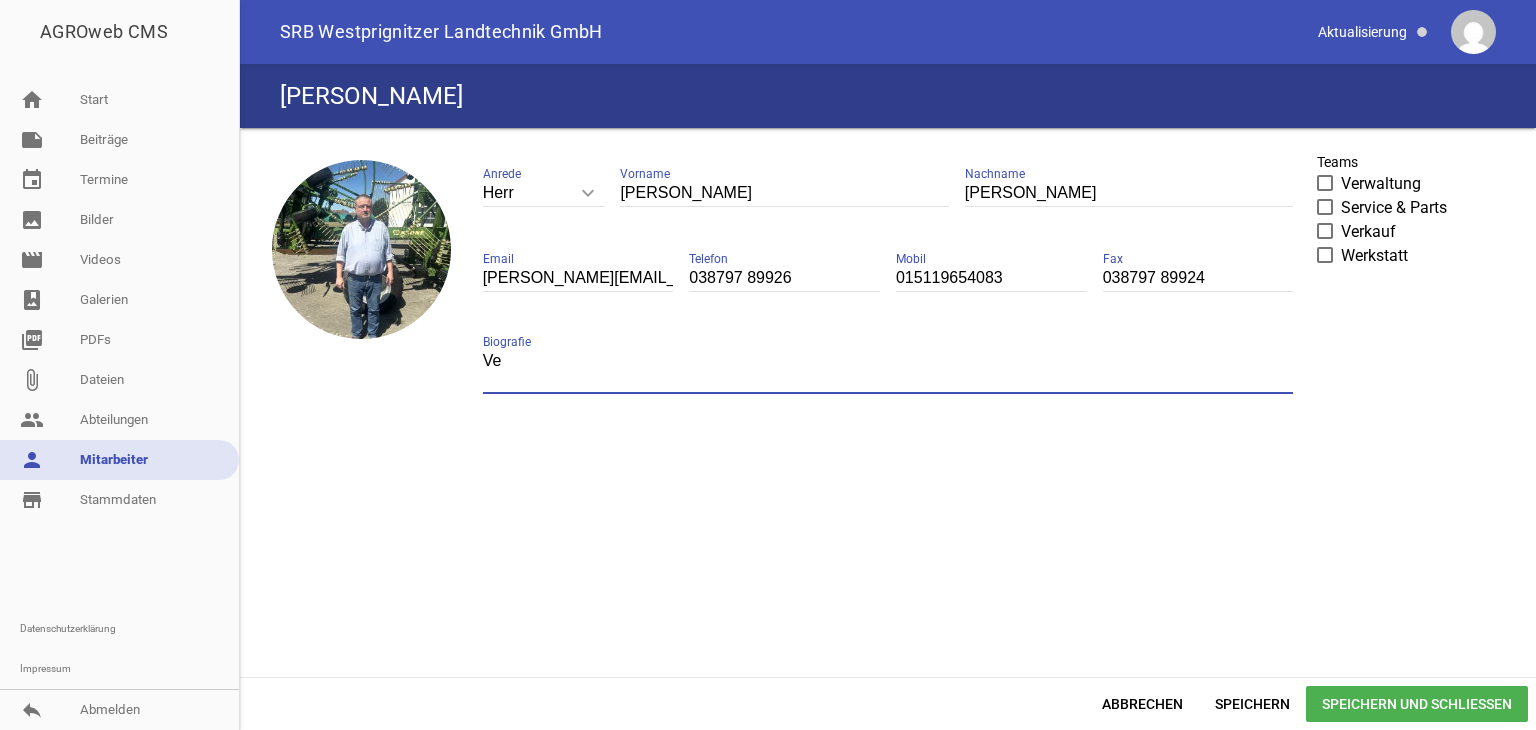 type on "V" 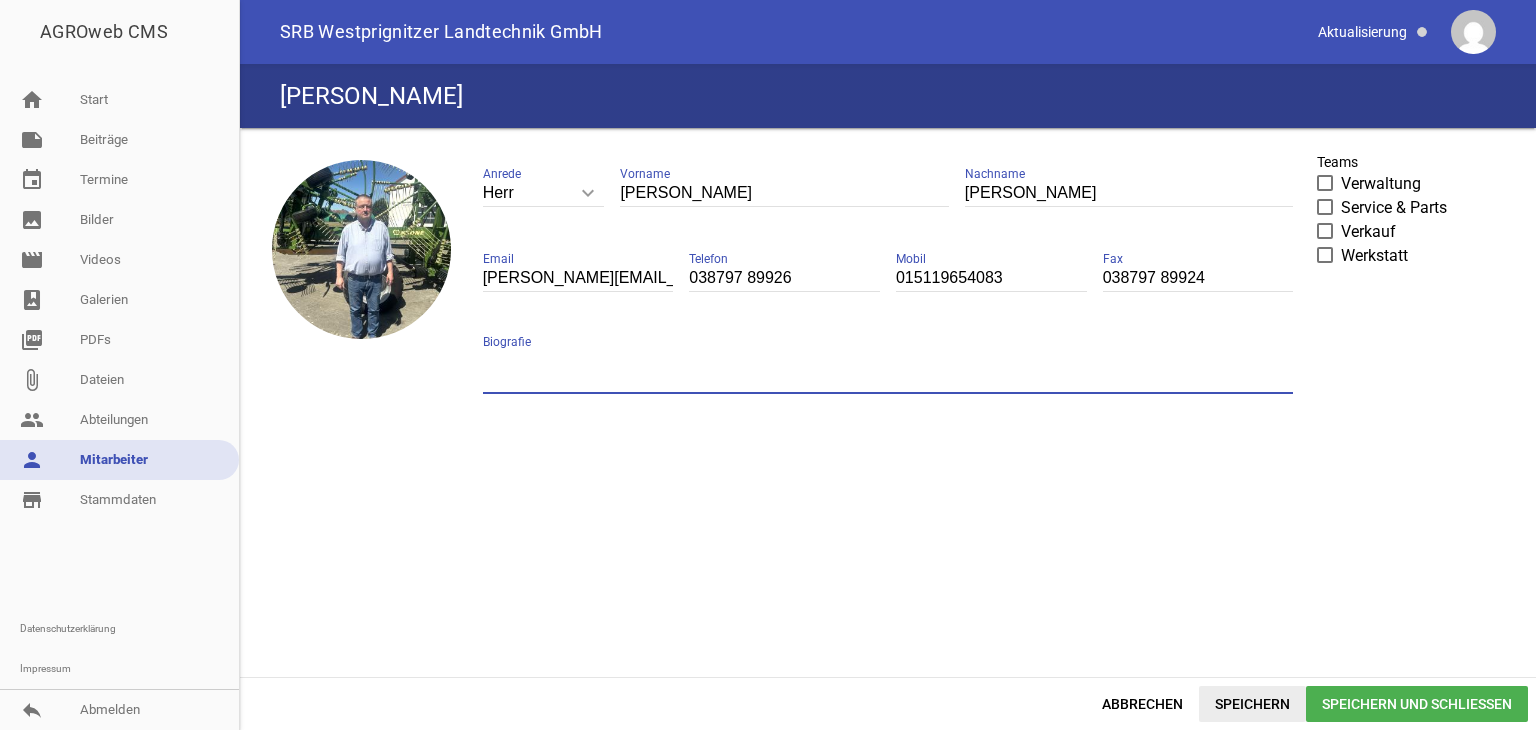type 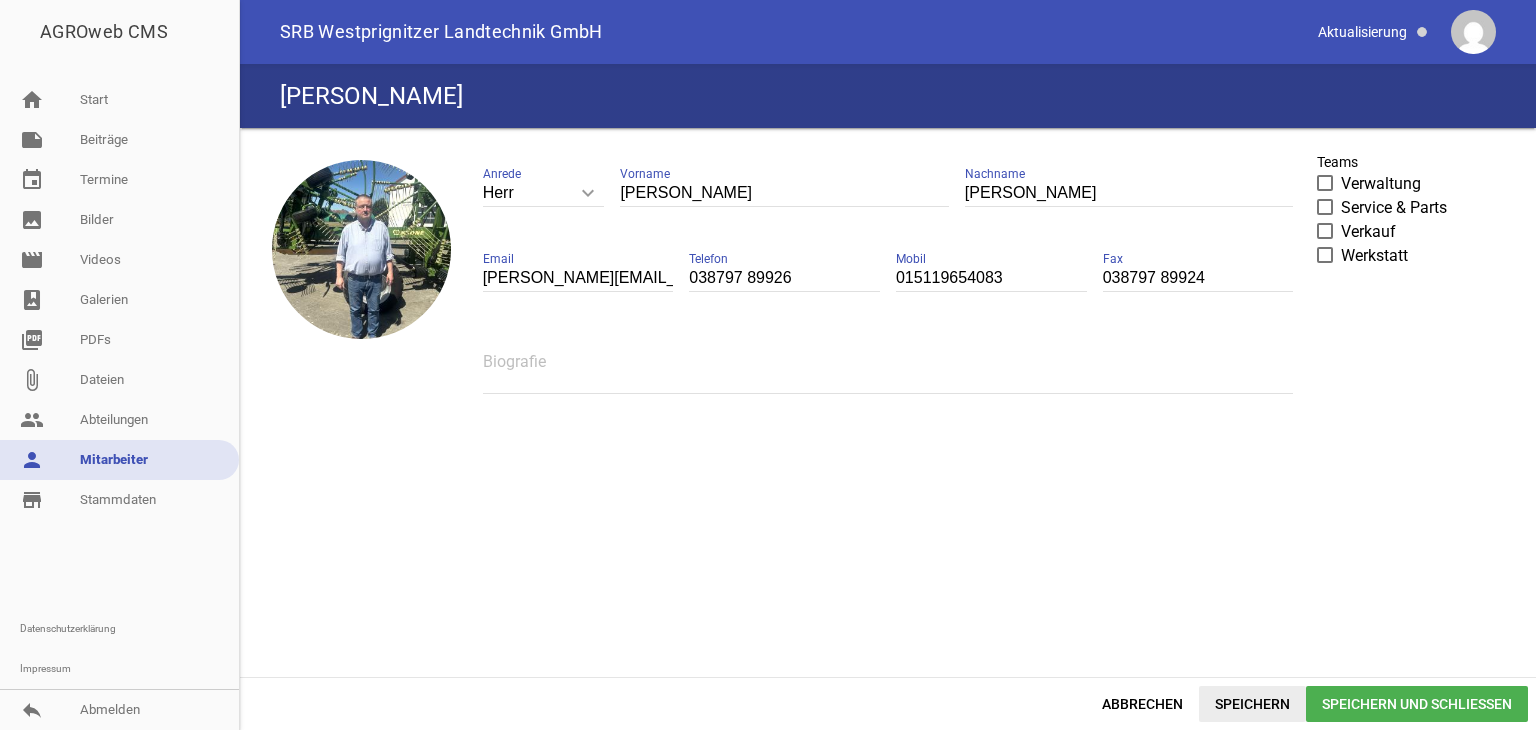 click on "Speichern" at bounding box center [1252, 704] 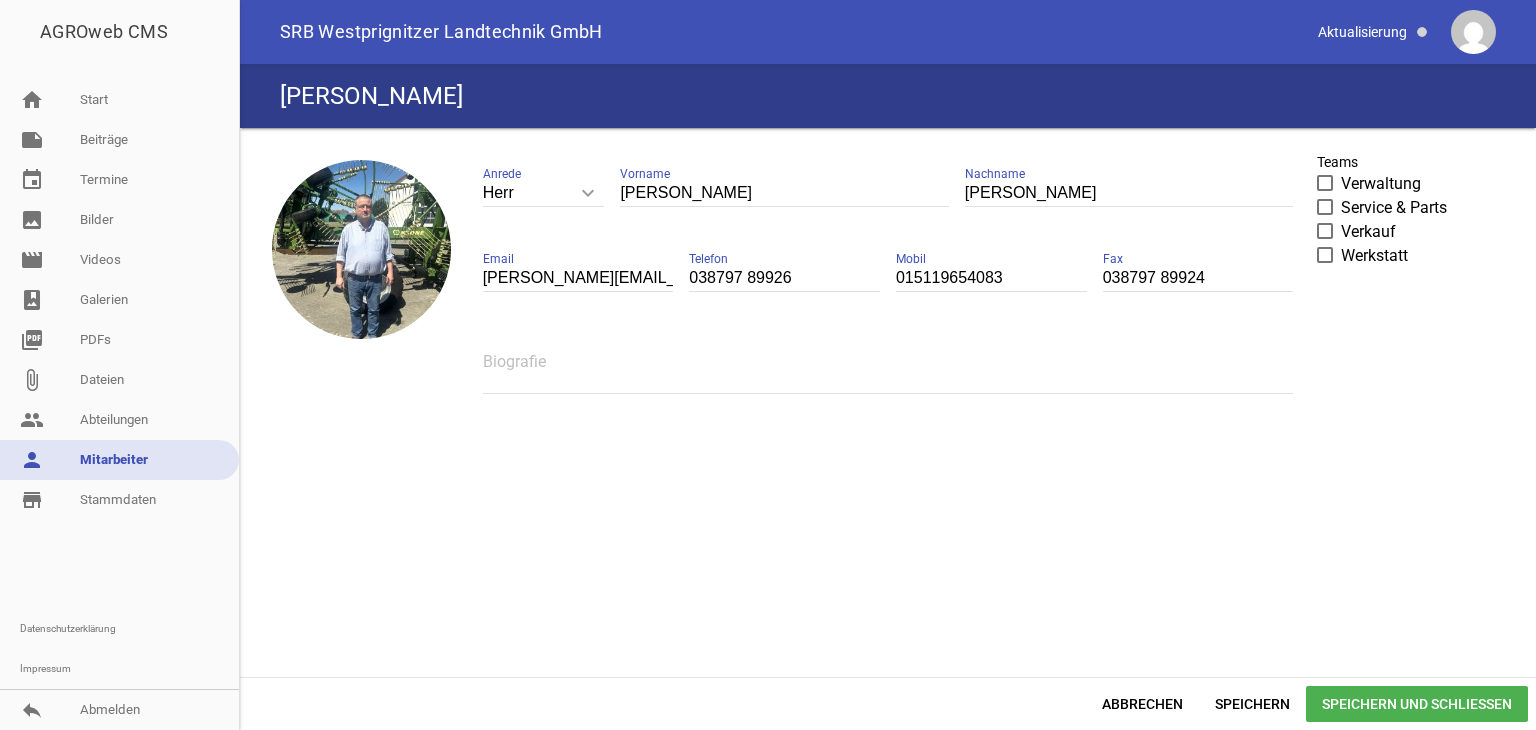 click on "Speichern und Schließen" at bounding box center [1417, 704] 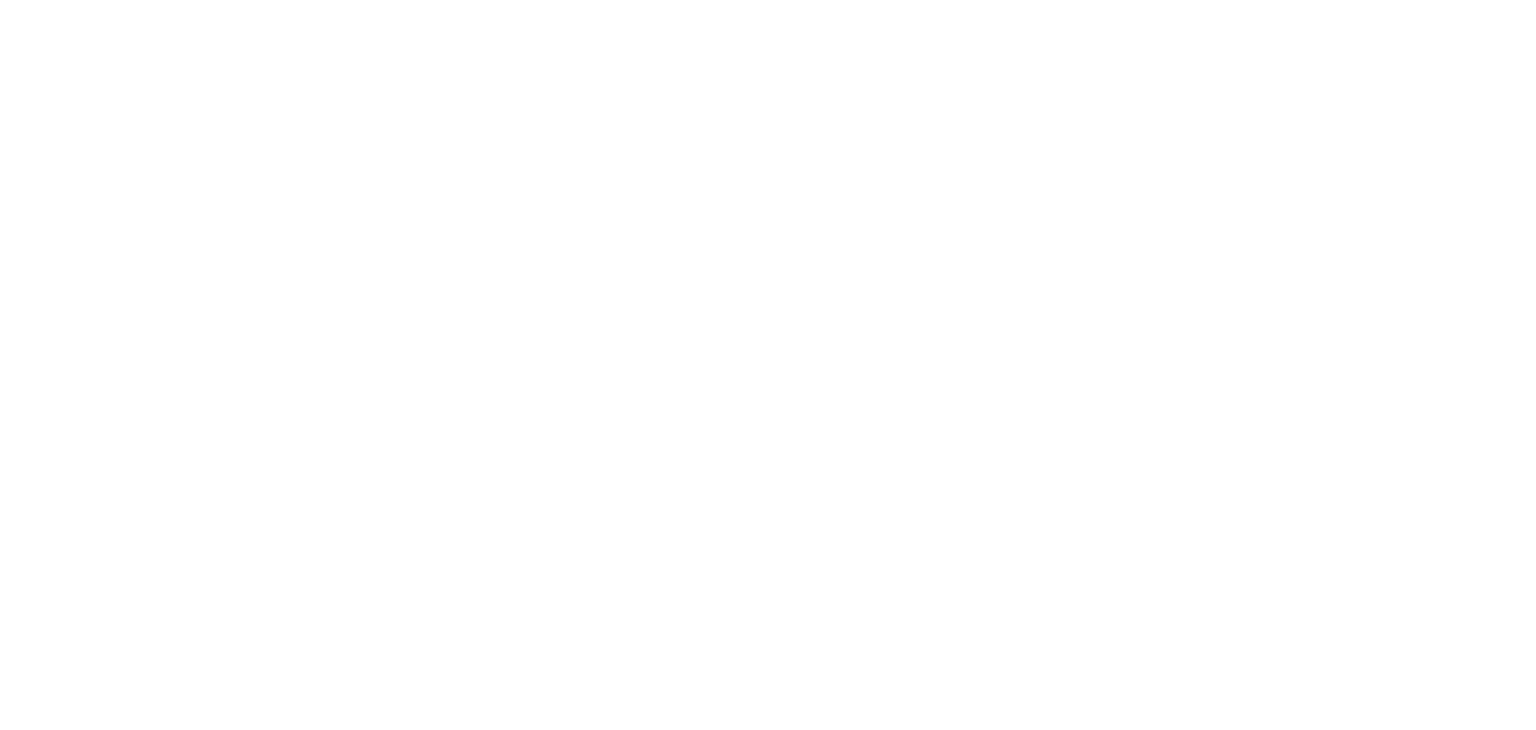 scroll, scrollTop: 0, scrollLeft: 0, axis: both 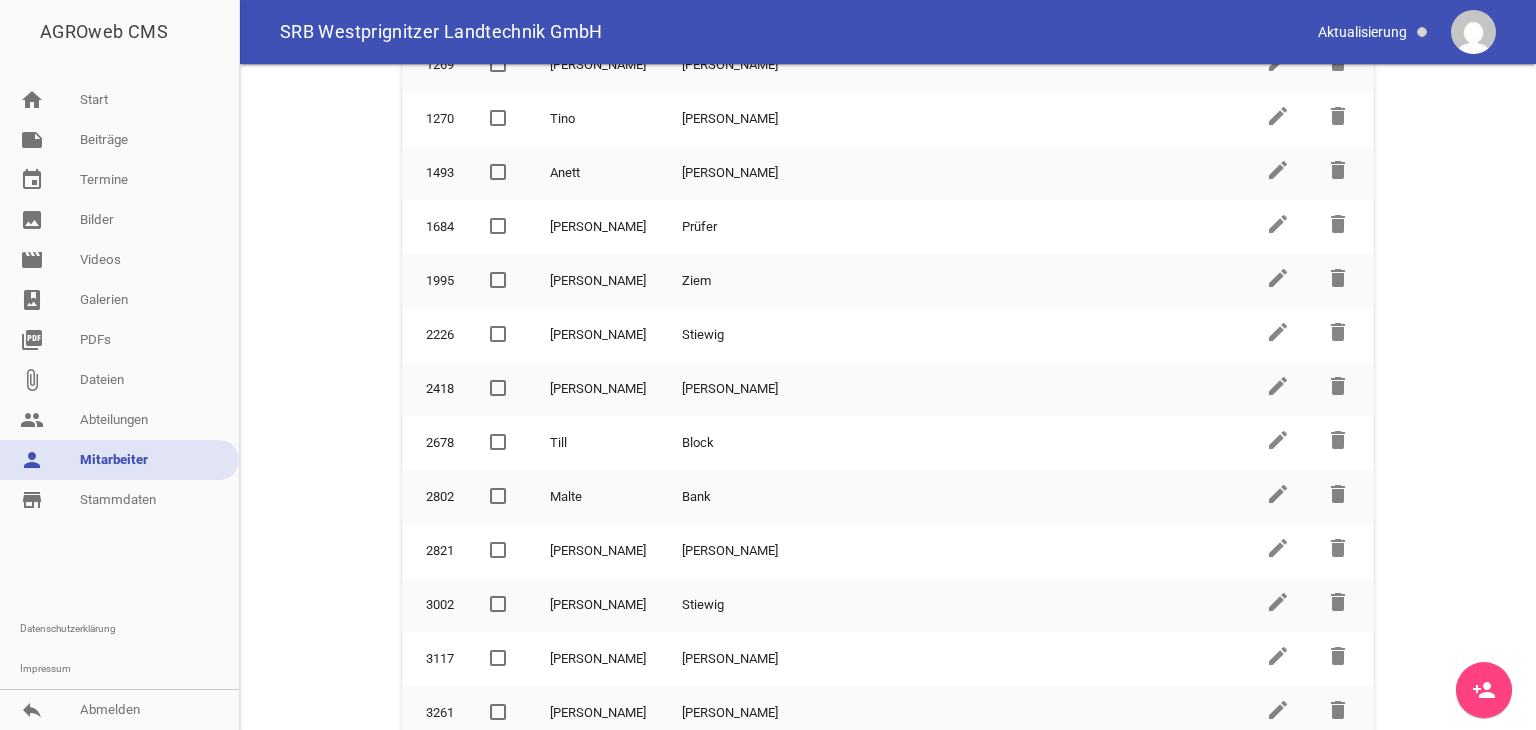 click on "person_add" at bounding box center (1484, 690) 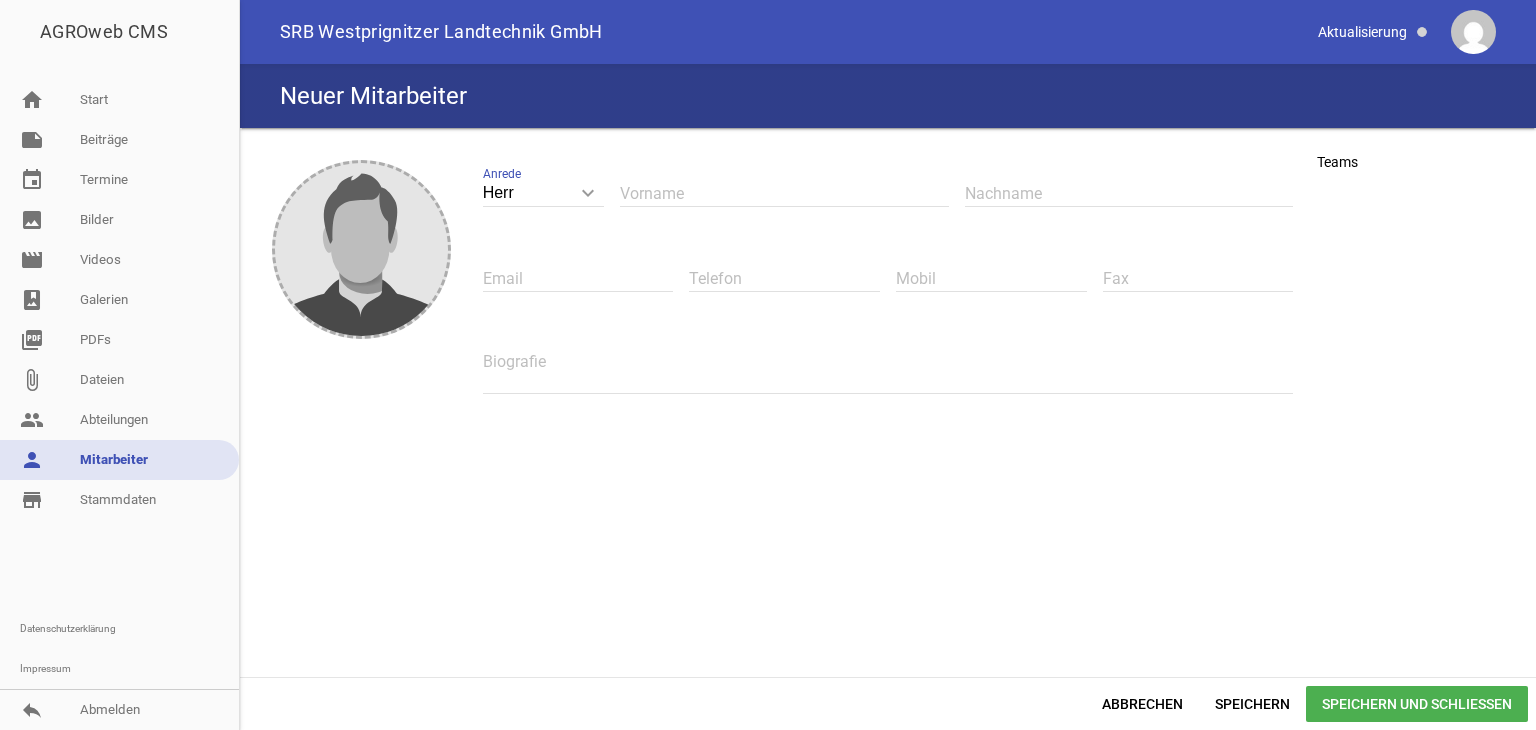 scroll, scrollTop: 0, scrollLeft: 0, axis: both 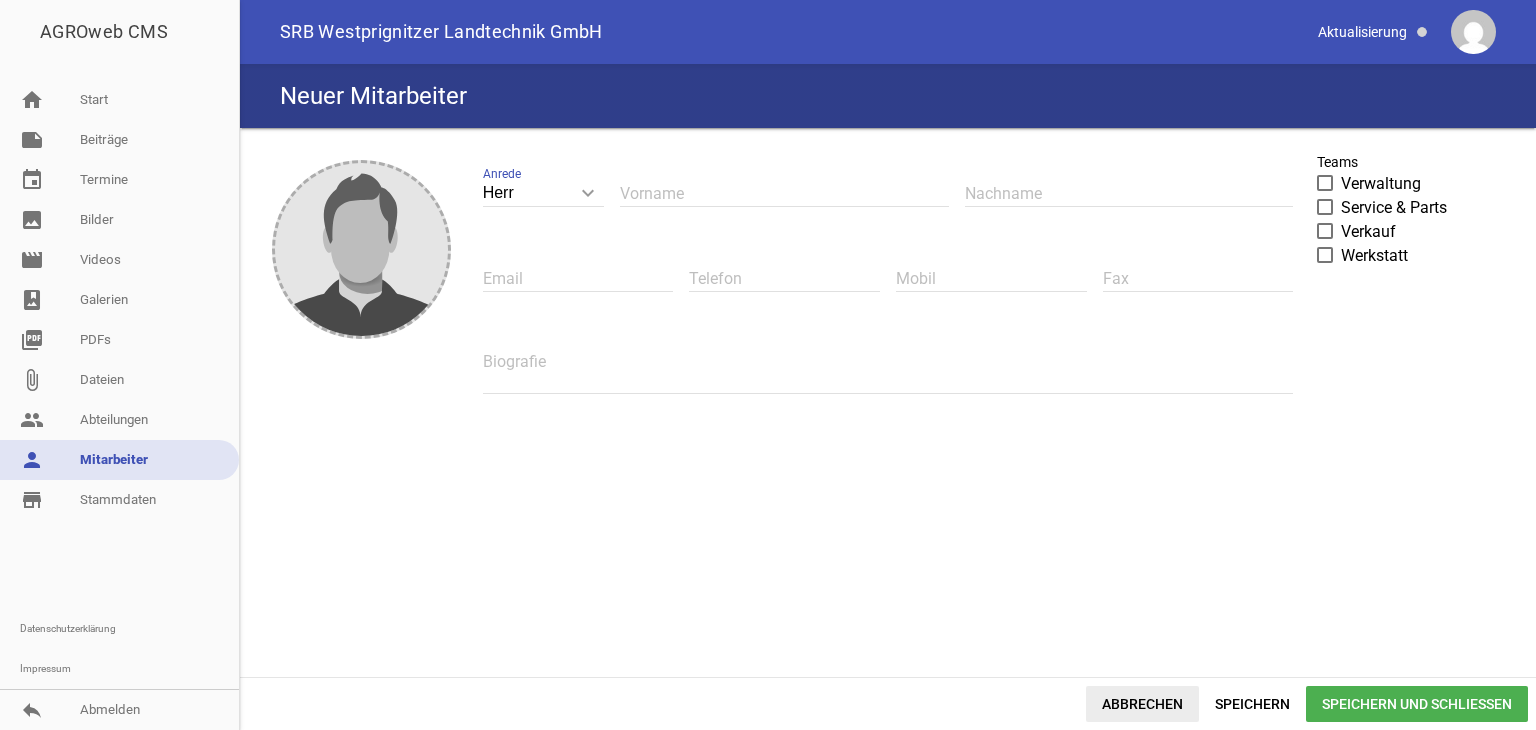 click on "Abbrechen" at bounding box center (1142, 704) 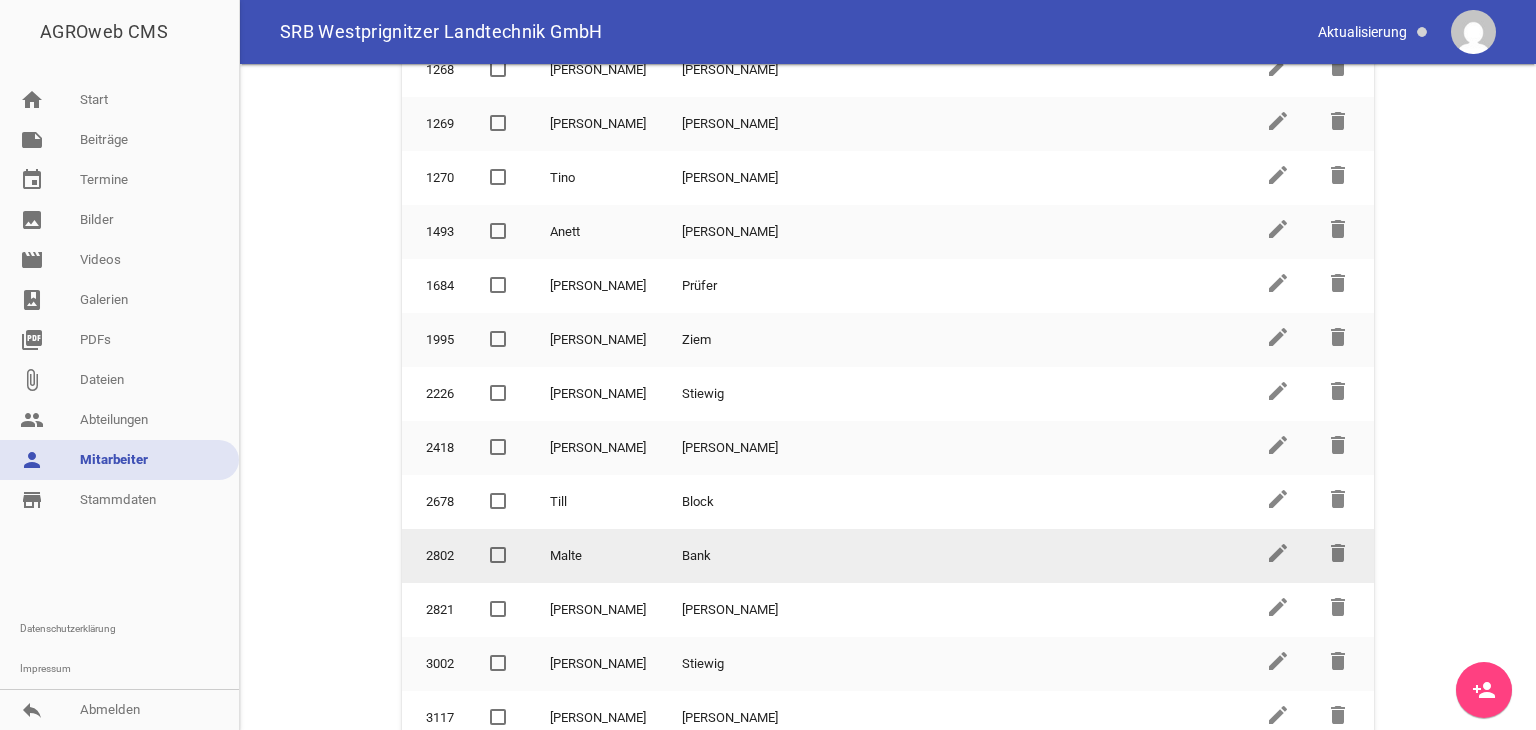scroll, scrollTop: 759, scrollLeft: 0, axis: vertical 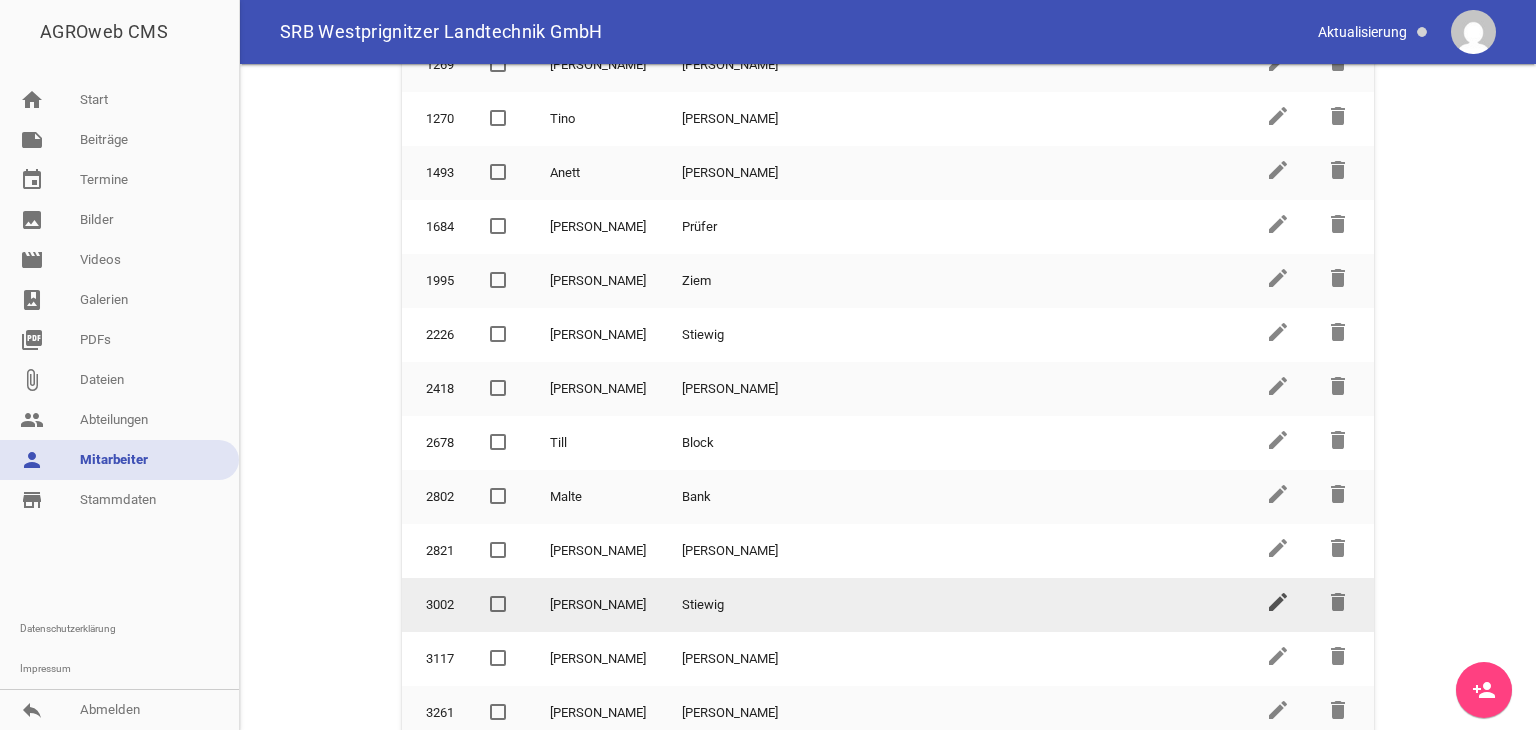 click on "edit" at bounding box center (1278, 602) 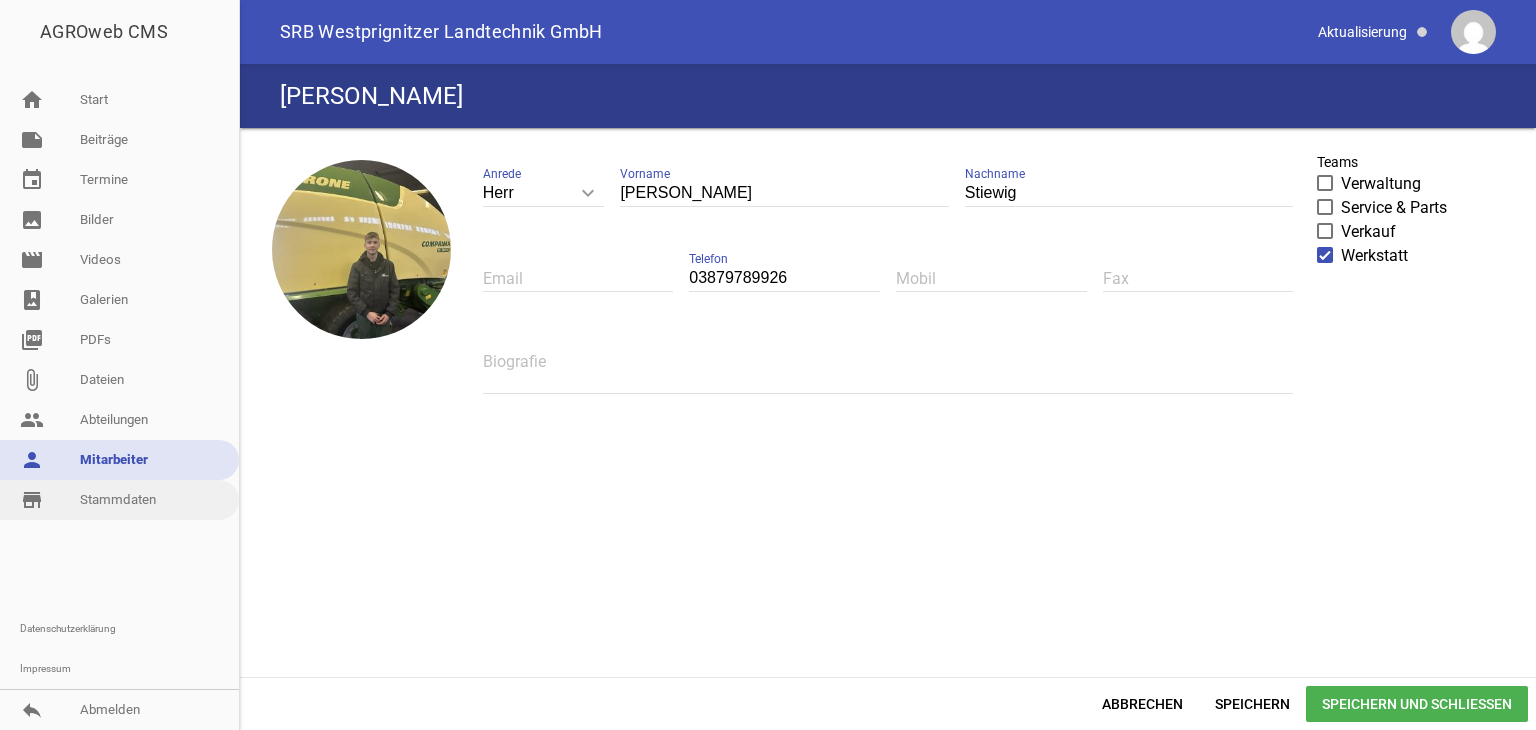 click on "store_mall_directory Stammdaten" at bounding box center (119, 500) 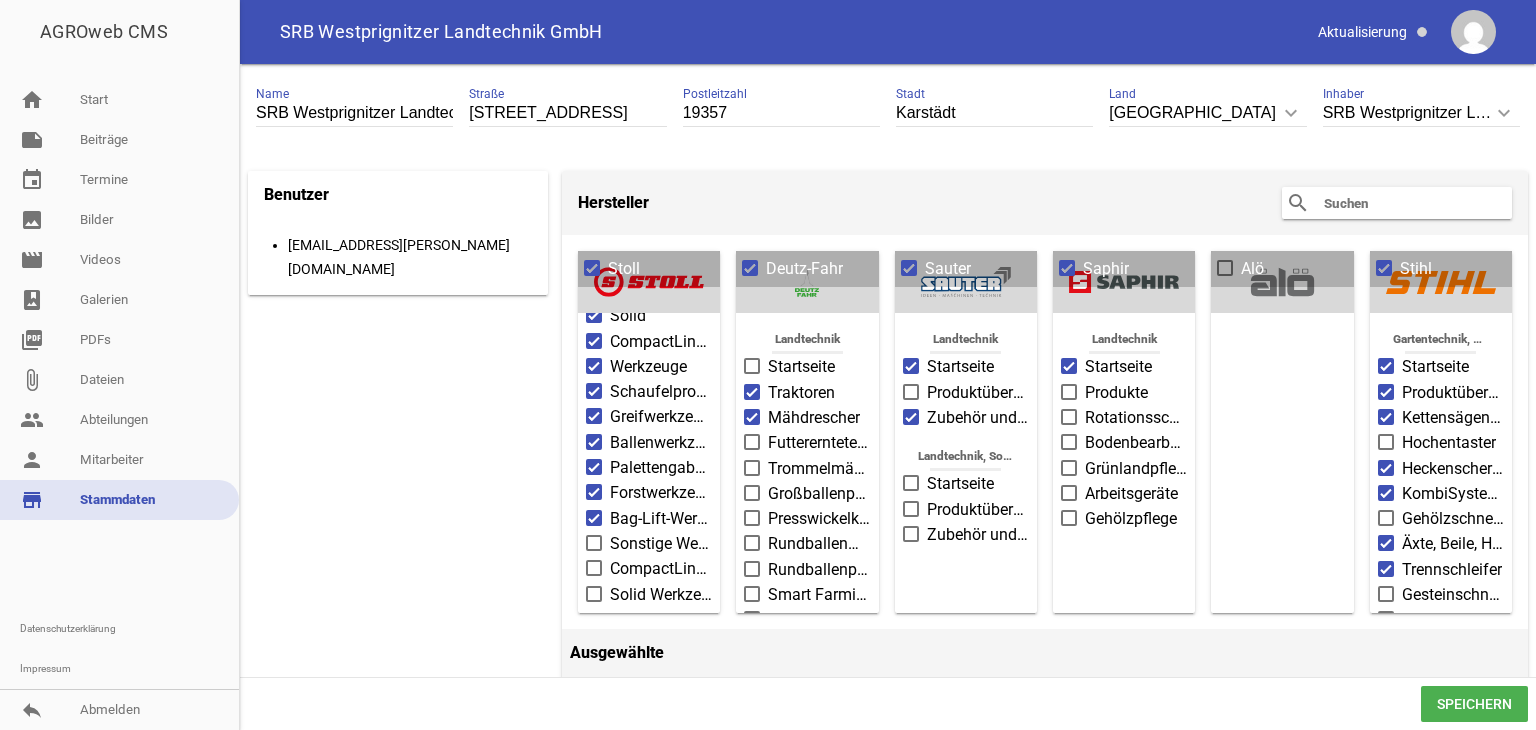 scroll, scrollTop: 131, scrollLeft: 0, axis: vertical 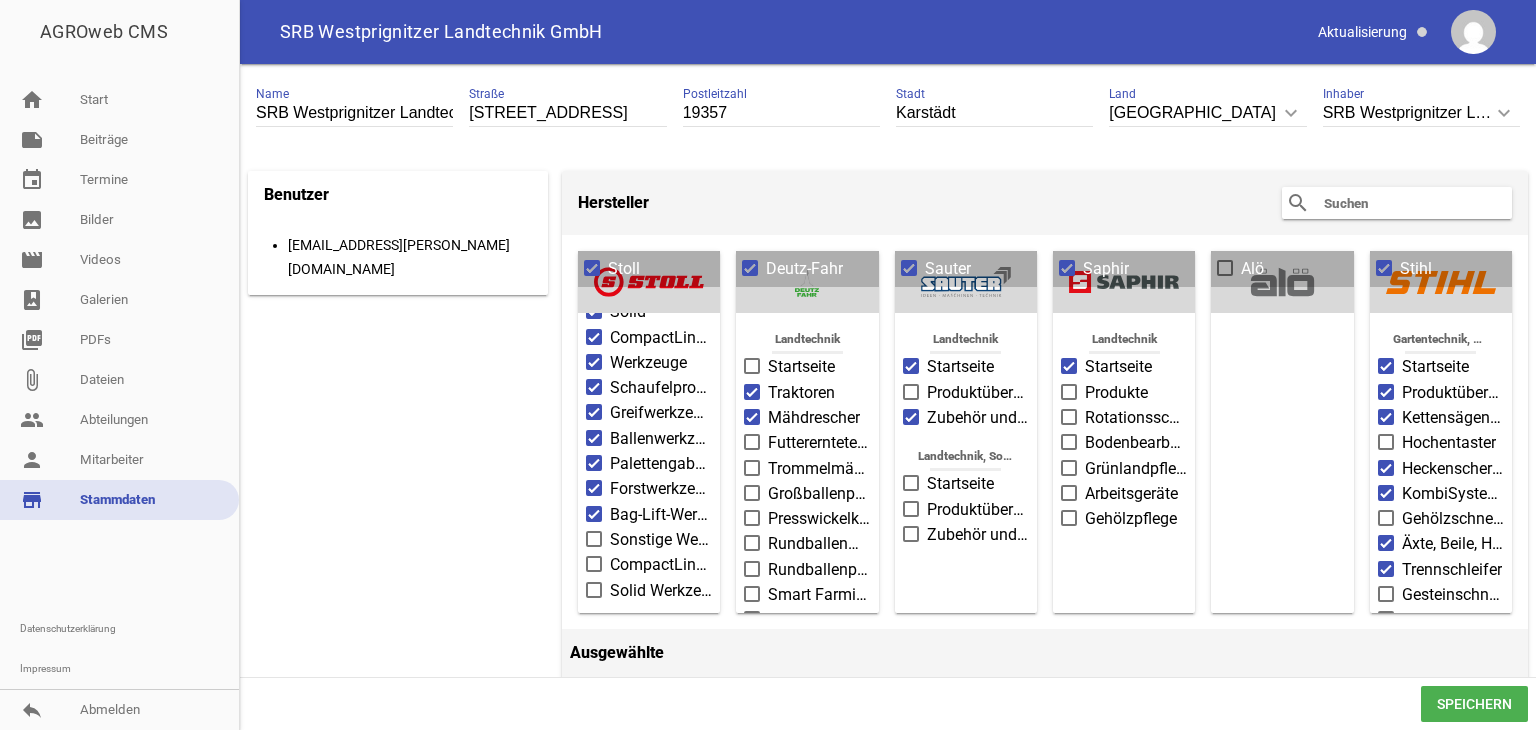 click on "store_mall_directory Stammdaten" at bounding box center [119, 500] 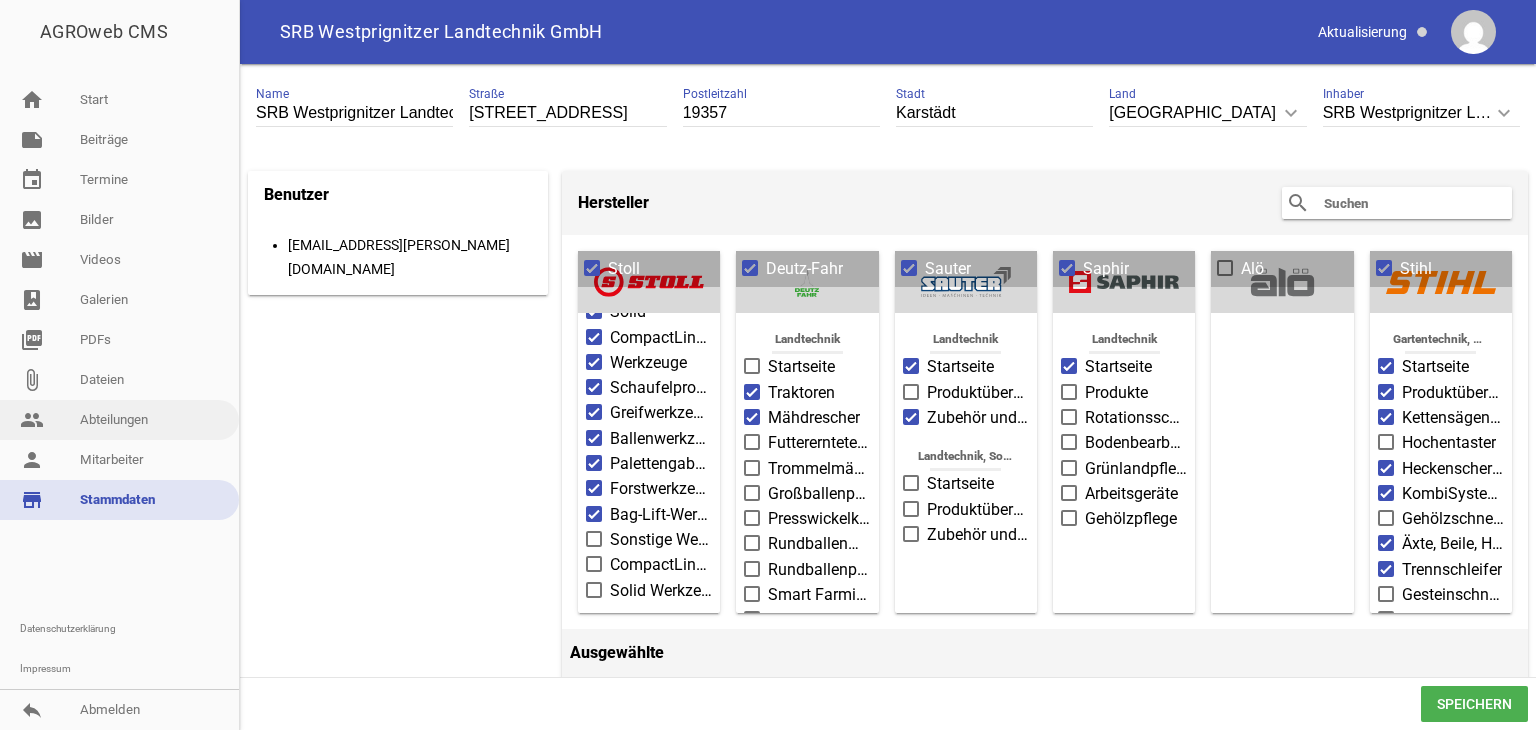 click on "people Abteilungen" at bounding box center (119, 420) 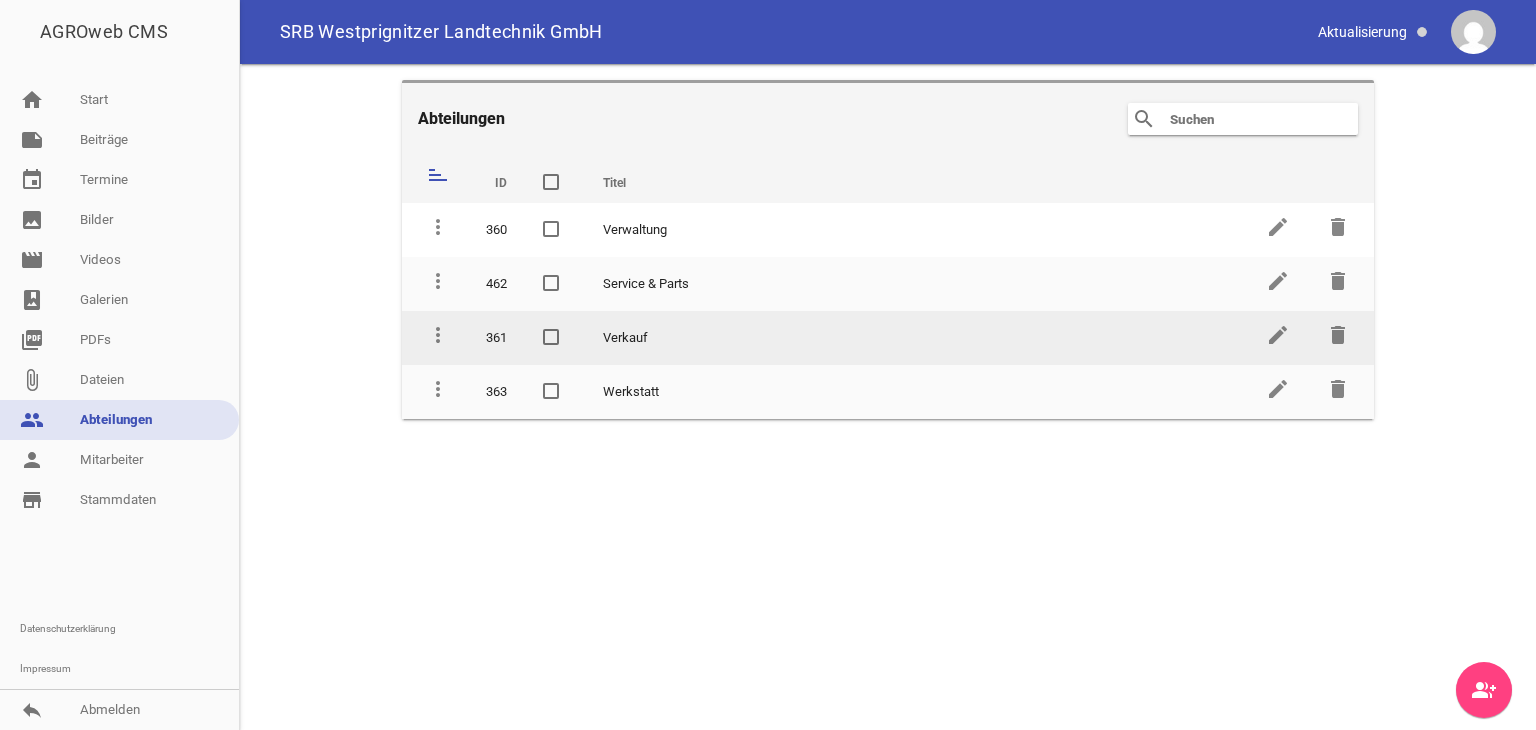 click on "edit" at bounding box center (1278, 338) 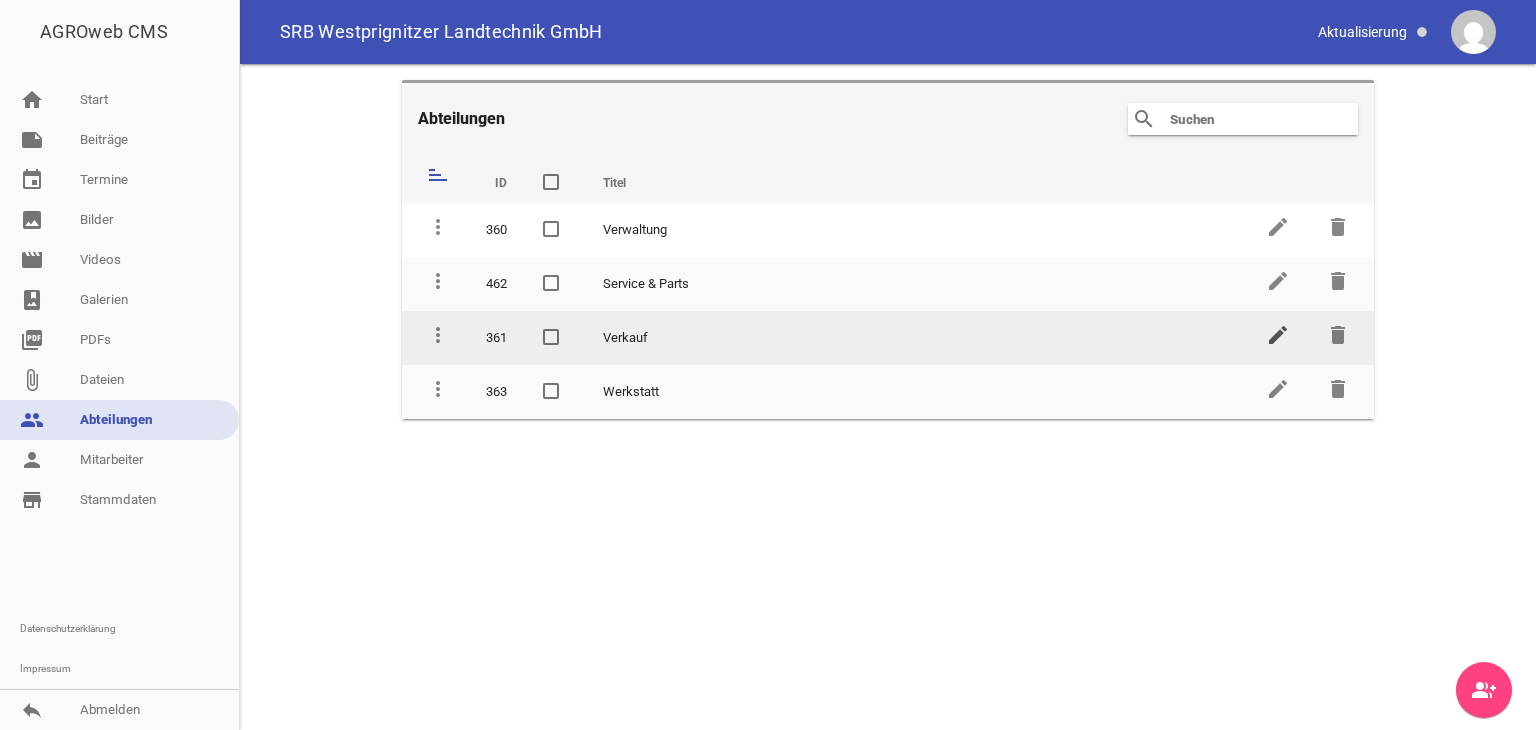 click on "edit" at bounding box center [1278, 335] 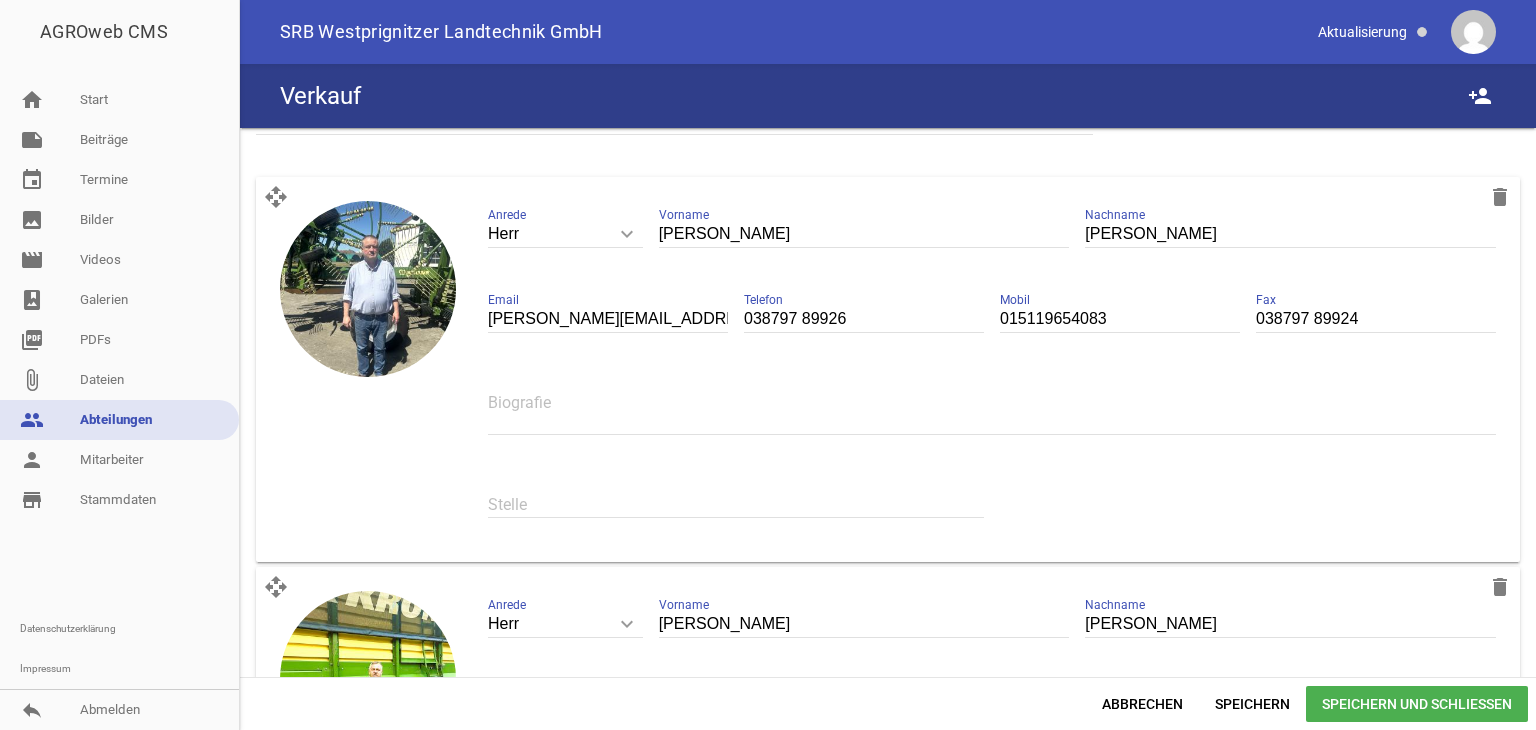 scroll, scrollTop: 0, scrollLeft: 0, axis: both 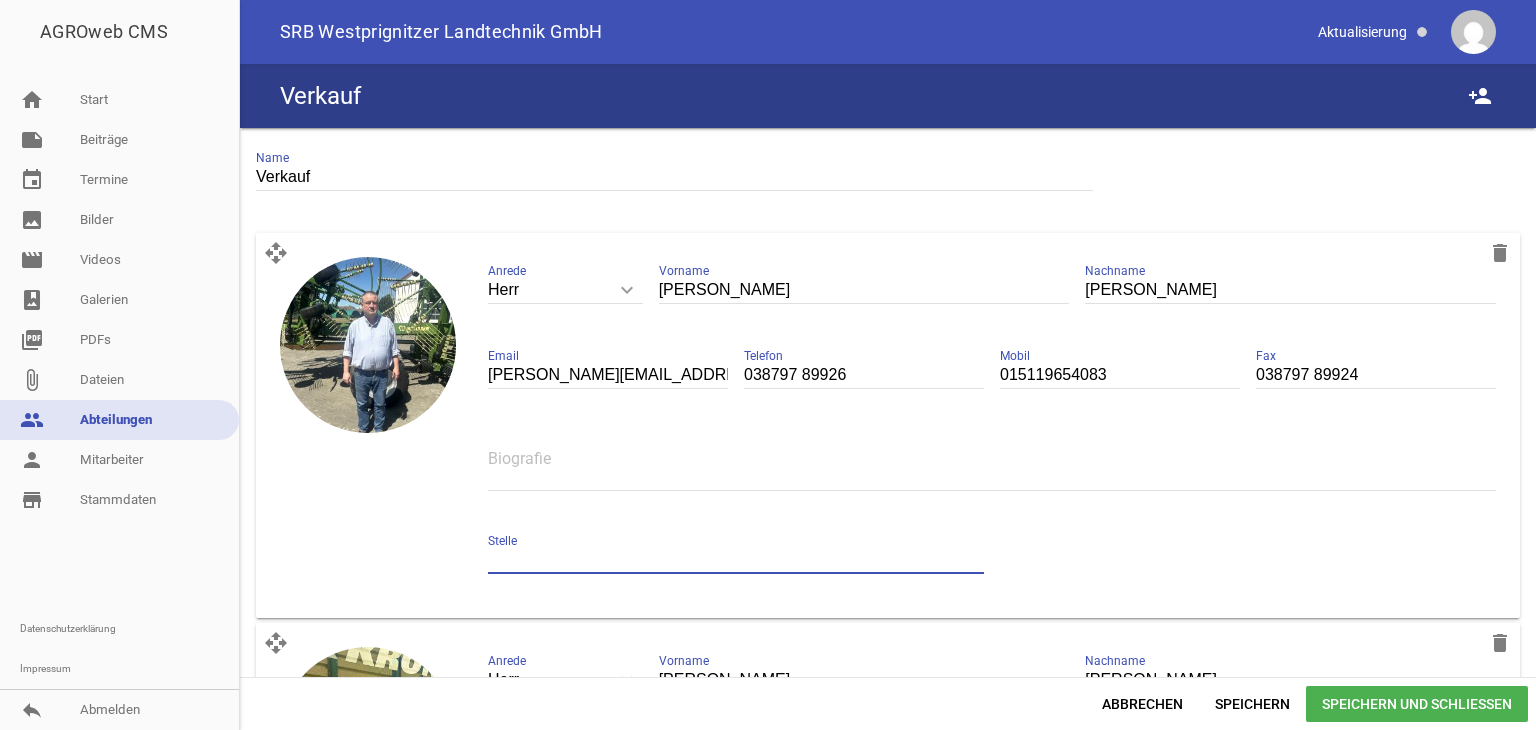 click at bounding box center (736, 560) 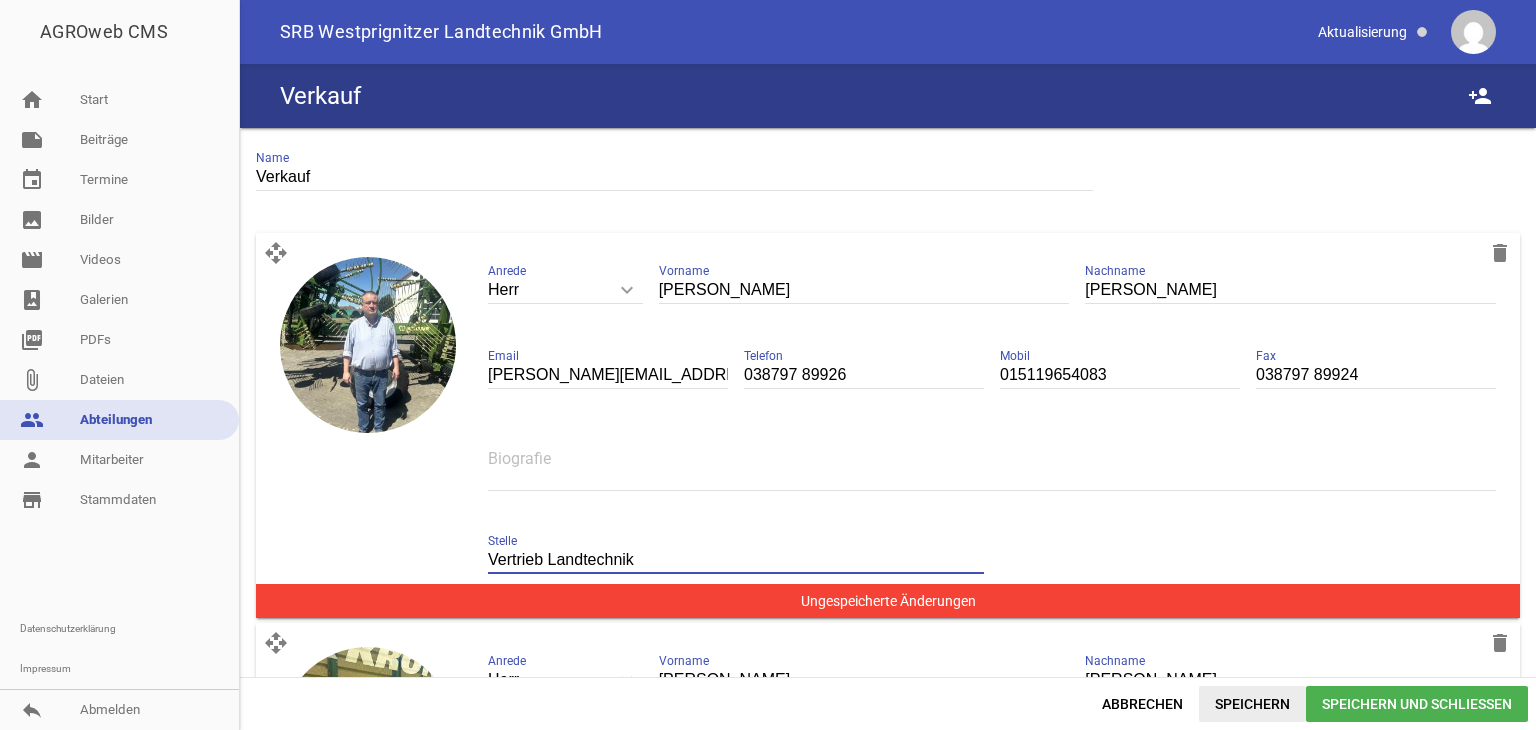 type on "Vertrieb Landtechnik" 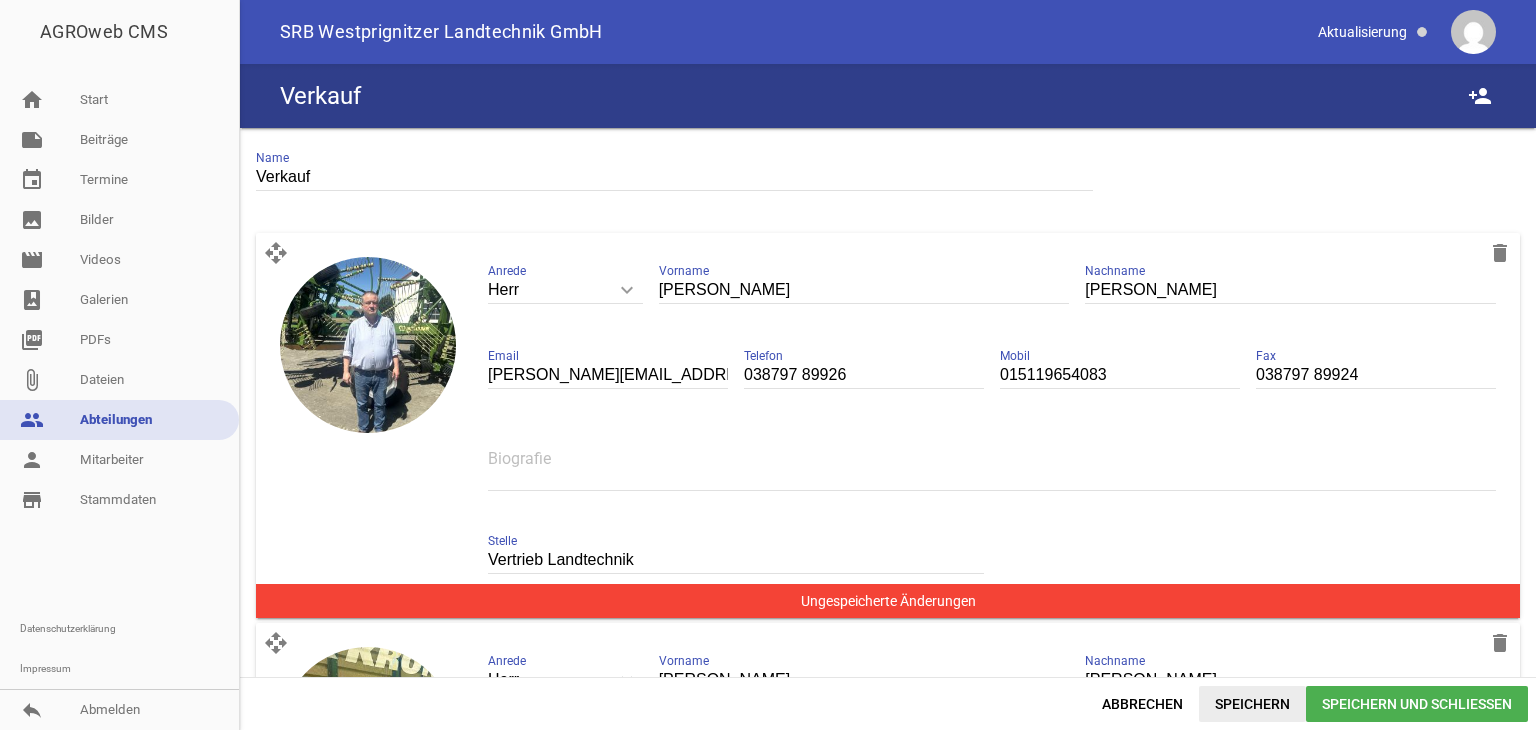 click on "Speichern" at bounding box center [1252, 704] 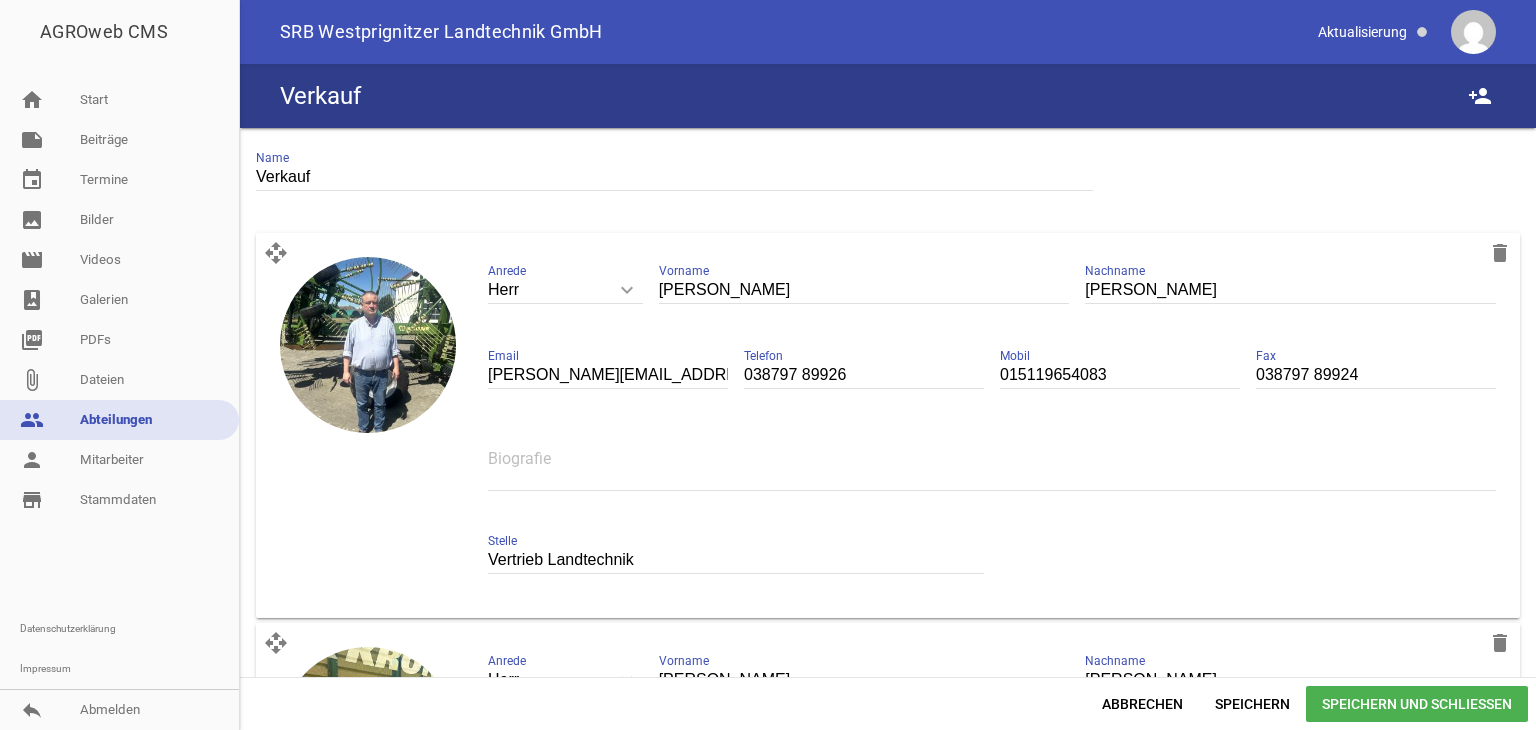 click on "Speichern und Schließen" at bounding box center (1417, 704) 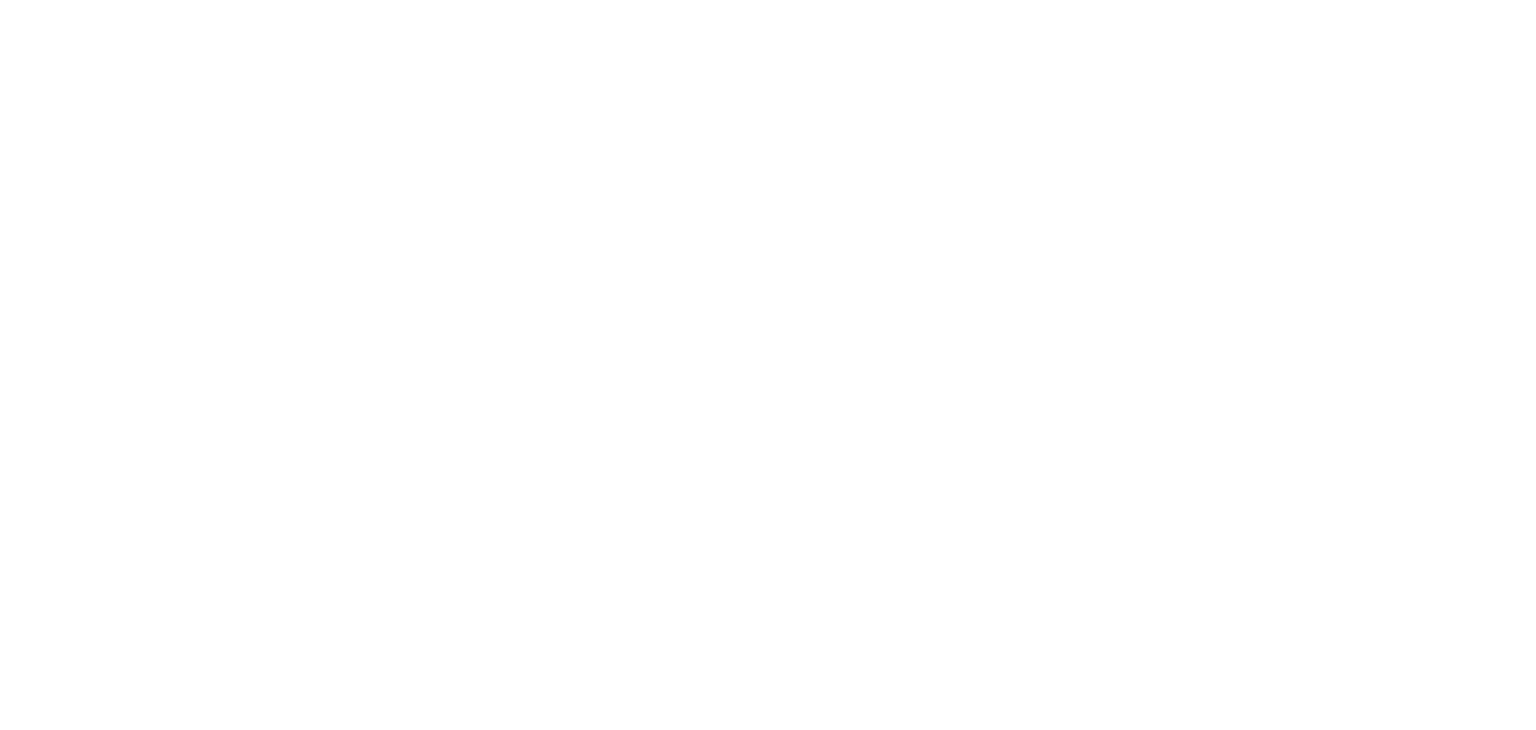 scroll, scrollTop: 0, scrollLeft: 0, axis: both 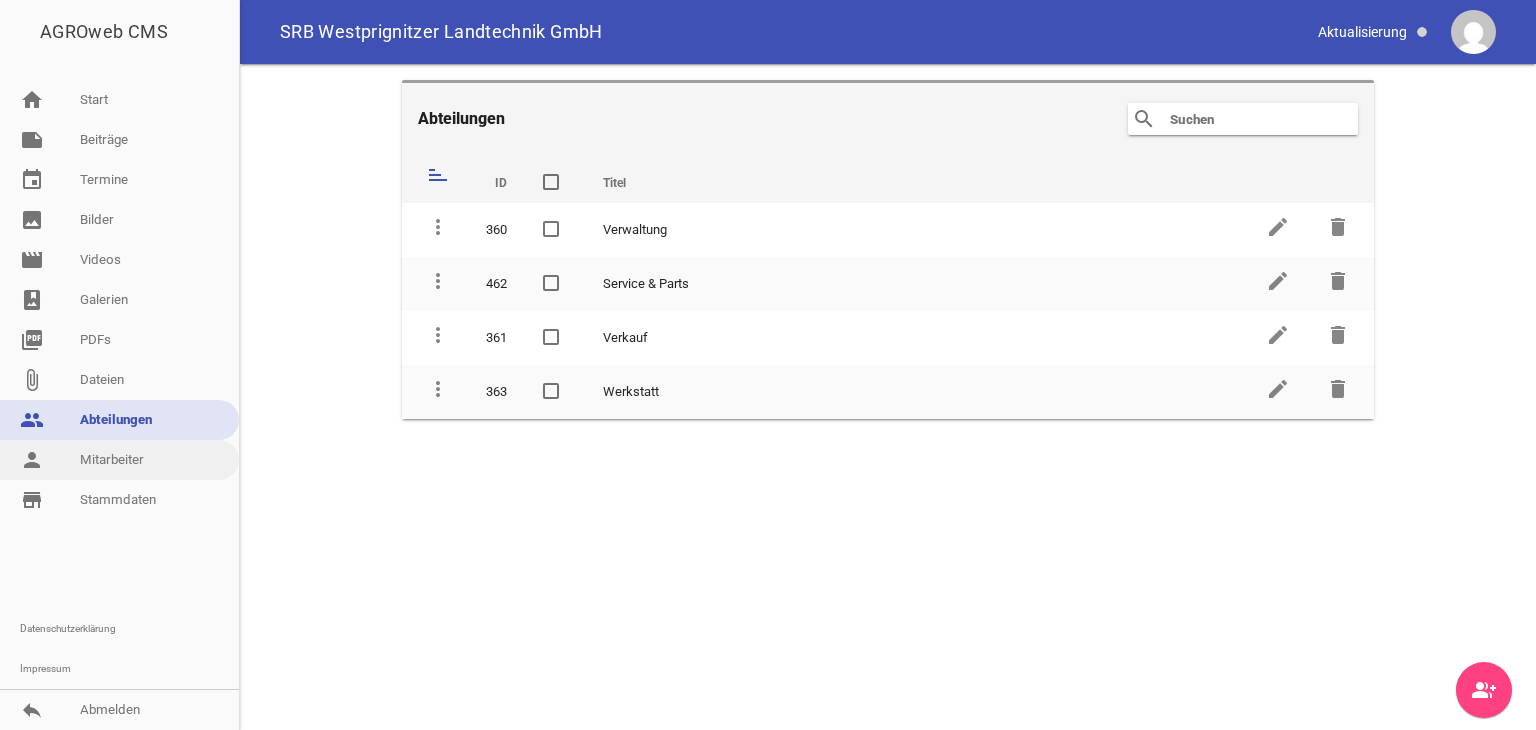 click on "person Mitarbeiter" at bounding box center [119, 460] 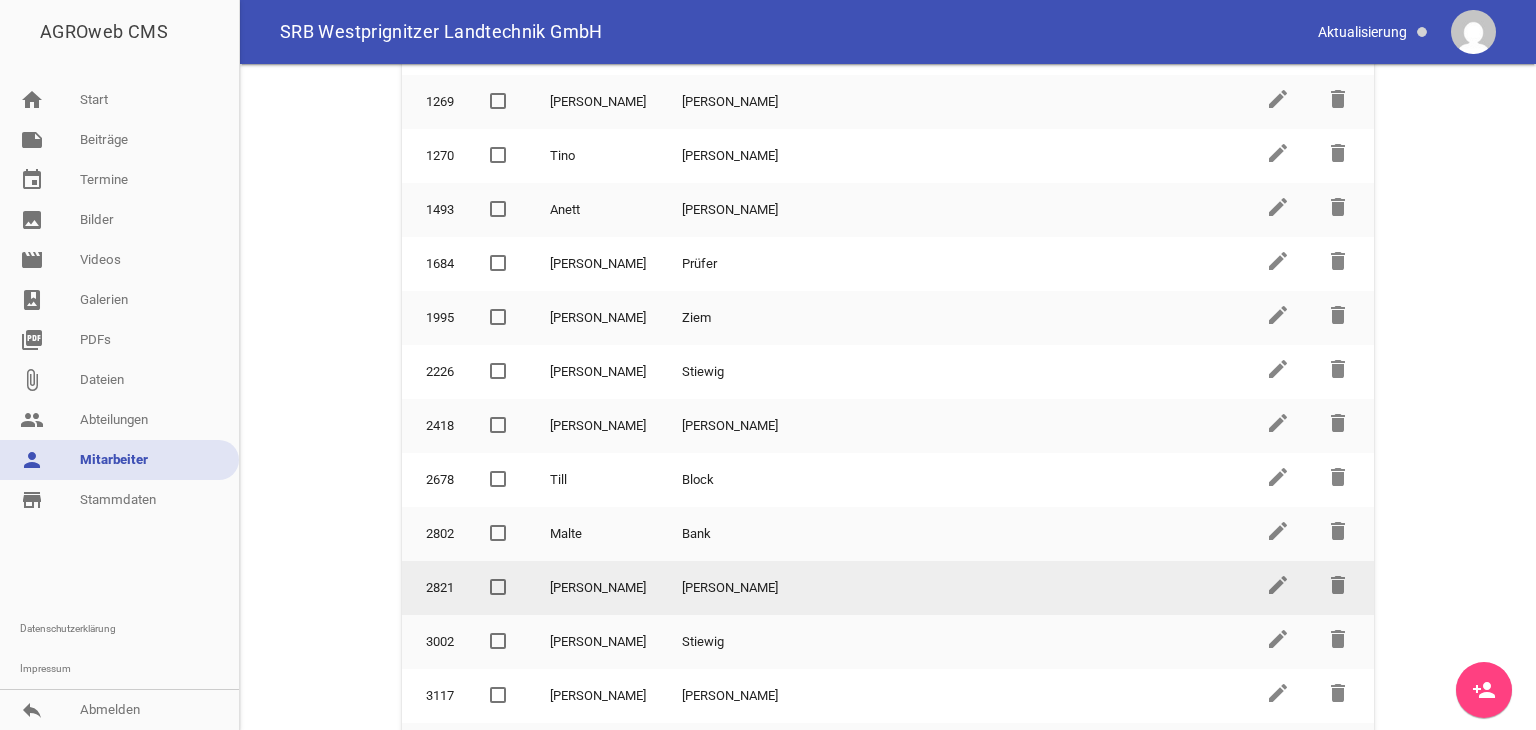 scroll, scrollTop: 759, scrollLeft: 0, axis: vertical 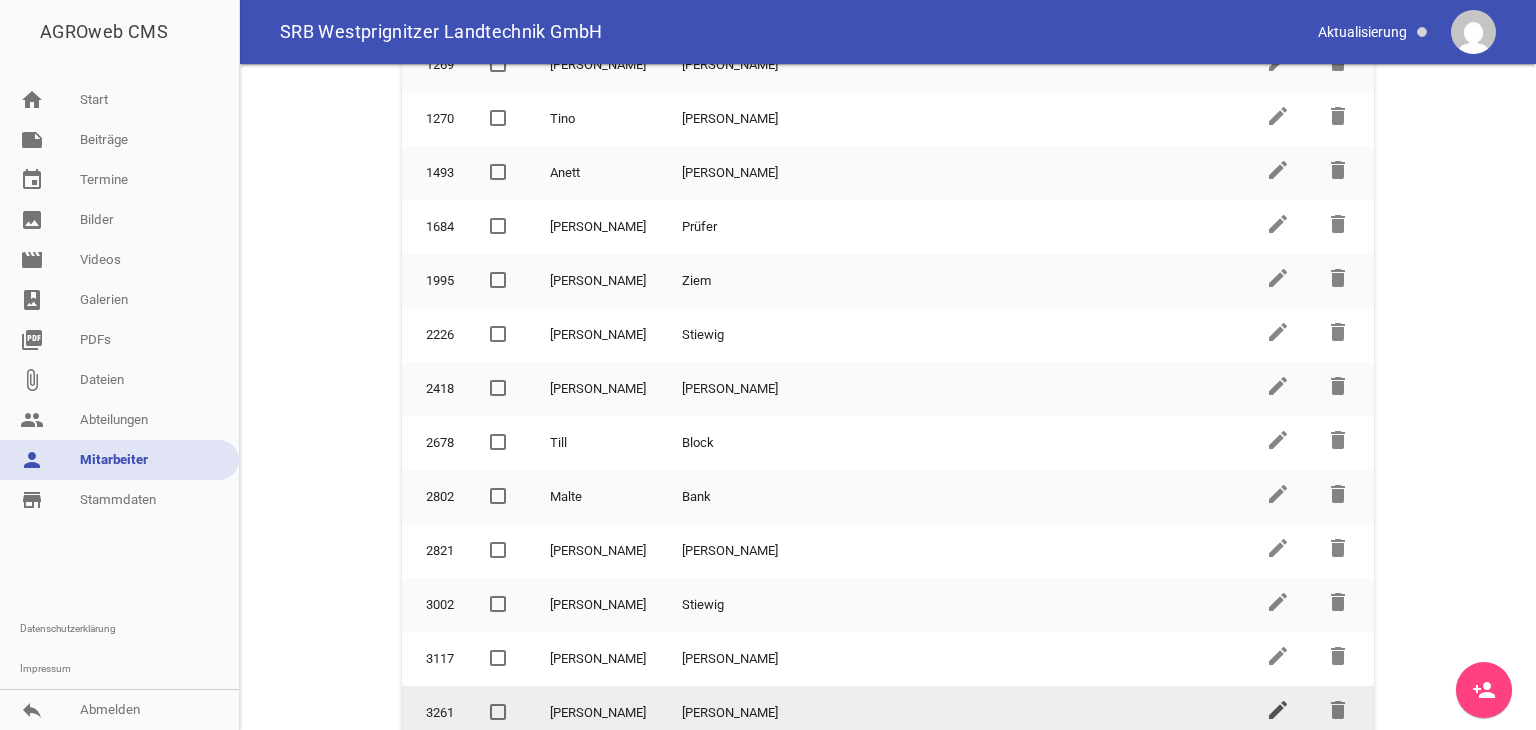 click on "edit" at bounding box center [1278, 710] 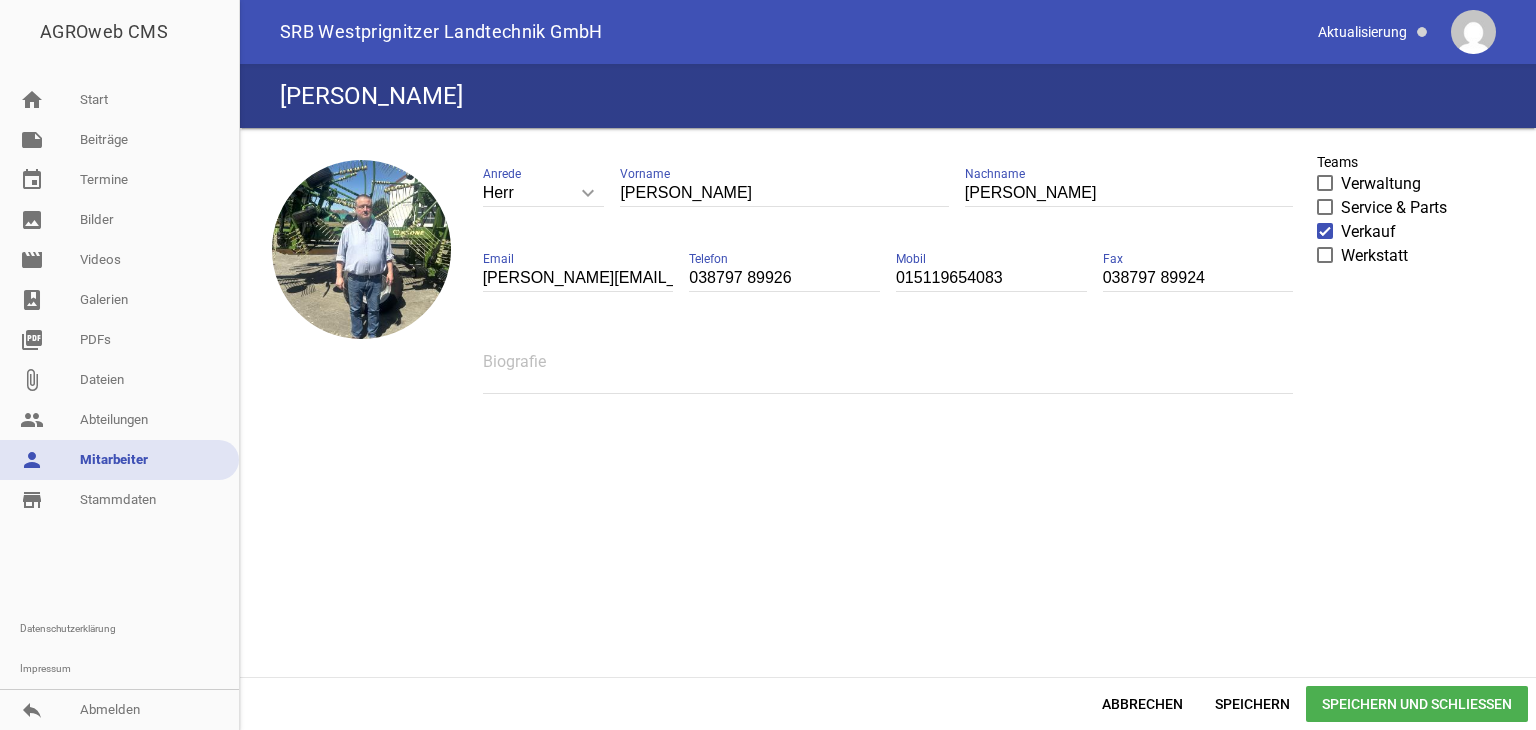 scroll, scrollTop: 0, scrollLeft: 0, axis: both 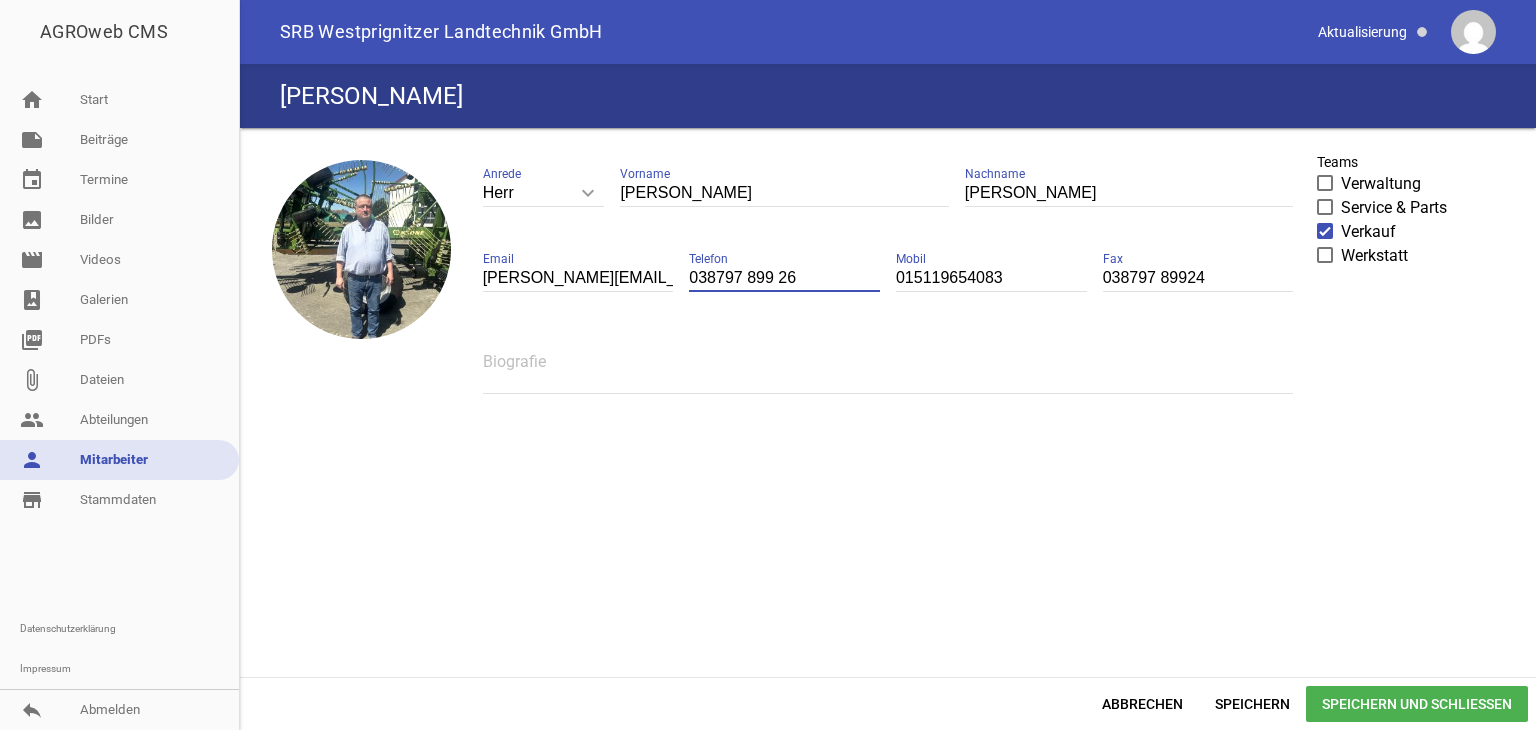 type on "038797 899 26" 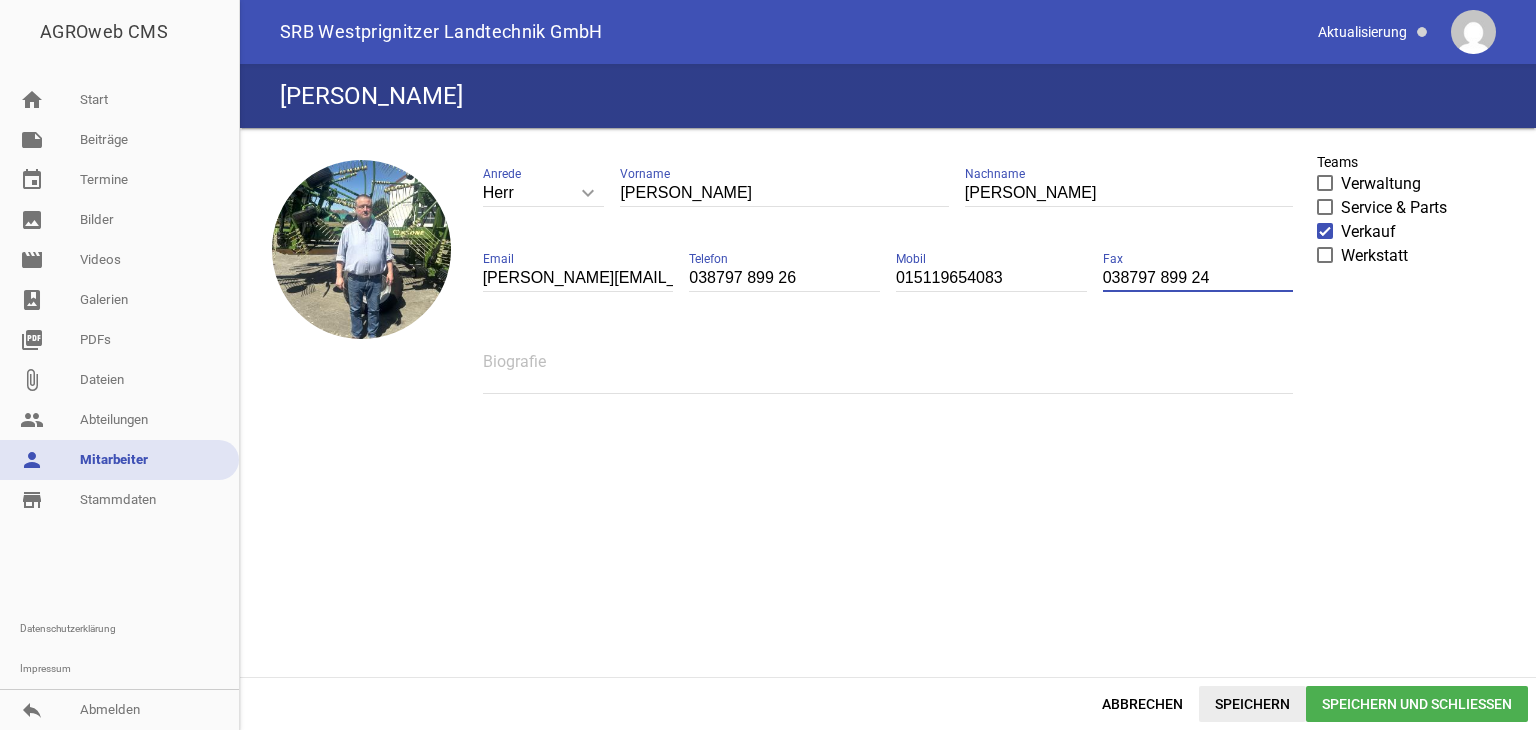 type on "038797 899 24" 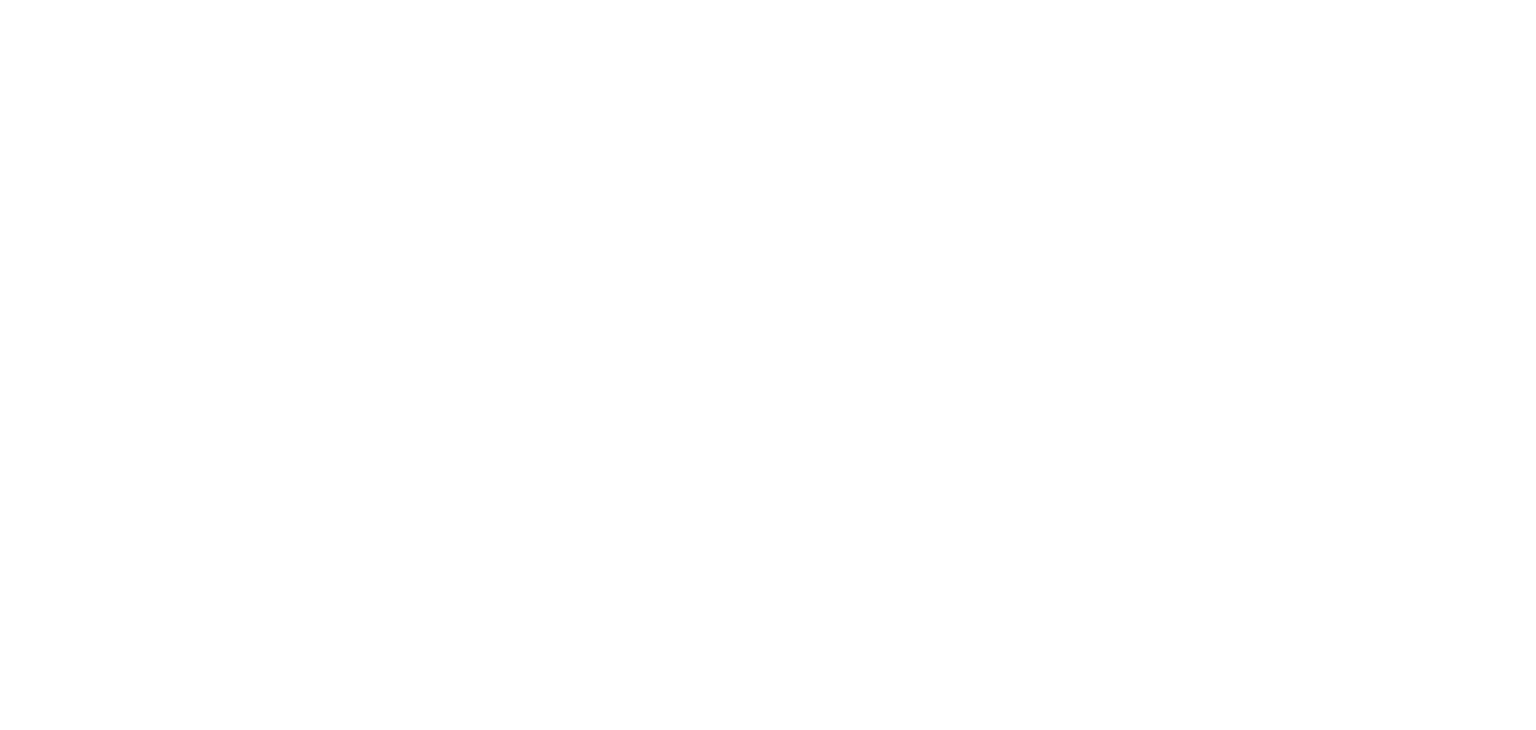 scroll, scrollTop: 0, scrollLeft: 0, axis: both 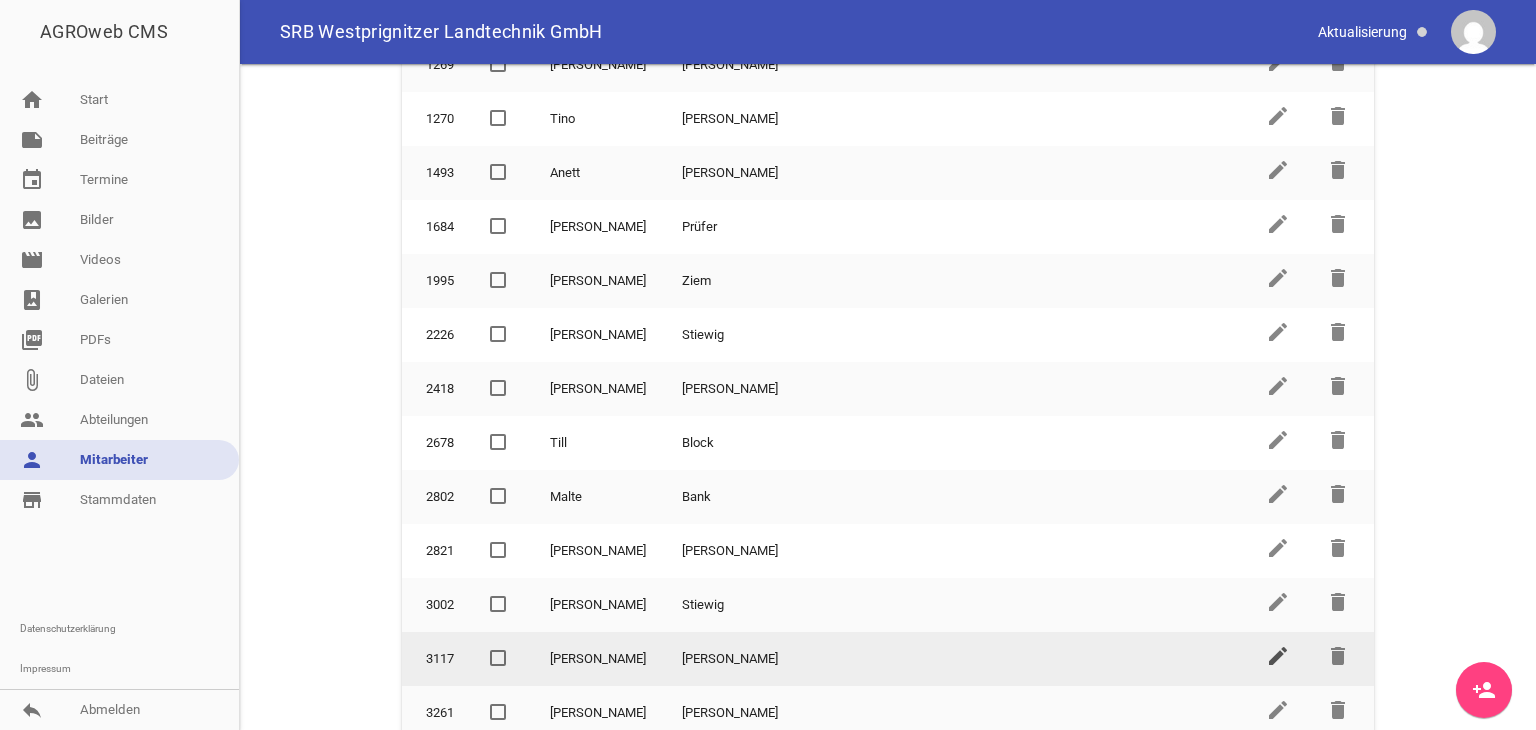 click on "edit" at bounding box center [1278, 656] 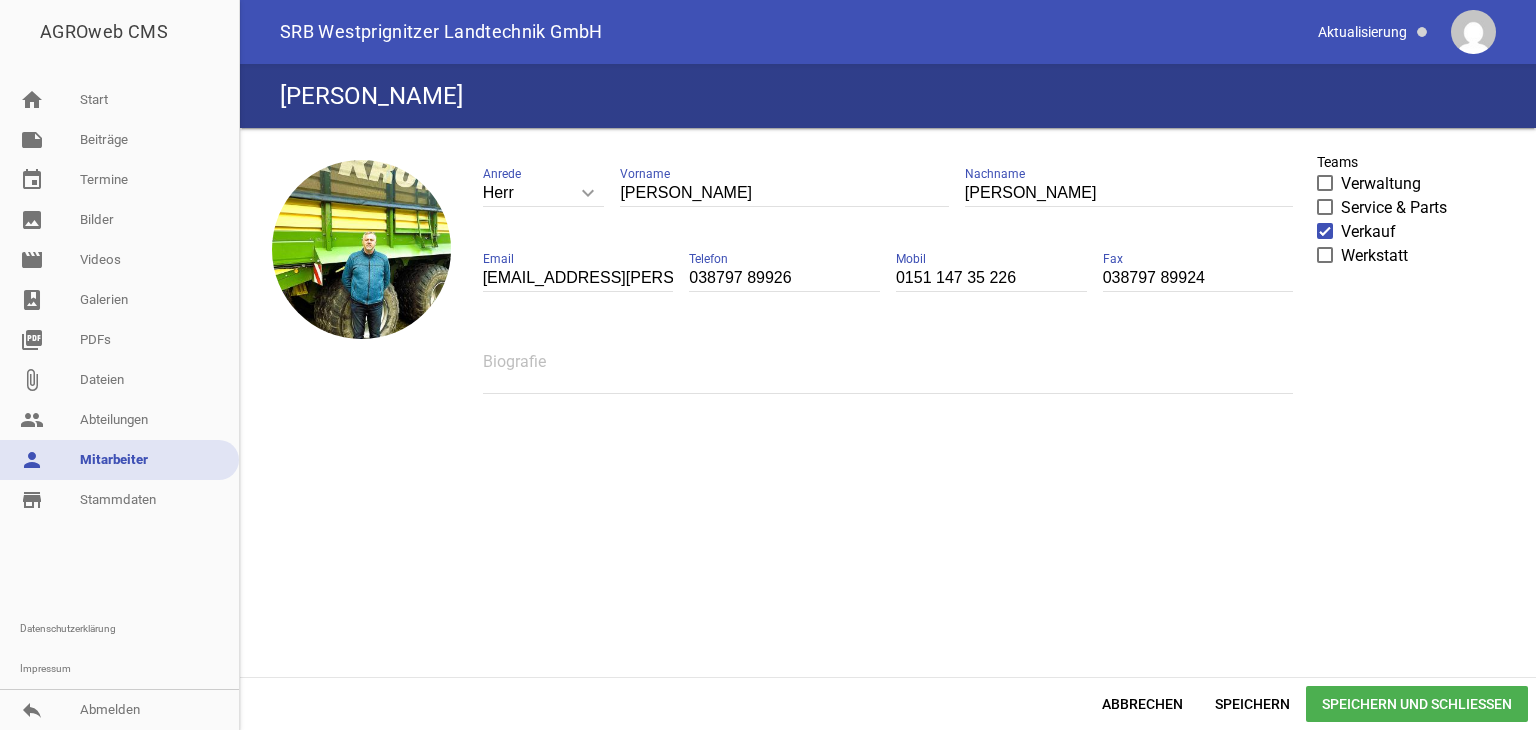 scroll, scrollTop: 0, scrollLeft: 0, axis: both 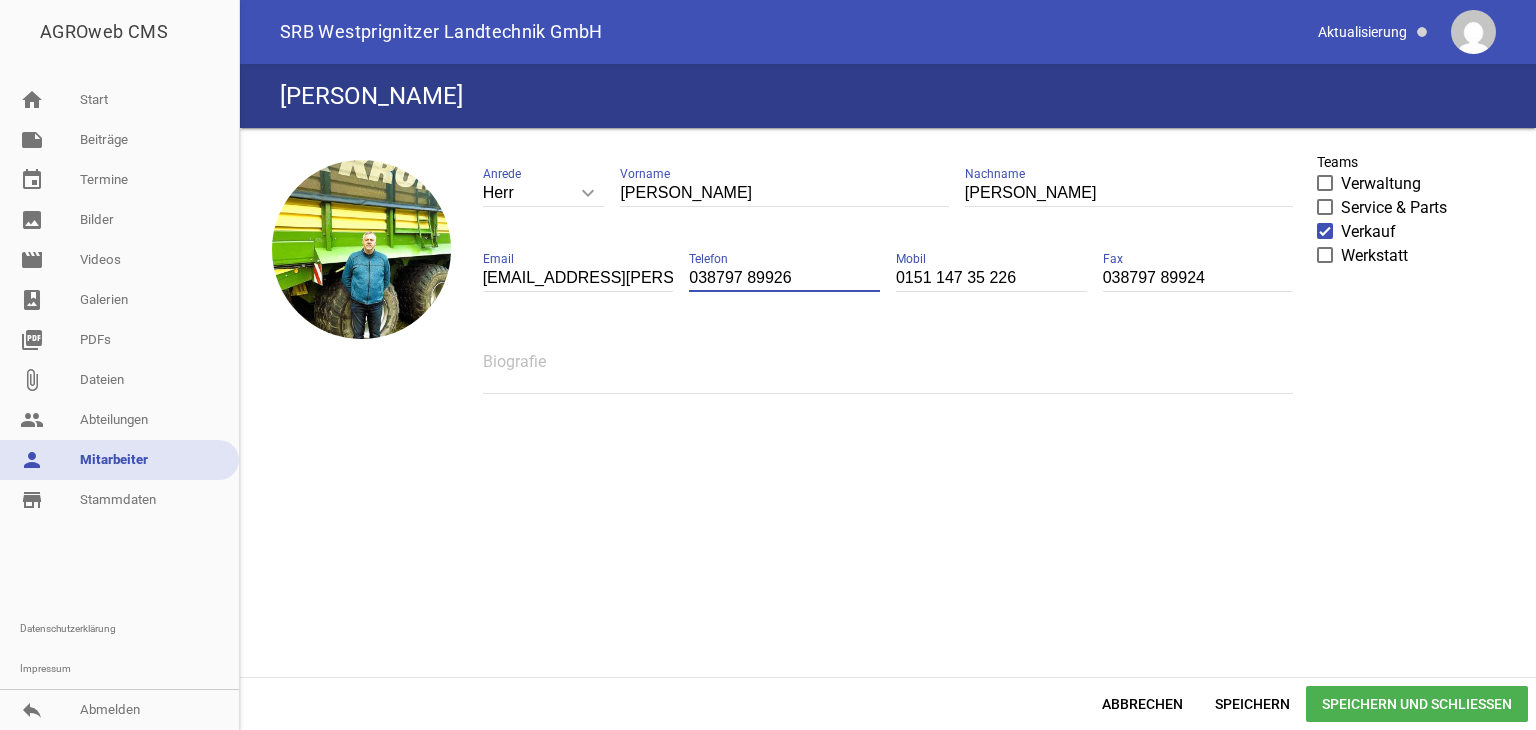 click on "038797 89926" at bounding box center (784, 278) 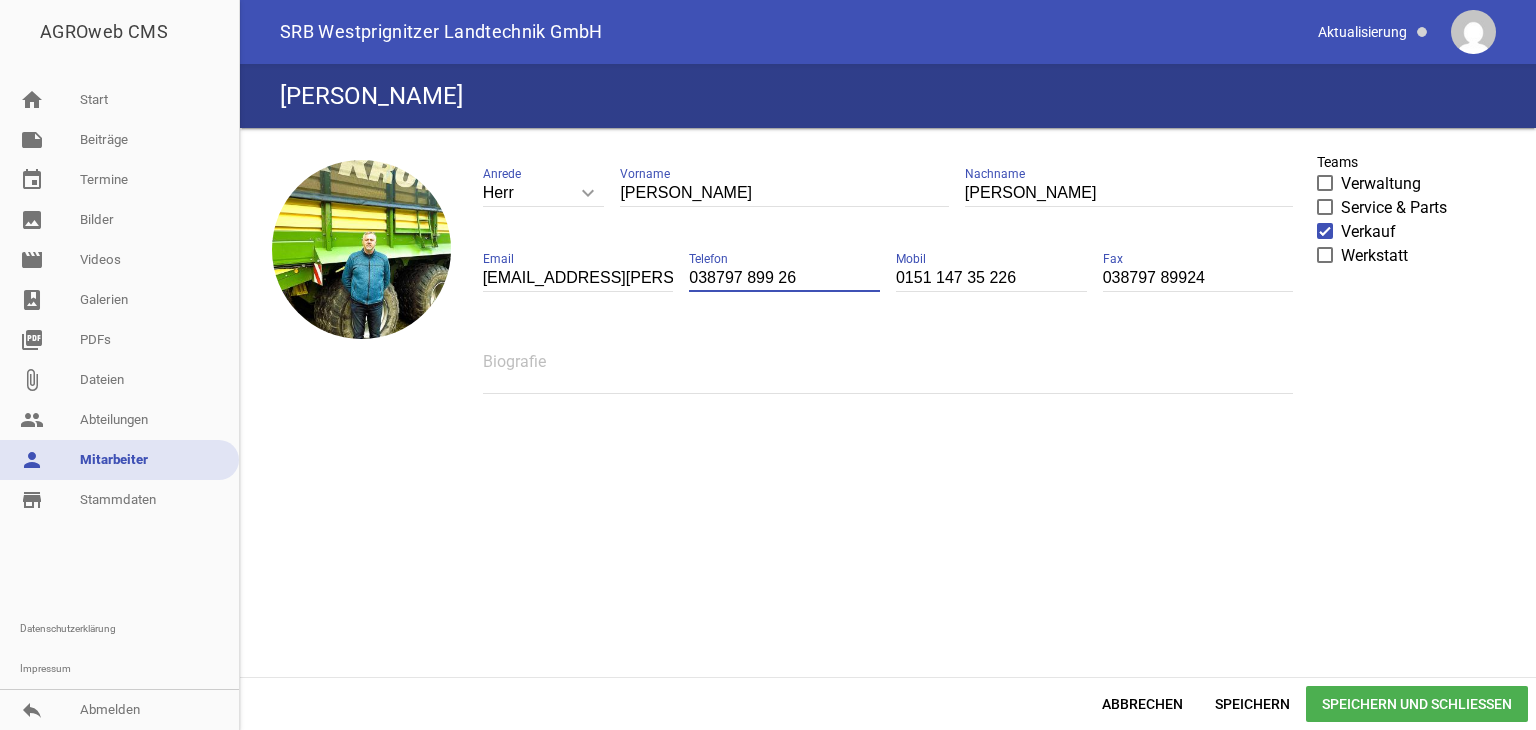type on "038797 899 26" 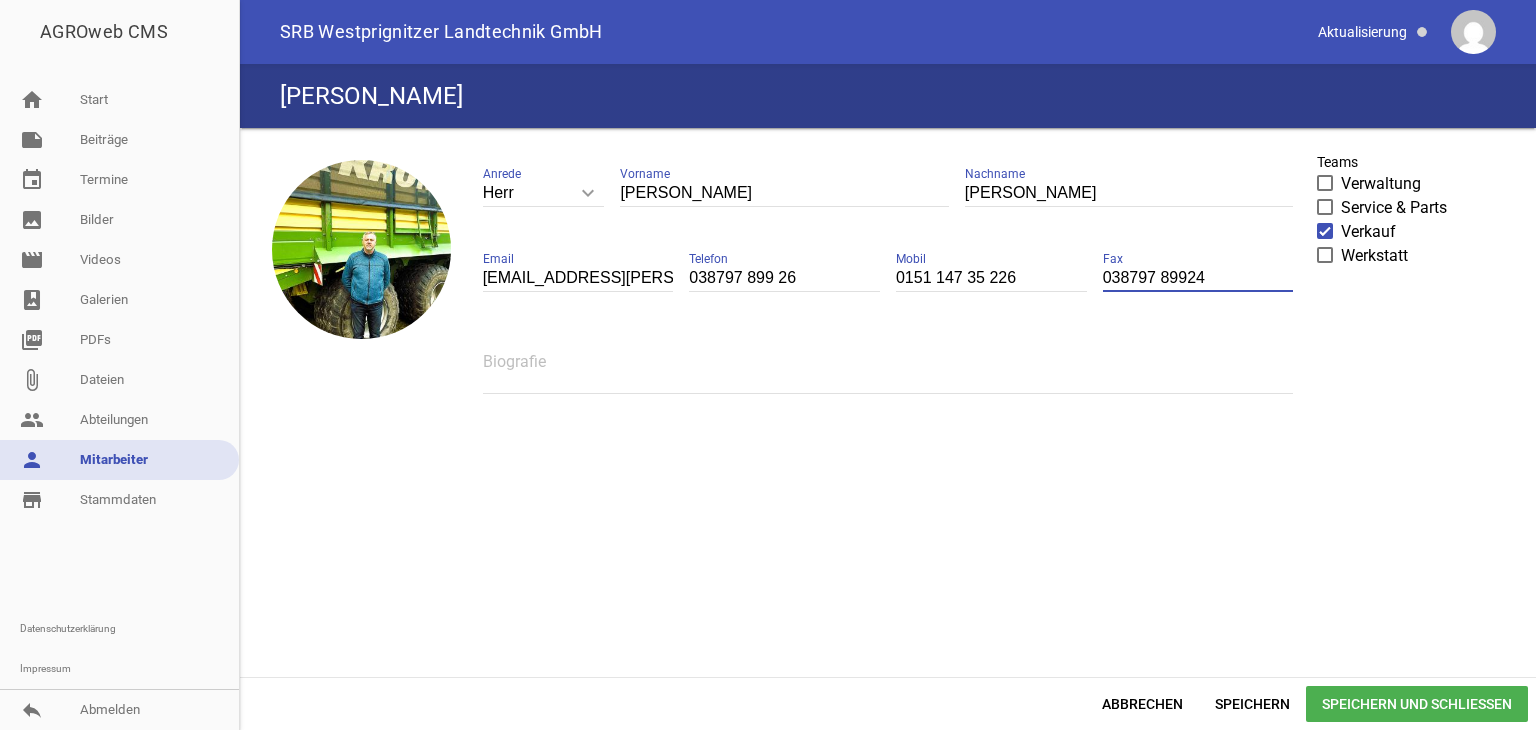 click on "038797 89924" at bounding box center (1198, 278) 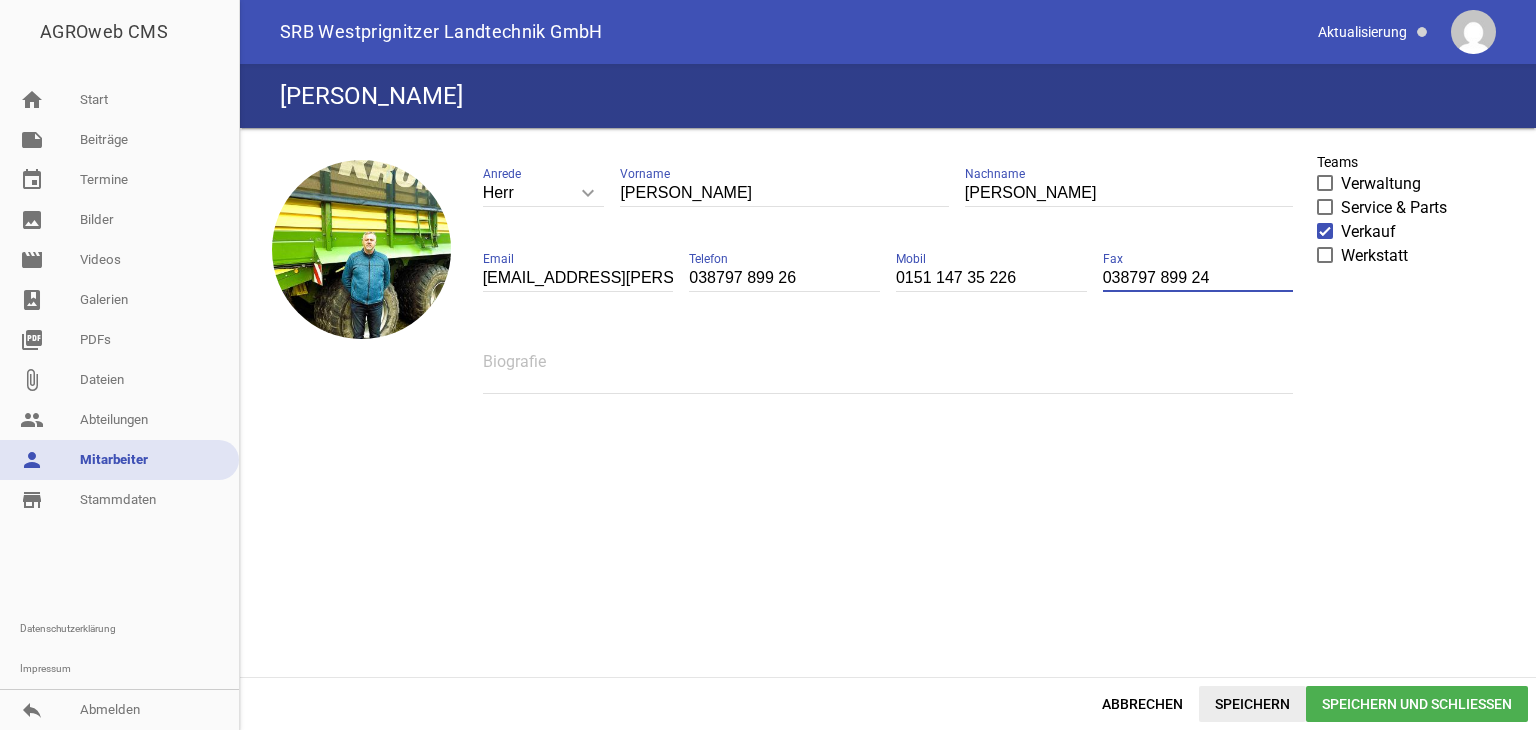 type on "038797 899 24" 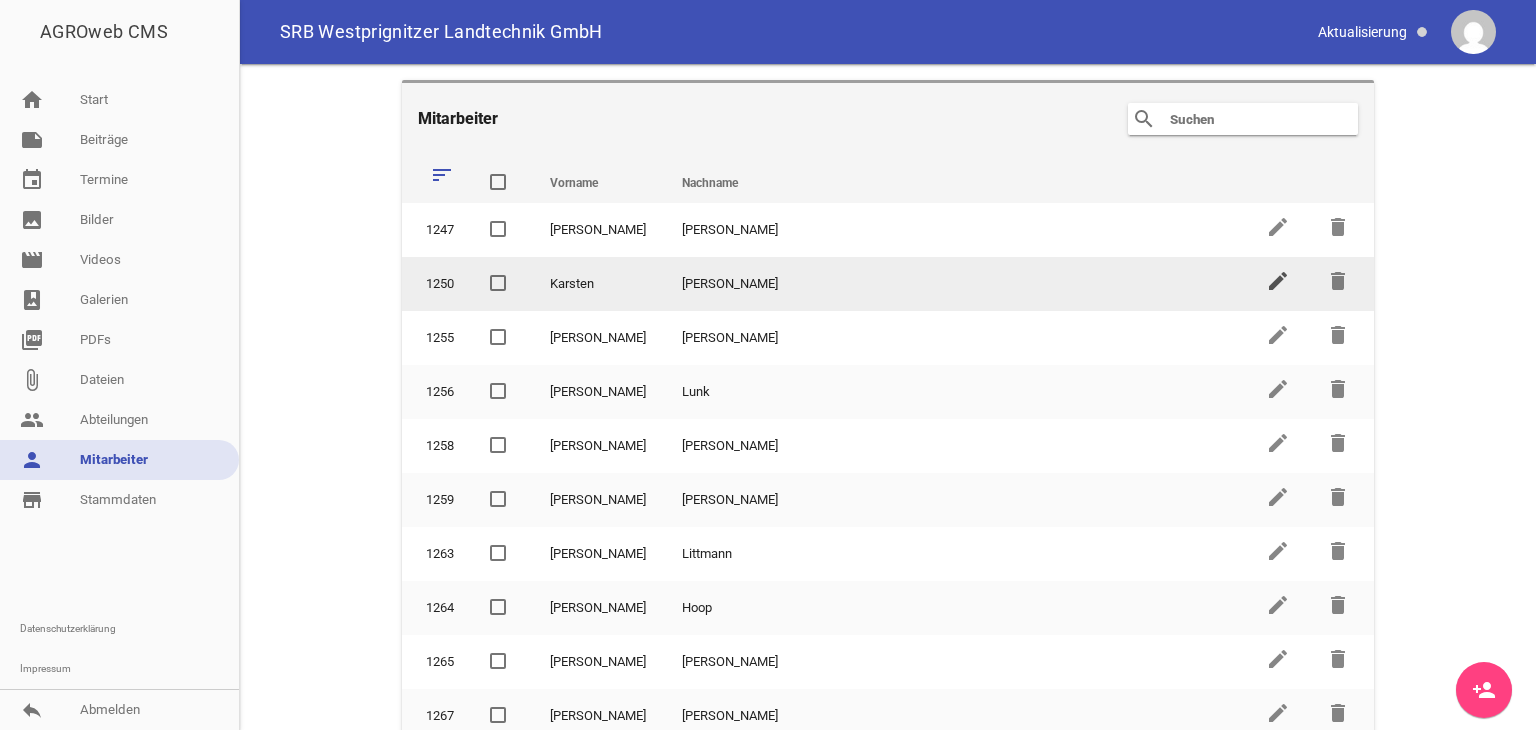 click on "edit" at bounding box center [1278, 281] 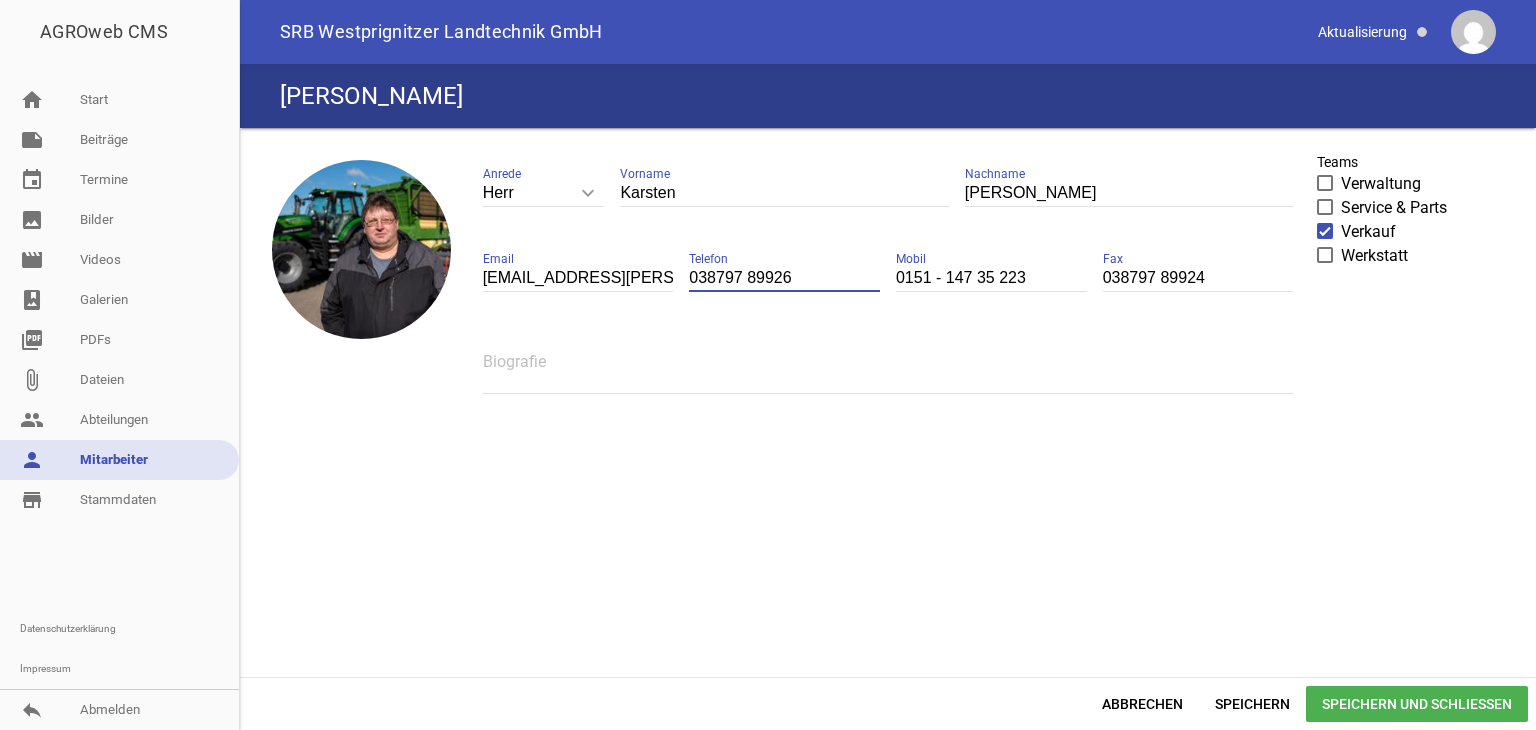 click on "038797 89926" at bounding box center [784, 278] 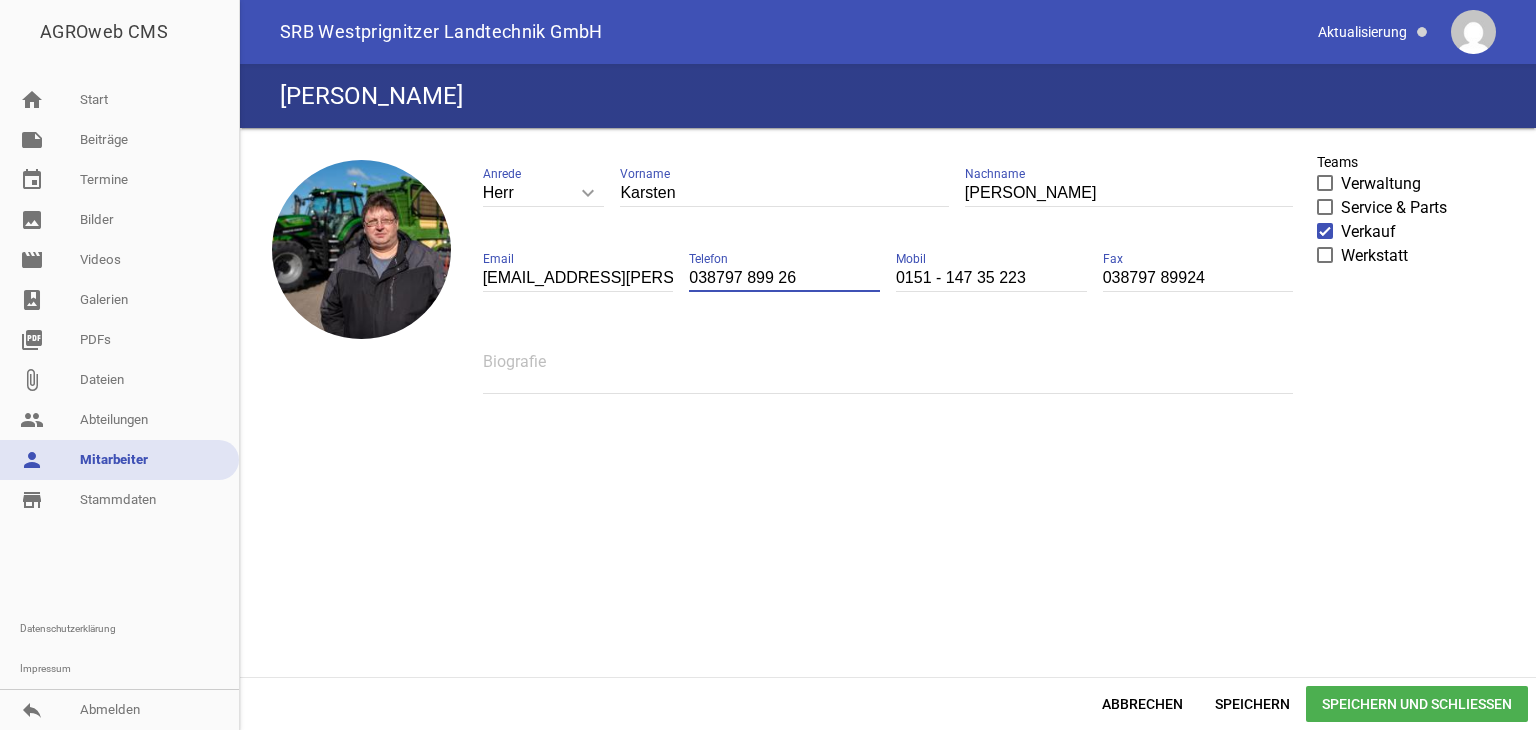 type on "038797 899 26" 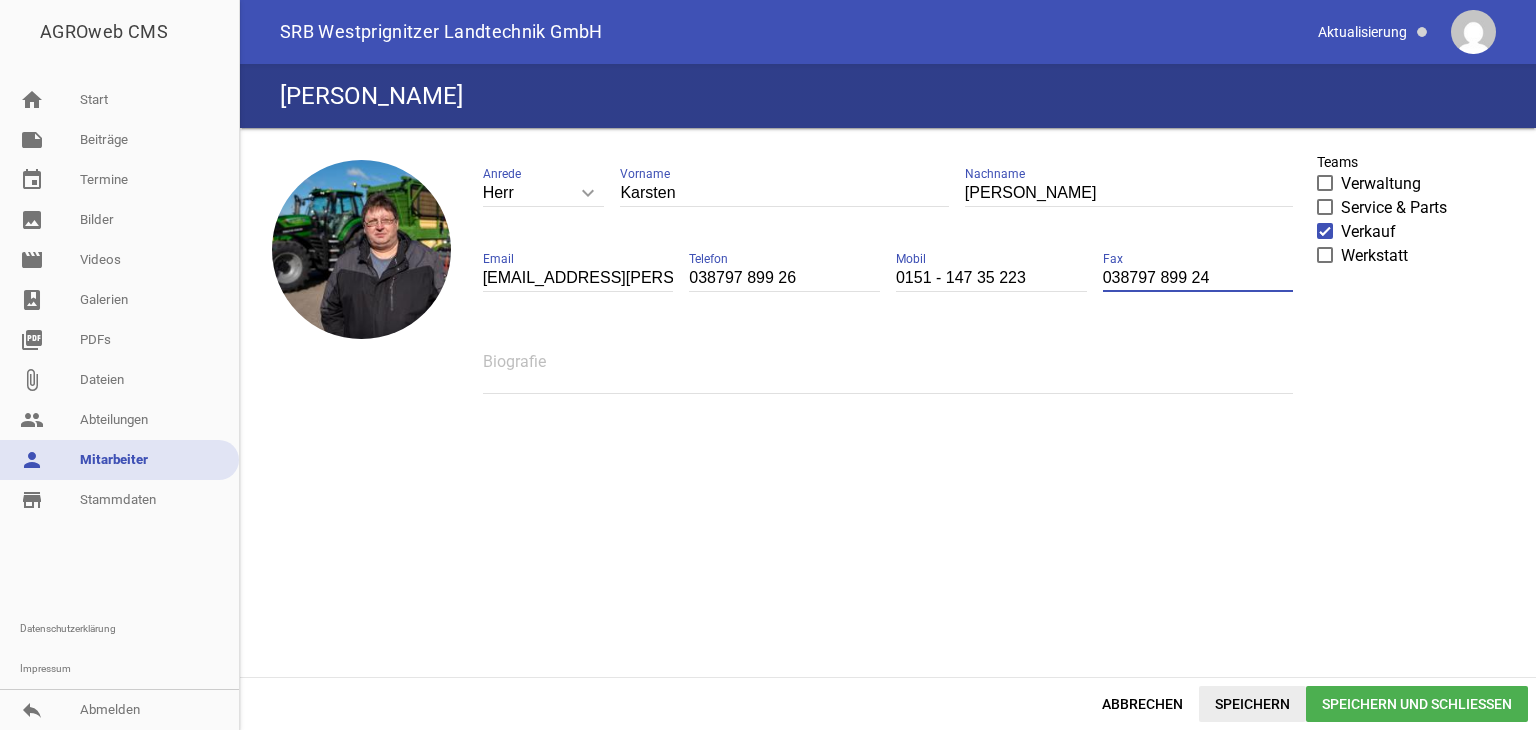 type on "038797 899 24" 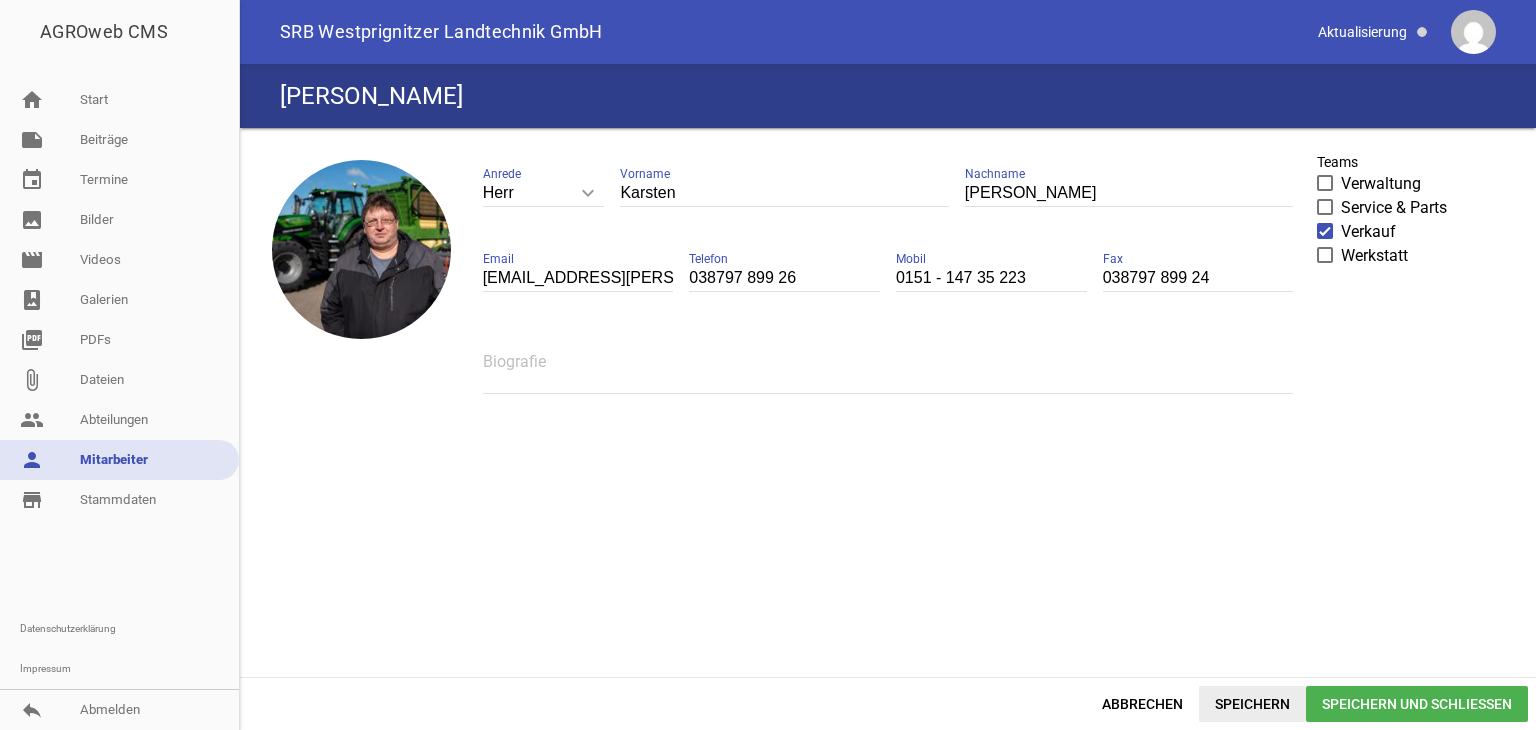 drag, startPoint x: 1240, startPoint y: 704, endPoint x: 740, endPoint y: 300, distance: 642.8188 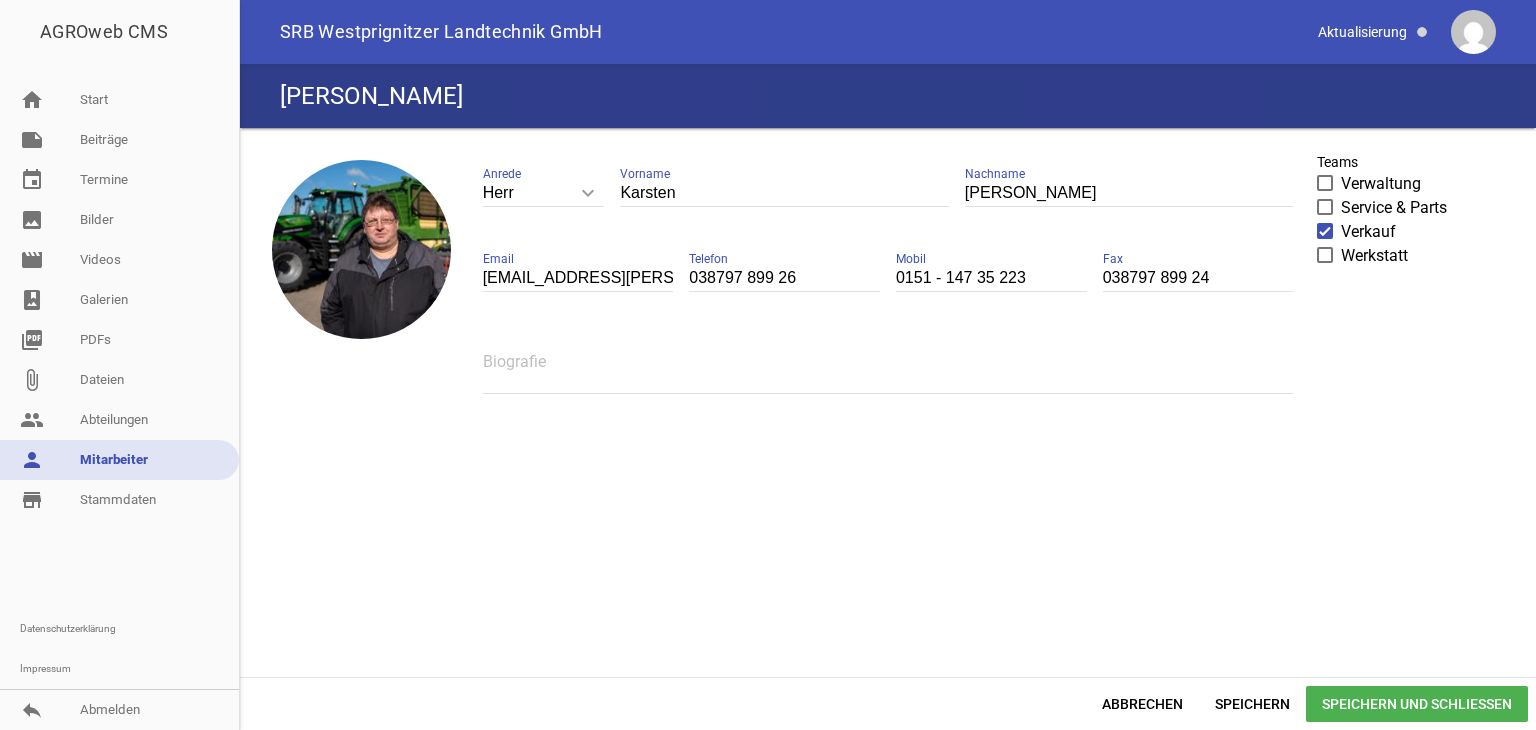 click on "Speichern" at bounding box center [1252, 704] 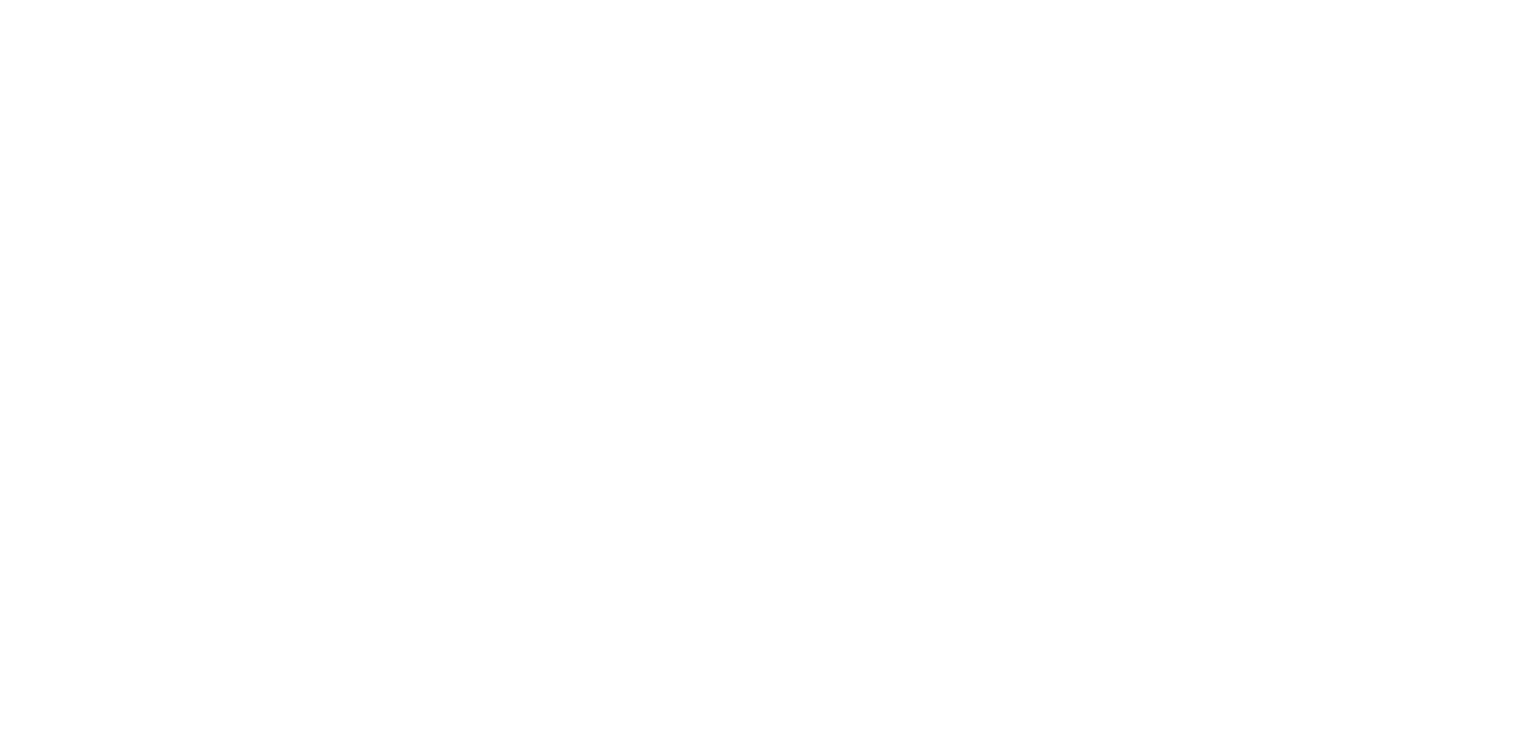 scroll, scrollTop: 0, scrollLeft: 0, axis: both 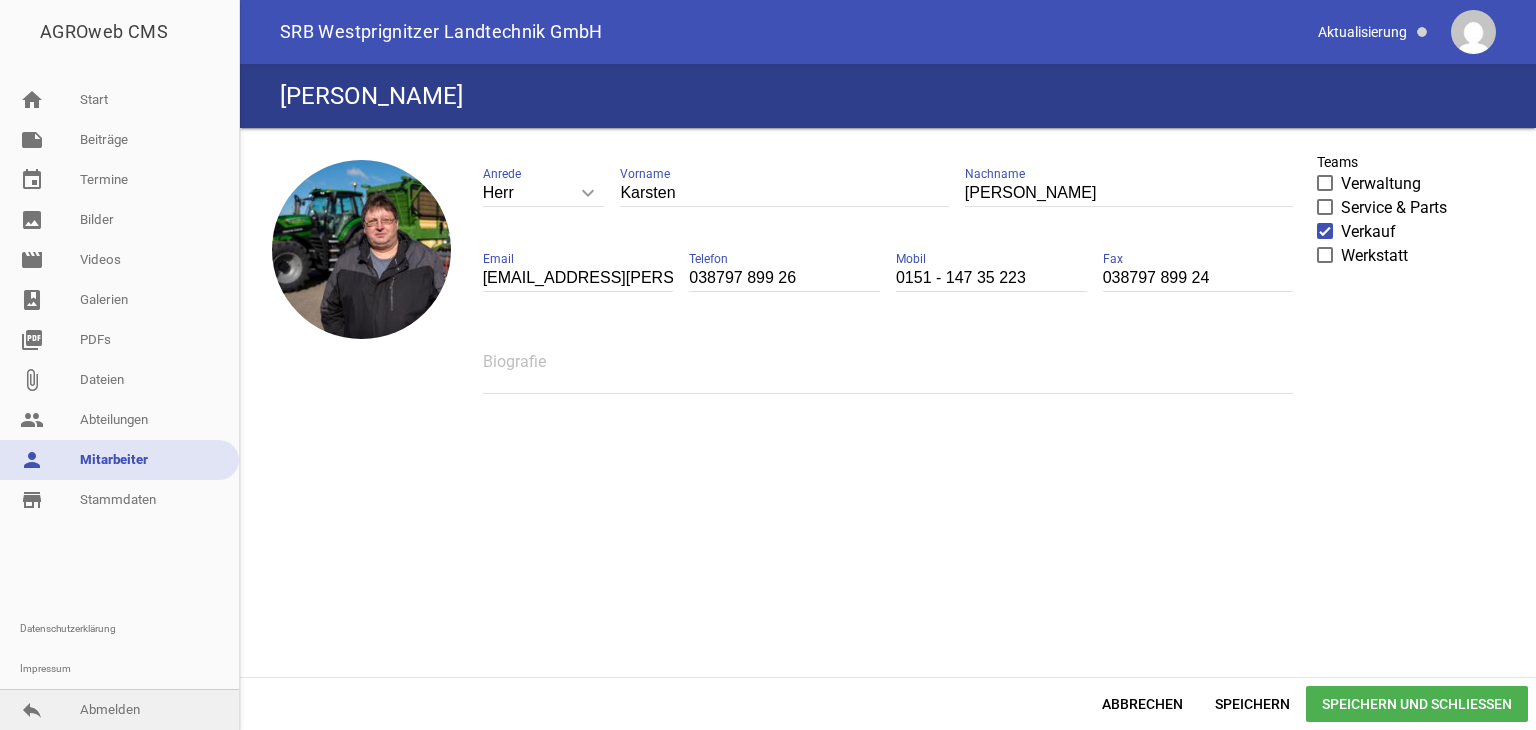 click on "reply  Abmelden" at bounding box center [119, 710] 